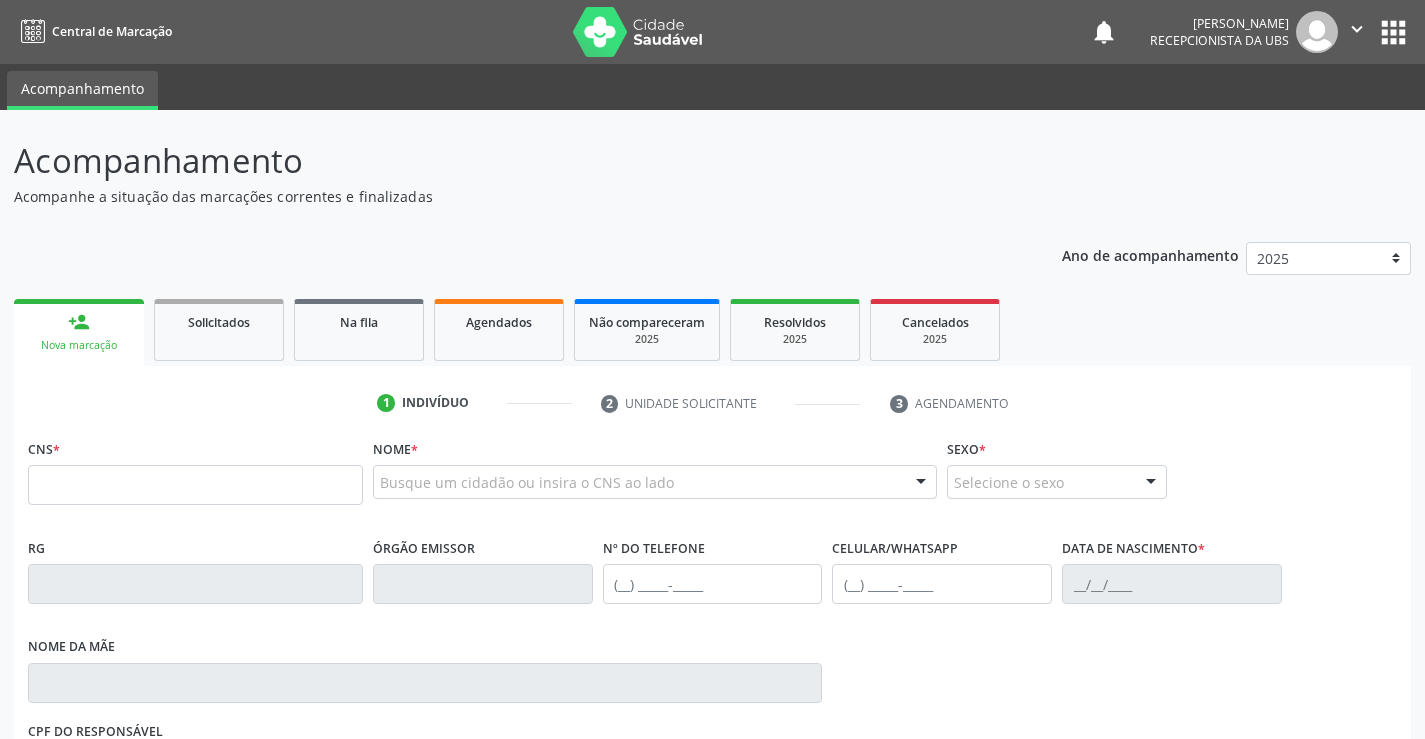 scroll, scrollTop: 0, scrollLeft: 0, axis: both 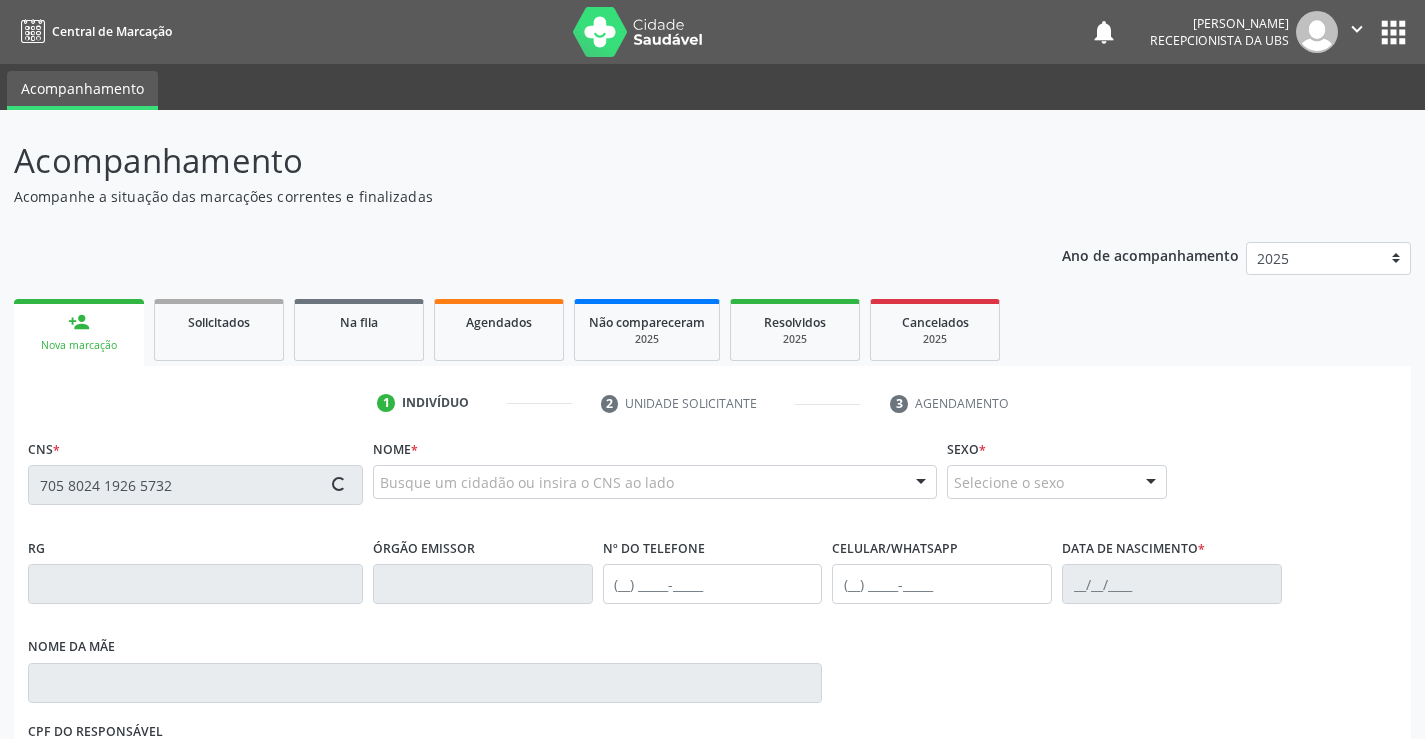 type on "705 8024 1926 5732" 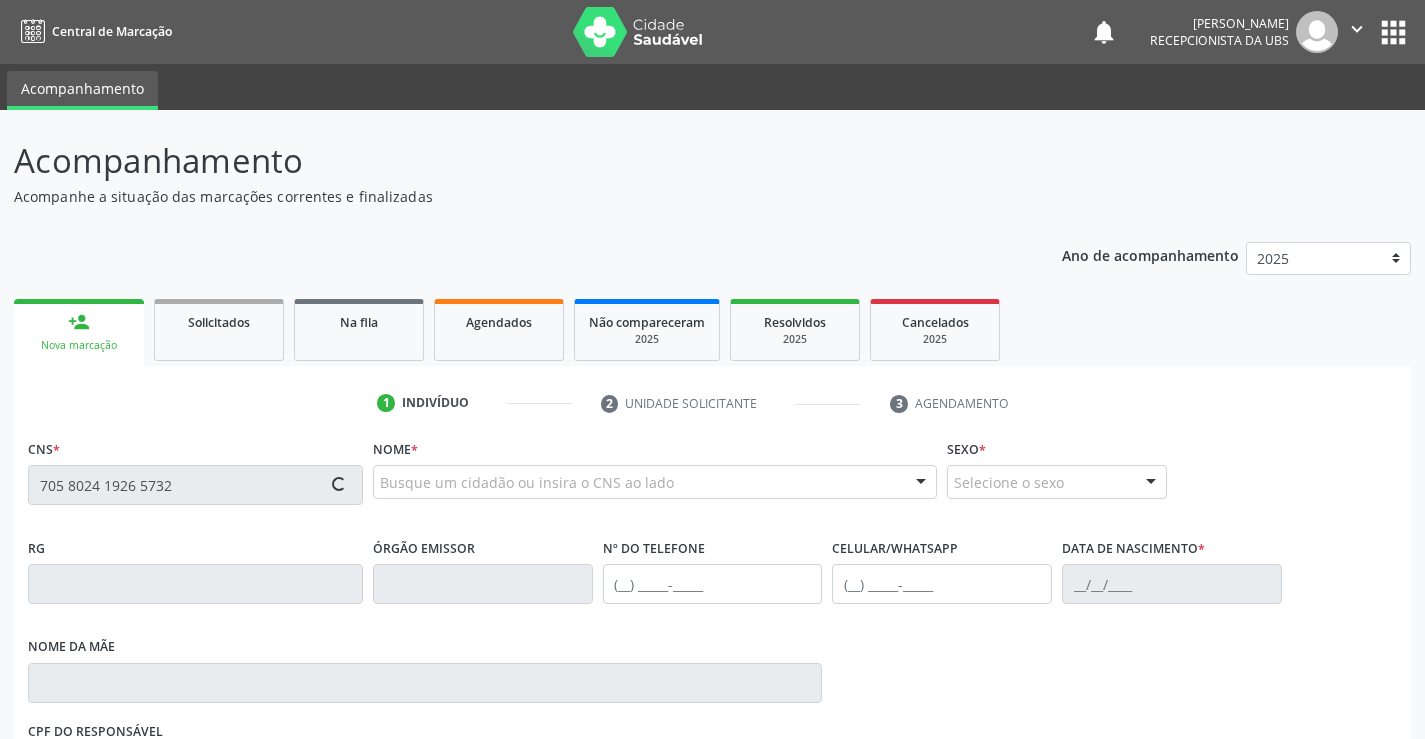 type 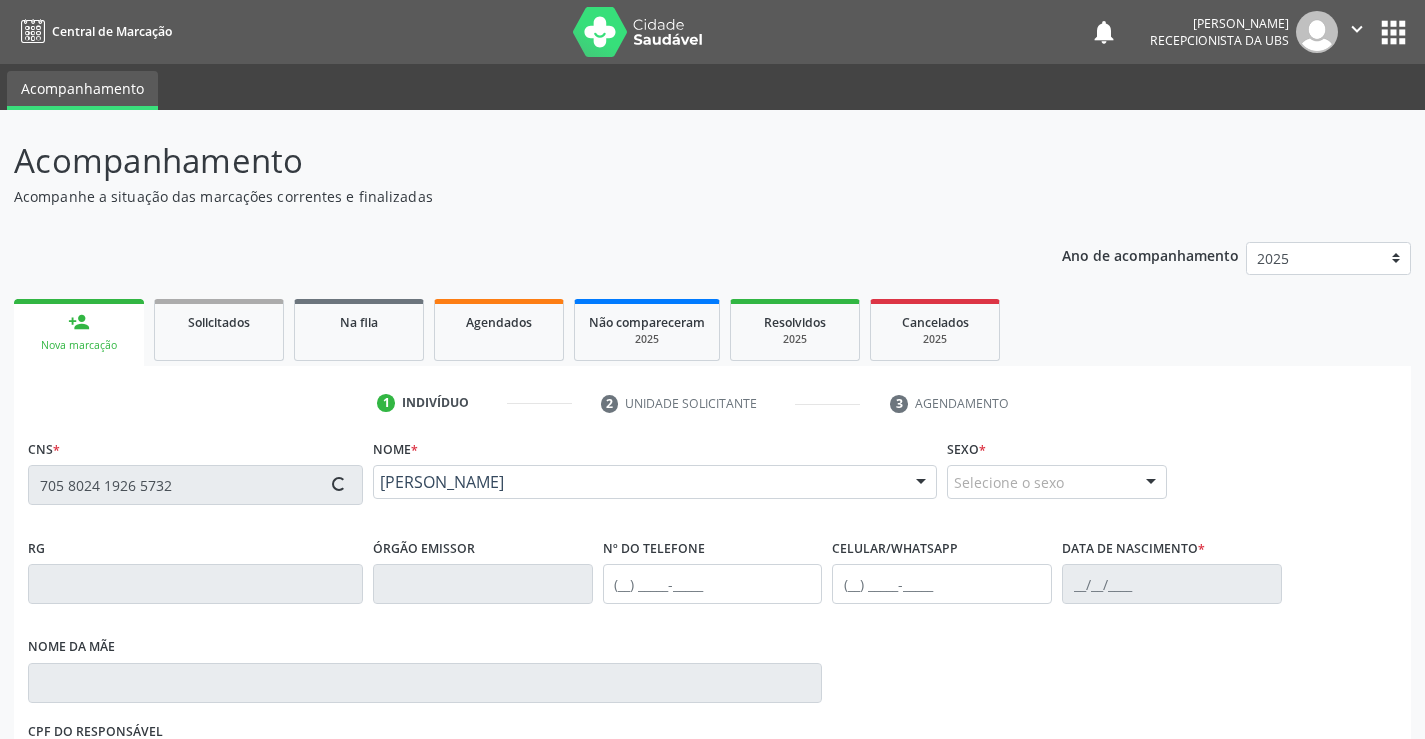 type on "[PHONE_NUMBER]" 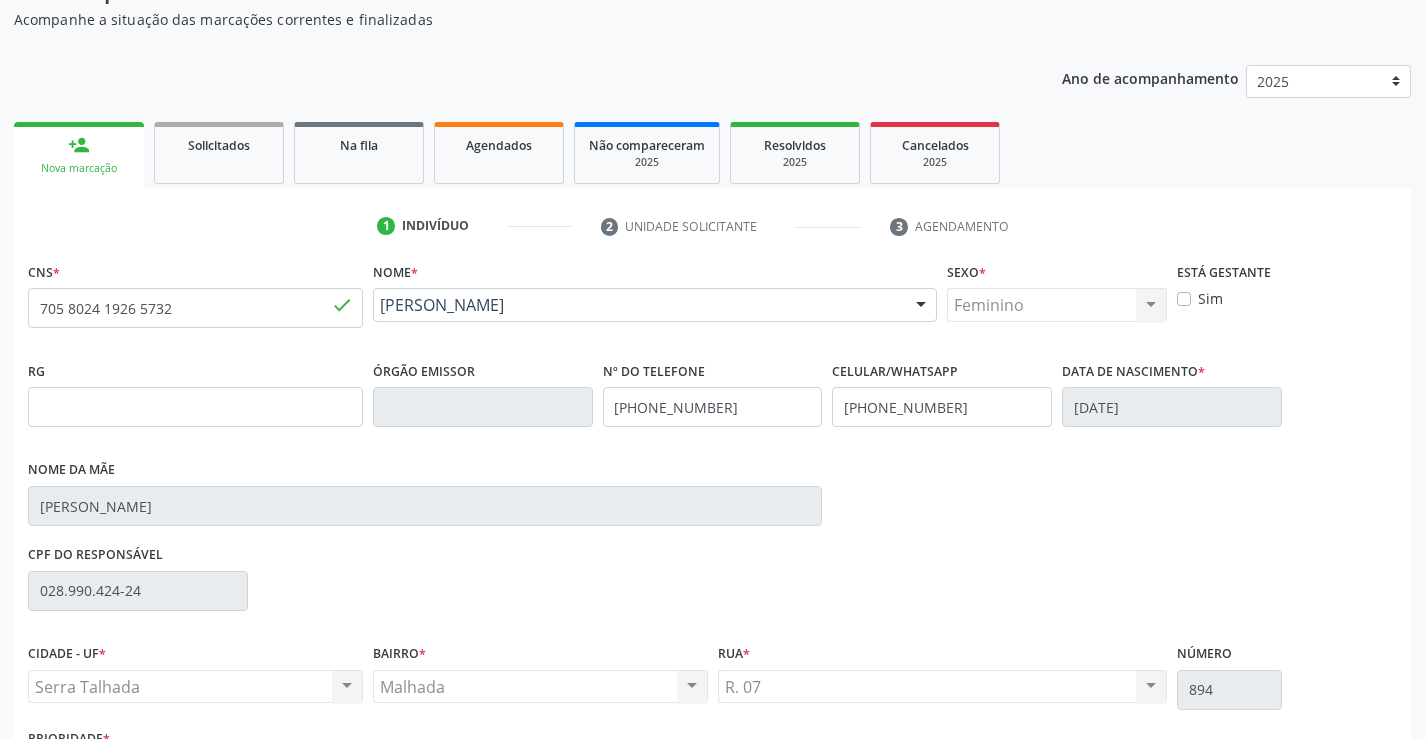 scroll, scrollTop: 331, scrollLeft: 0, axis: vertical 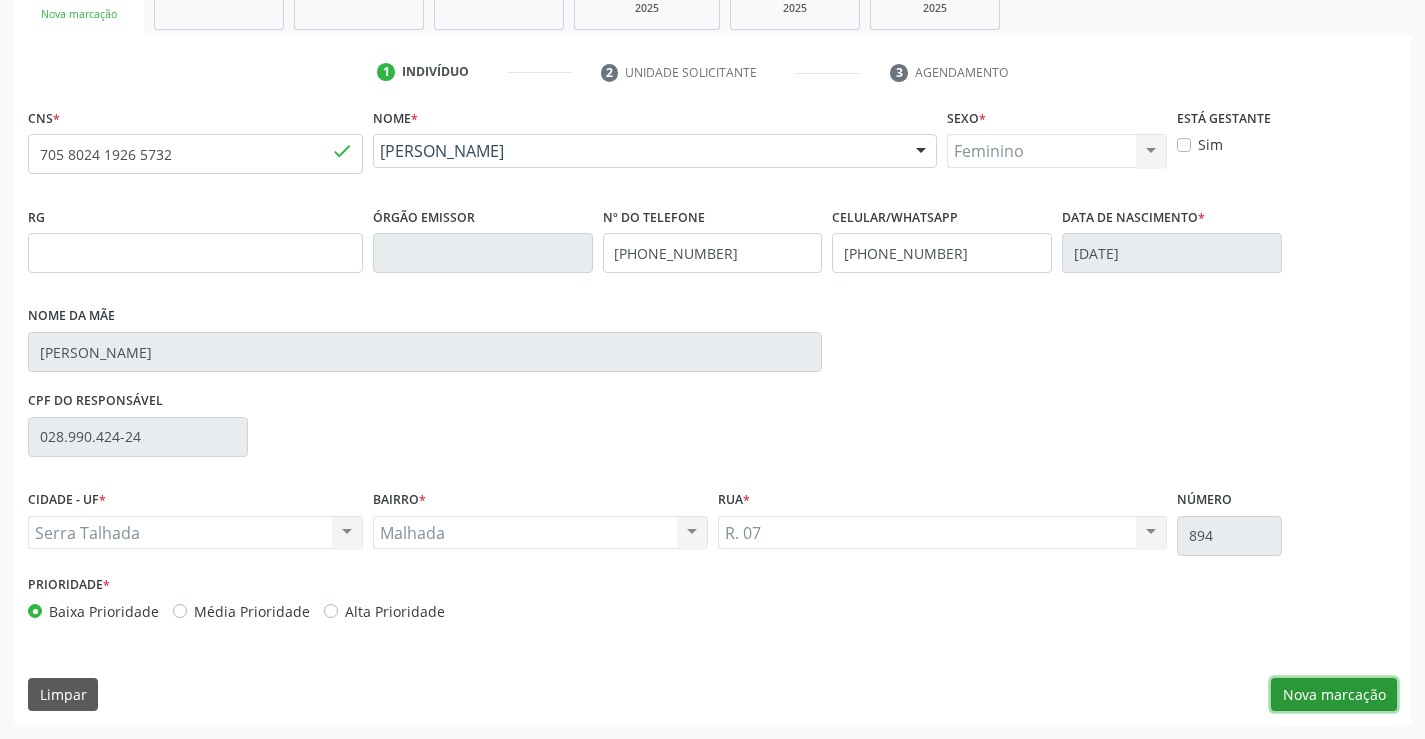 click on "Nova marcação" at bounding box center (1334, 695) 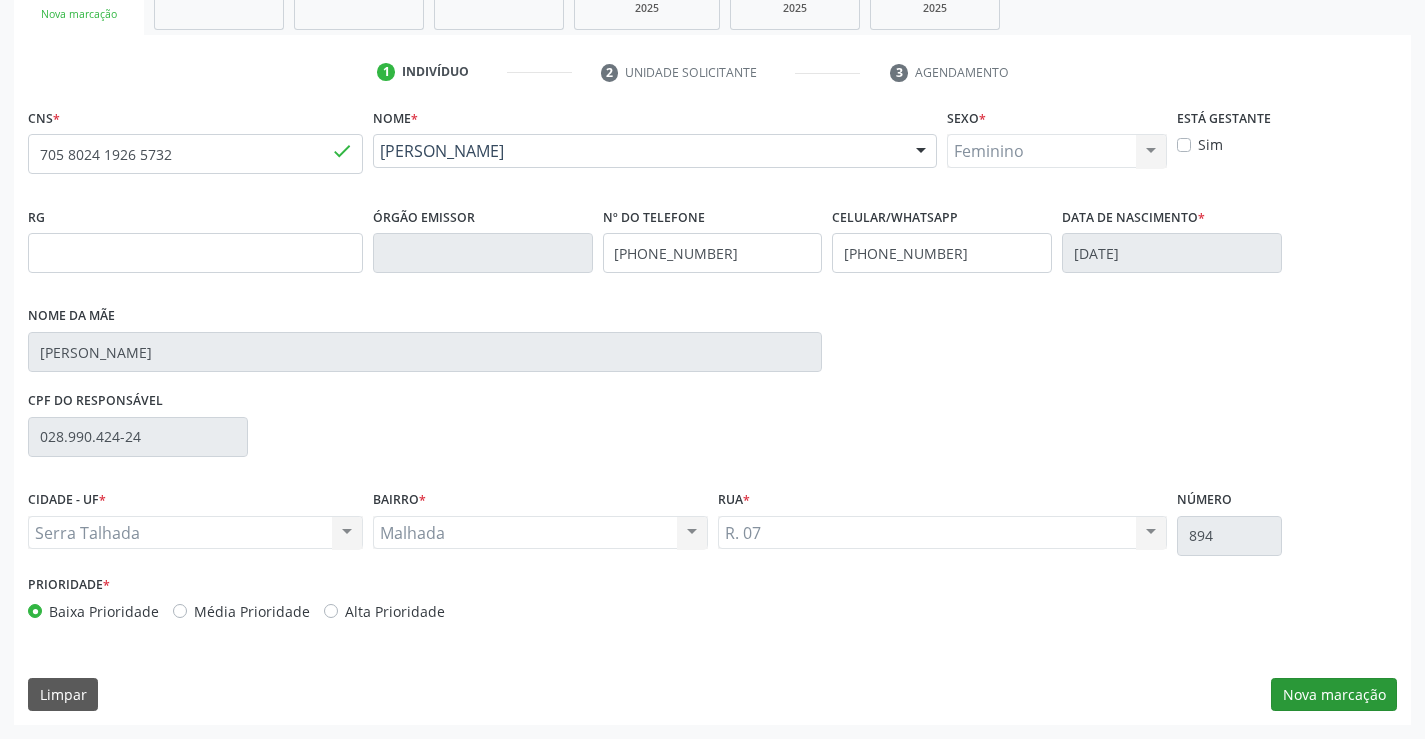 scroll, scrollTop: 167, scrollLeft: 0, axis: vertical 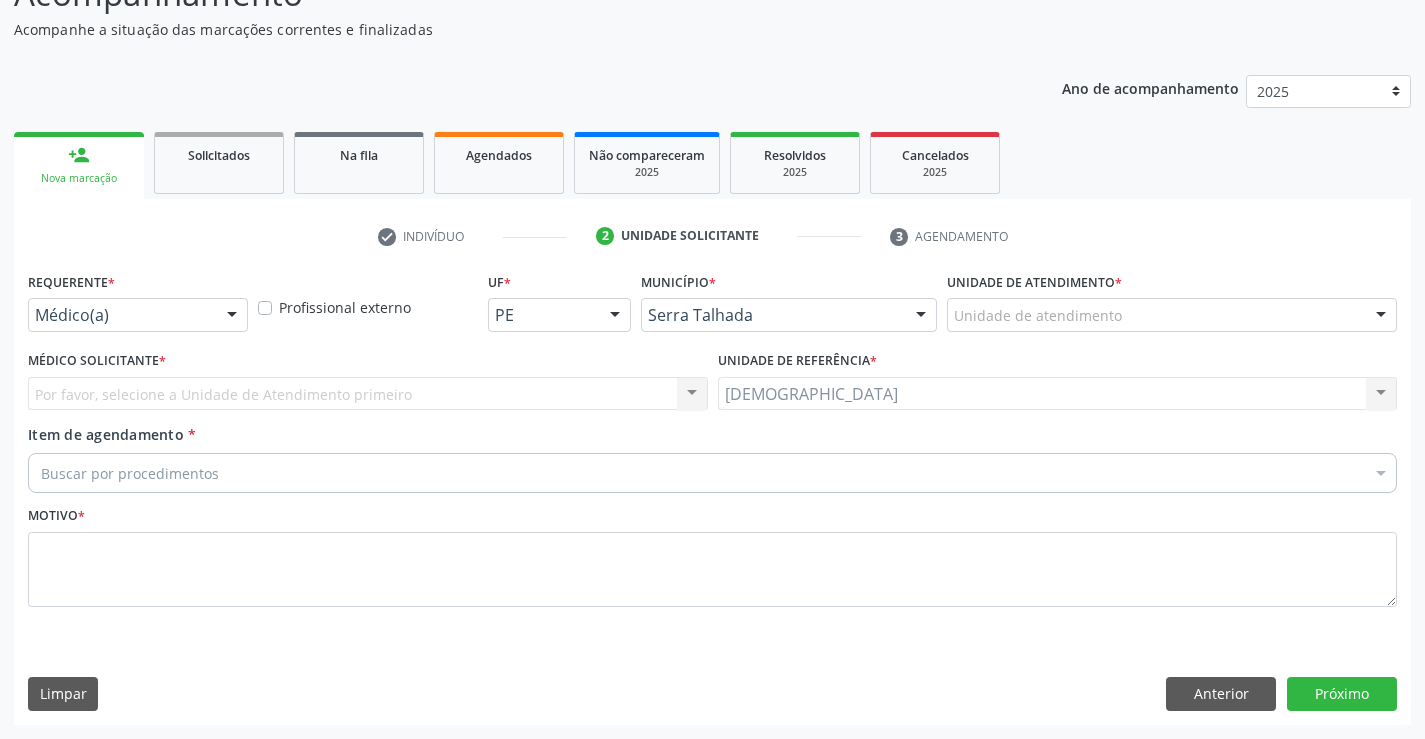 click at bounding box center (232, 316) 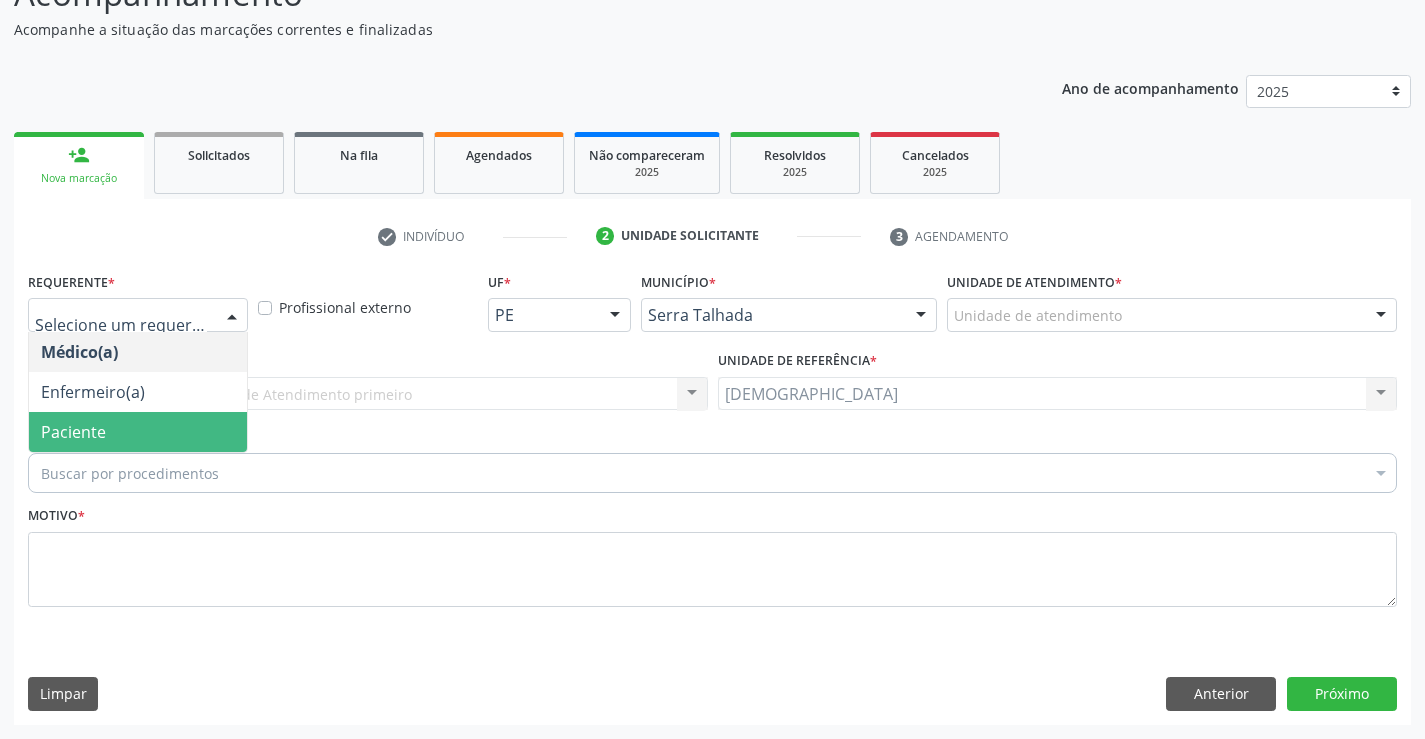 click on "Paciente" at bounding box center [73, 432] 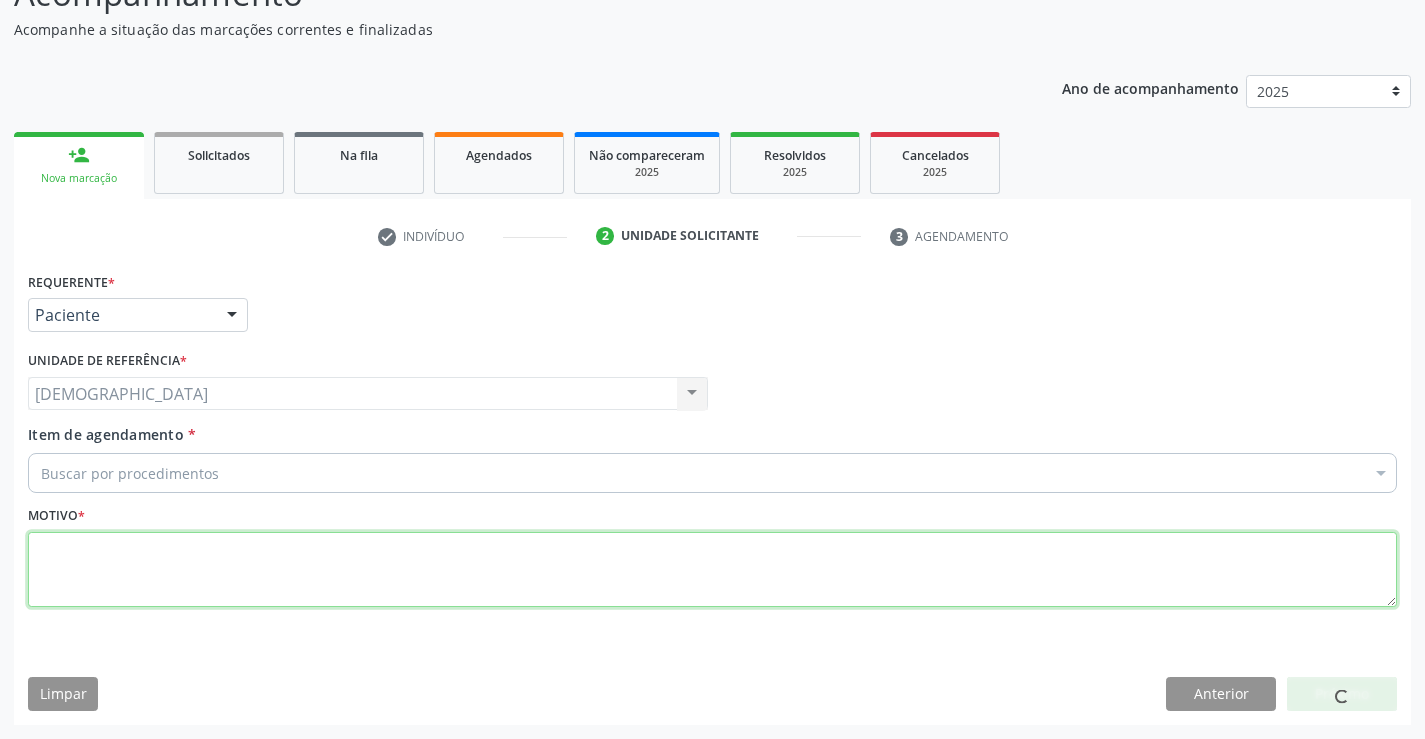 click at bounding box center [712, 570] 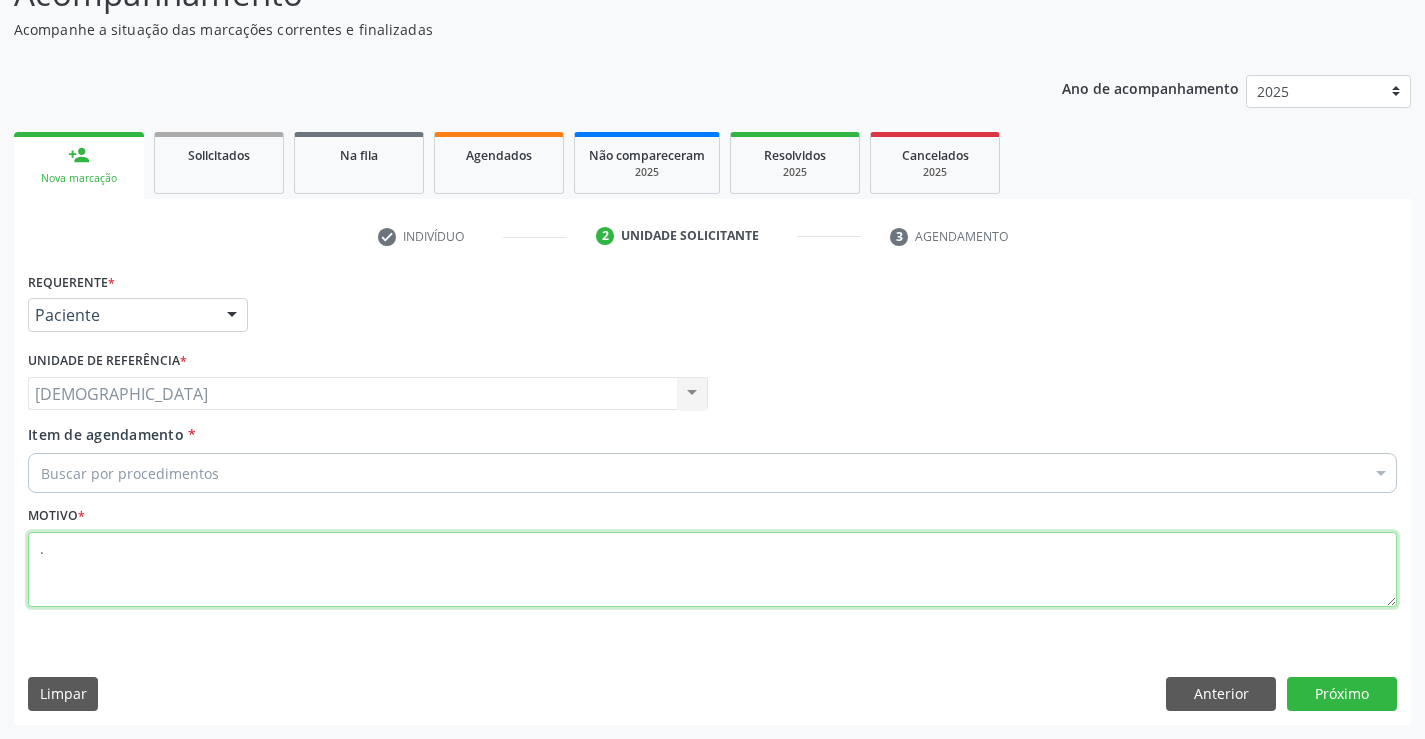 type on "." 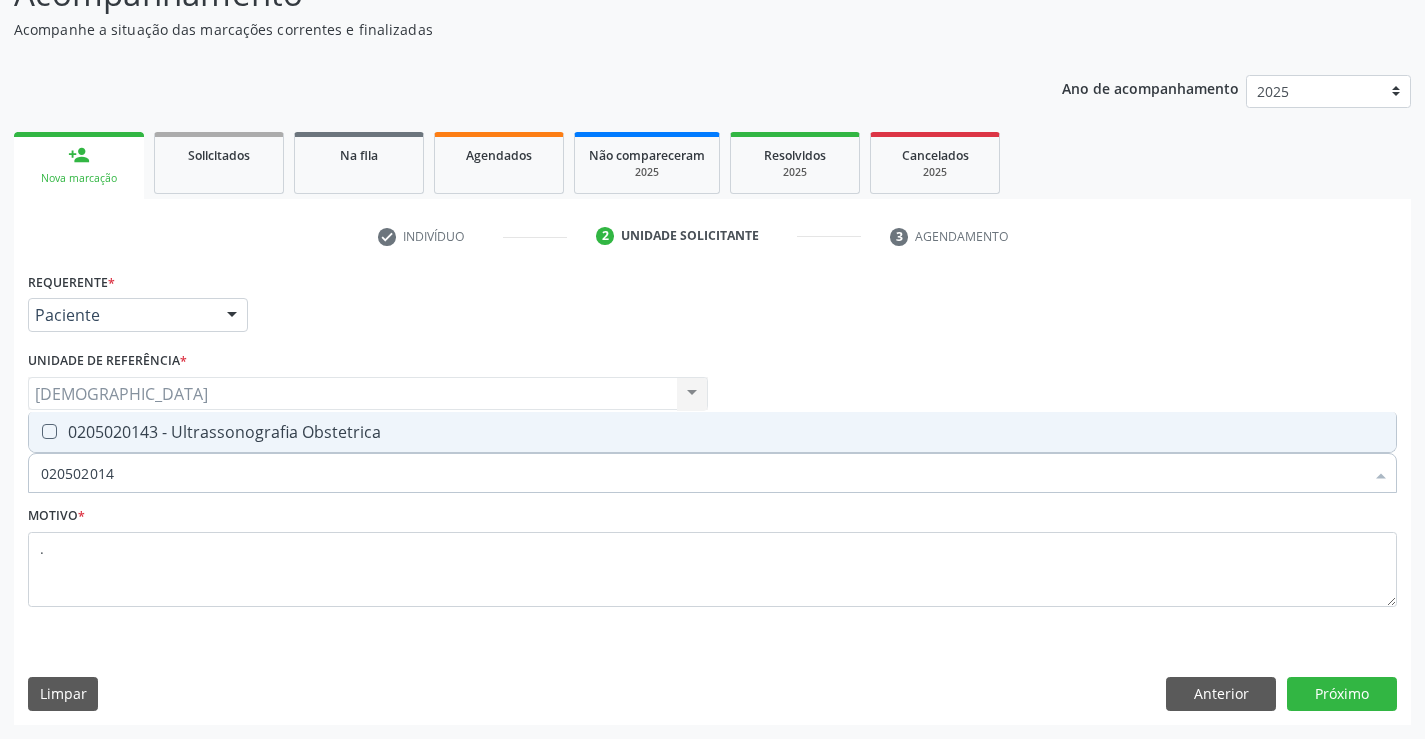 type on "0205020143" 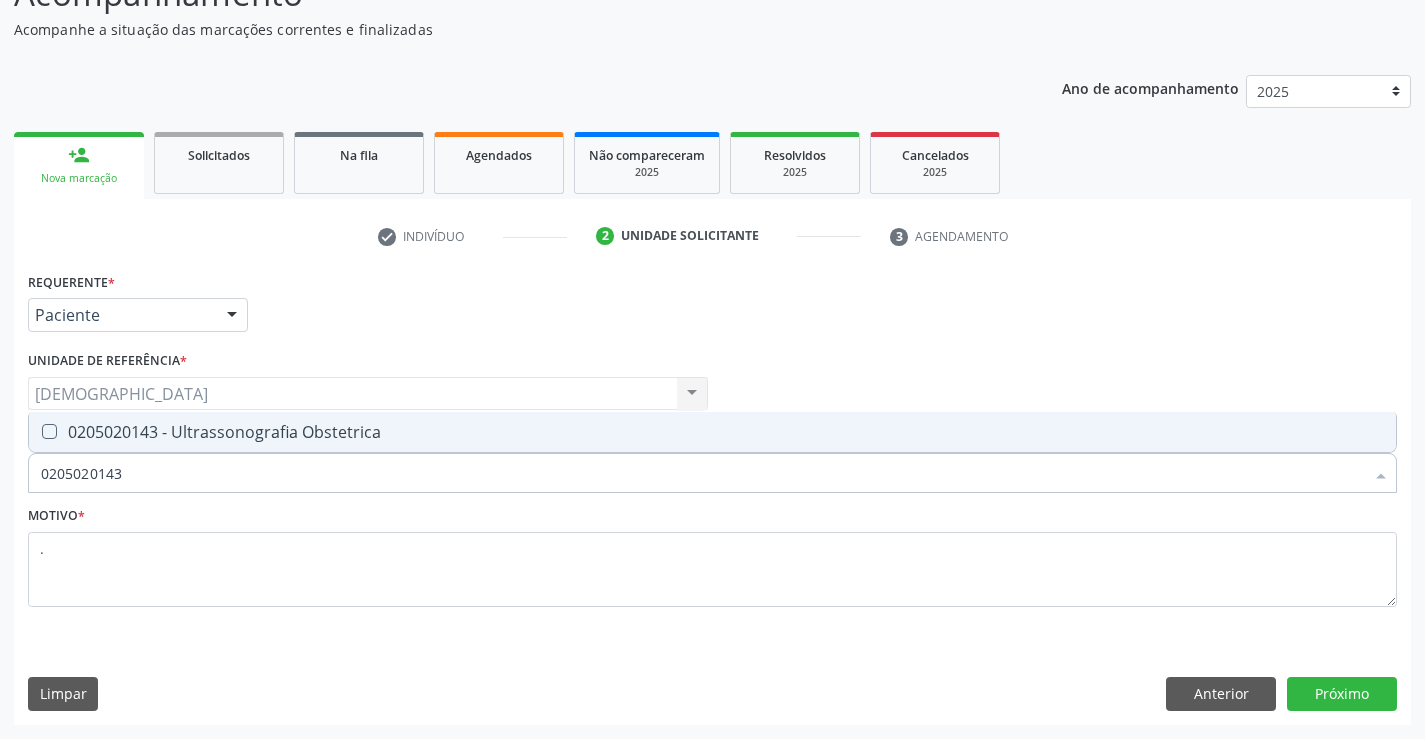 click on "0205020143 - Ultrassonografia Obstetrica" at bounding box center (712, 432) 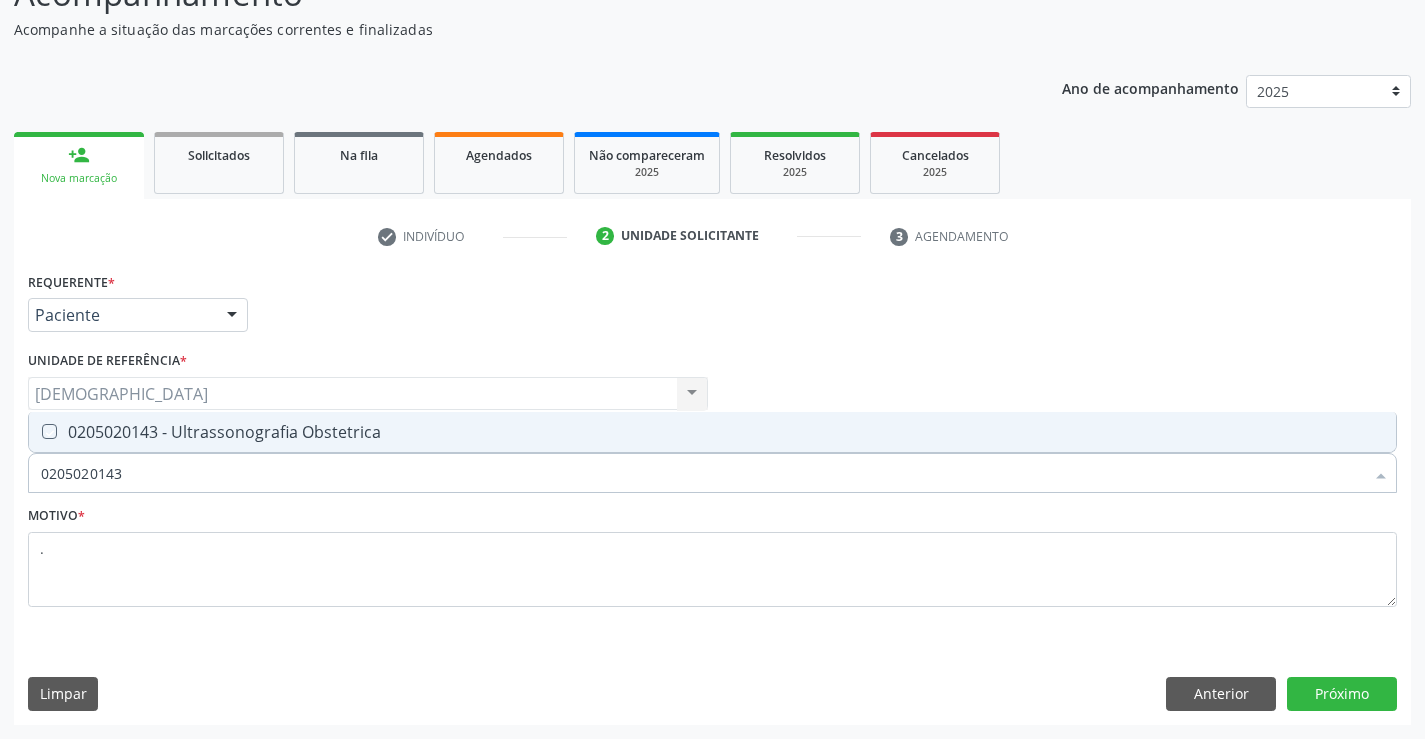 checkbox on "true" 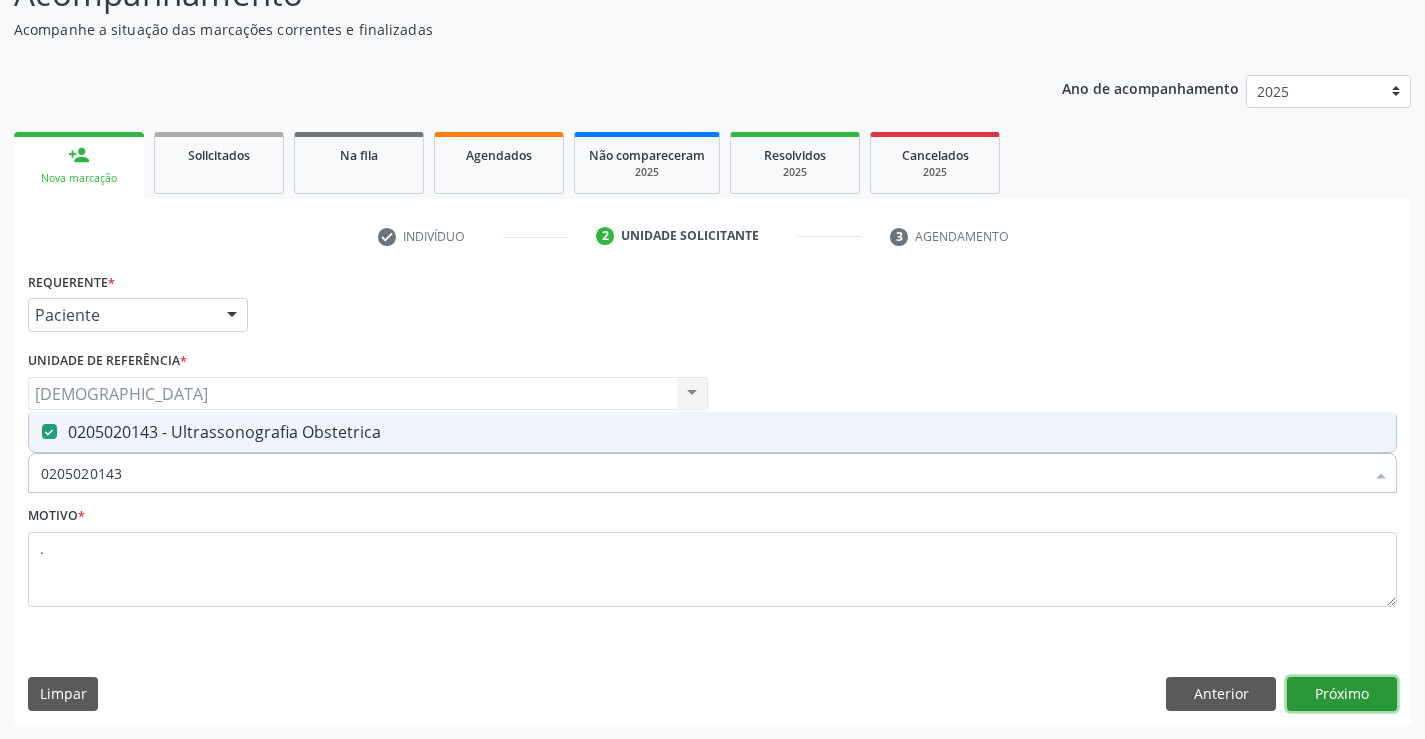 click on "Próximo" at bounding box center (1342, 694) 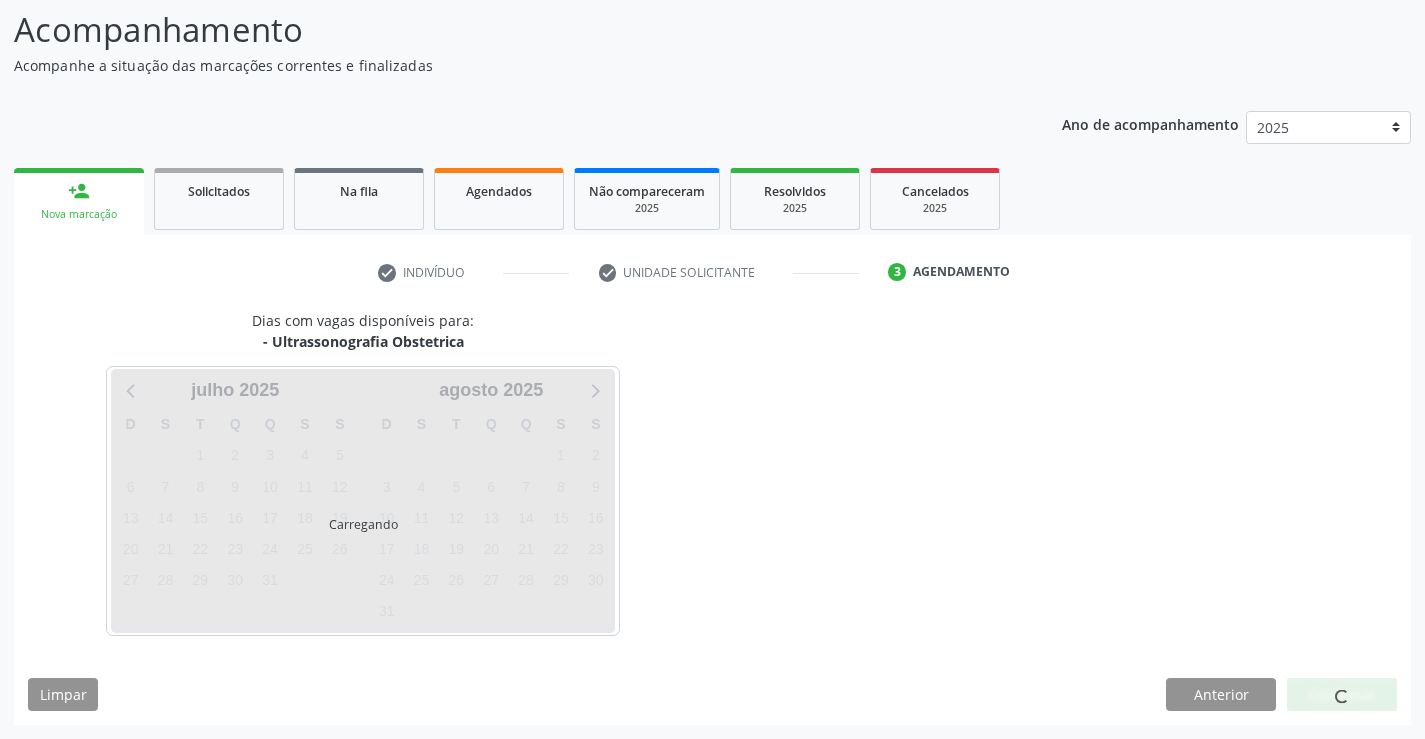 scroll, scrollTop: 131, scrollLeft: 0, axis: vertical 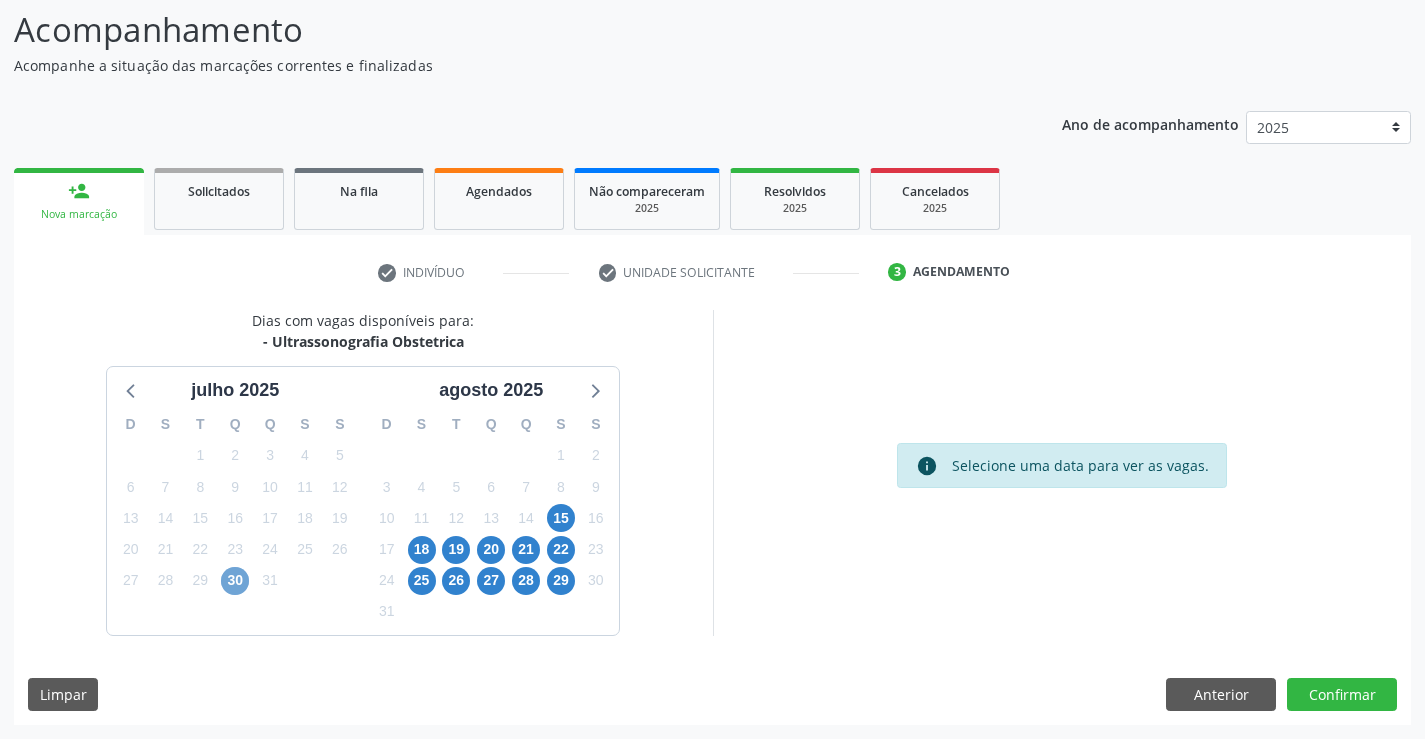 click on "30" at bounding box center [235, 581] 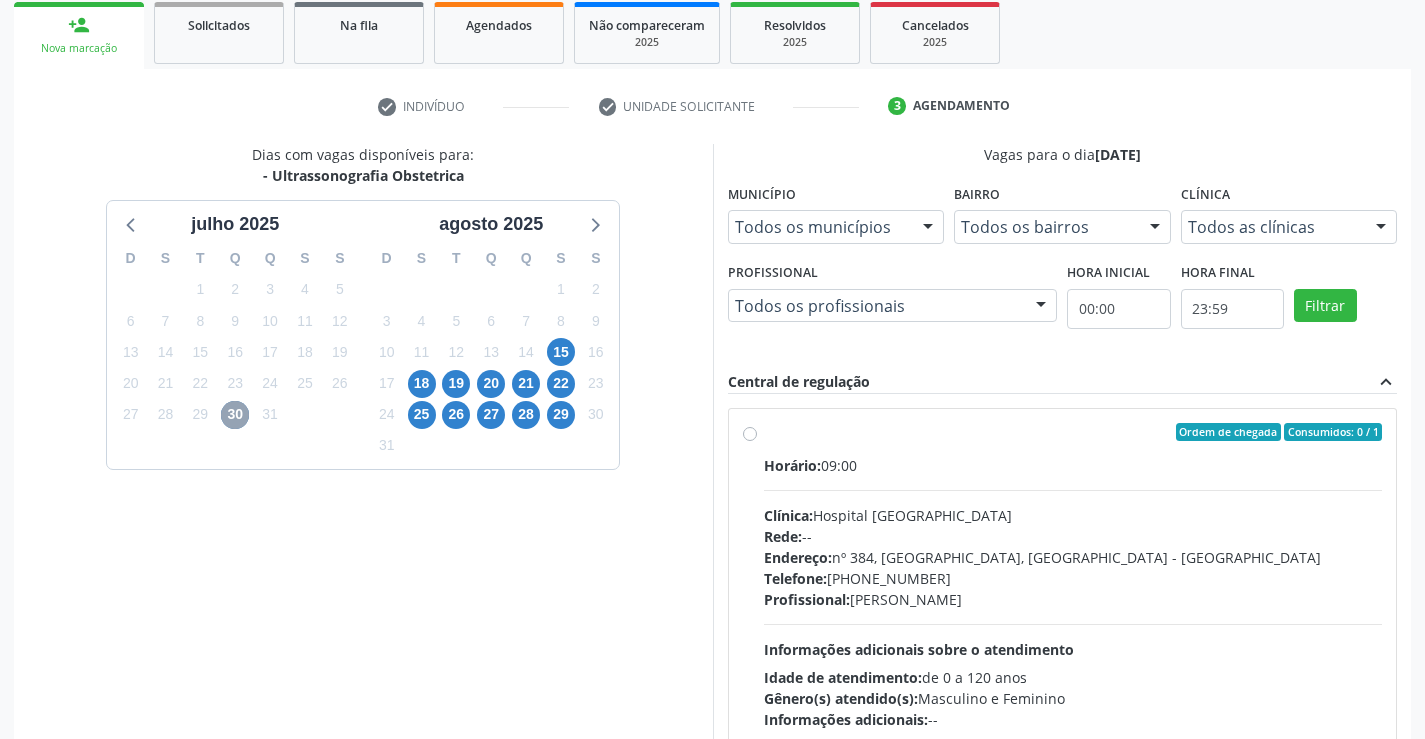 scroll, scrollTop: 420, scrollLeft: 0, axis: vertical 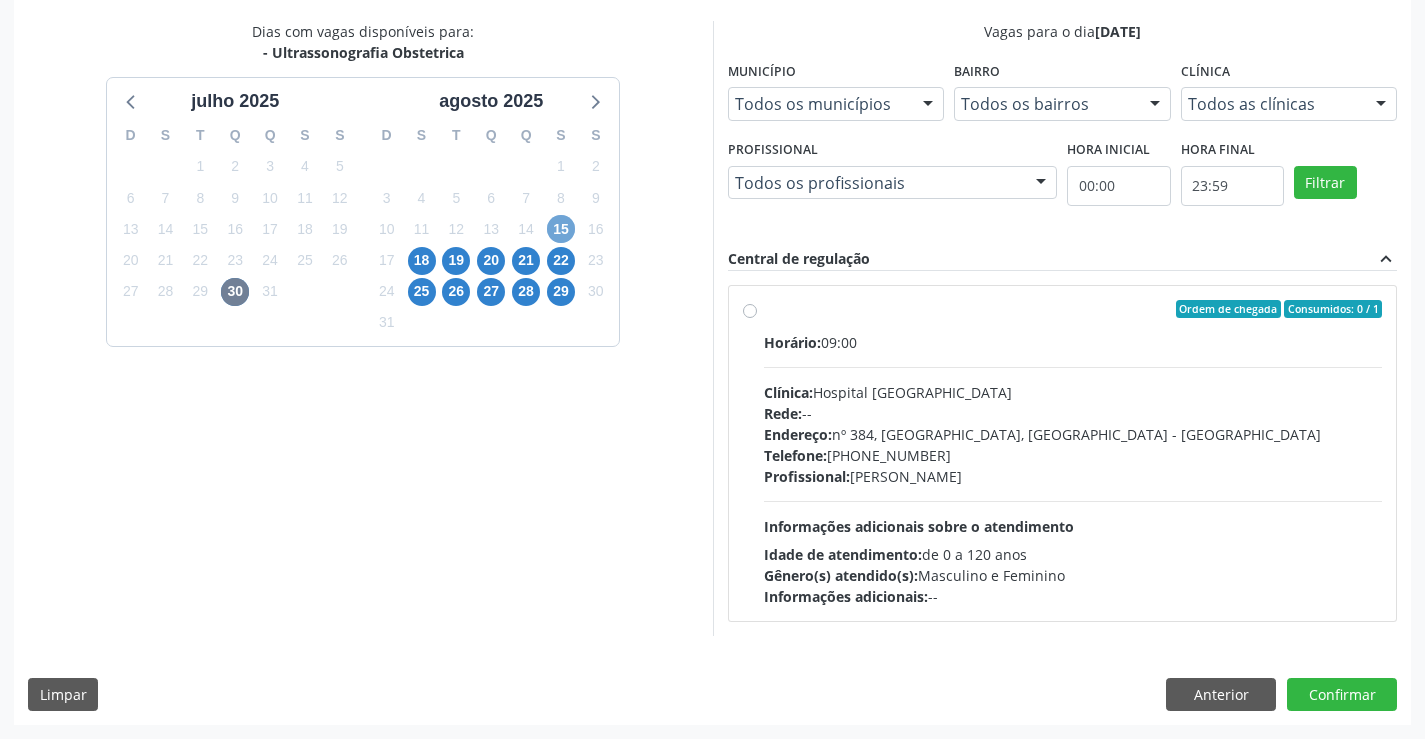 click on "15" at bounding box center (561, 229) 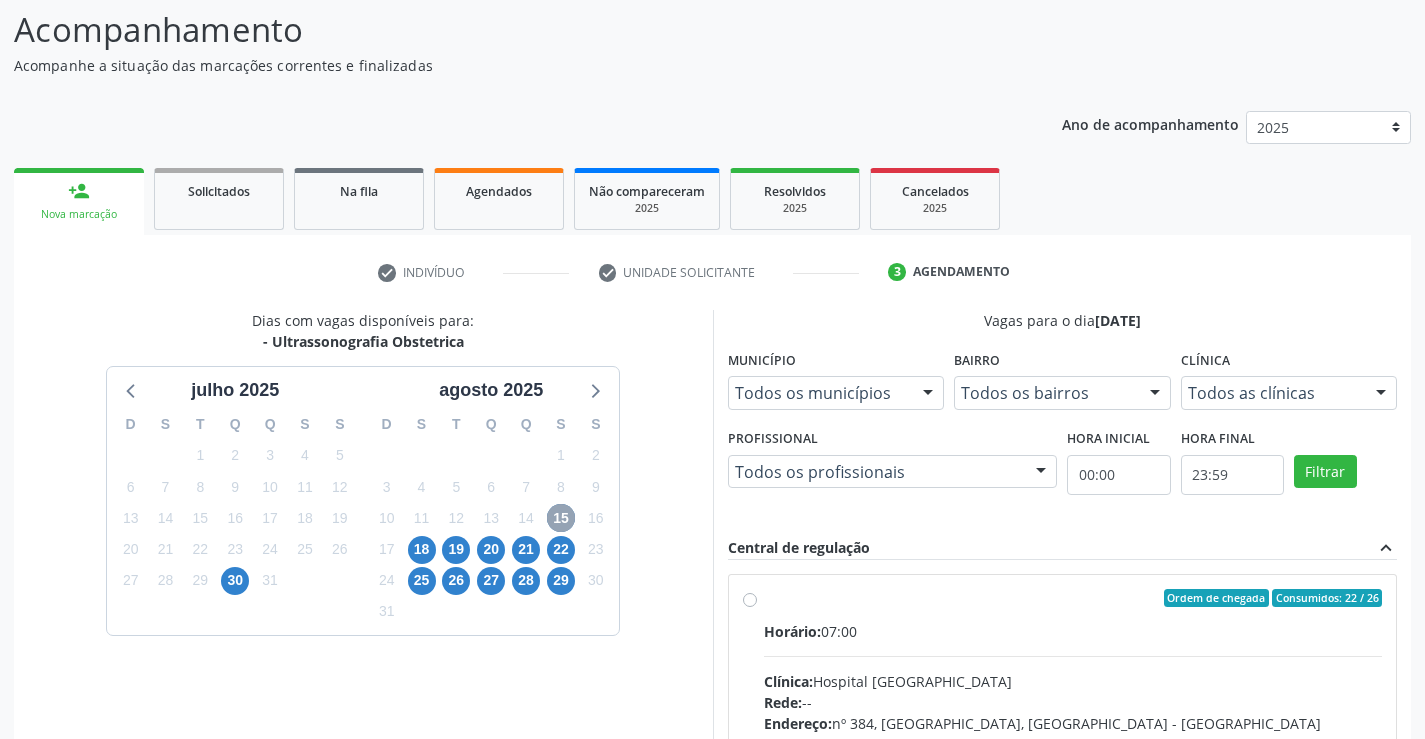 scroll, scrollTop: 420, scrollLeft: 0, axis: vertical 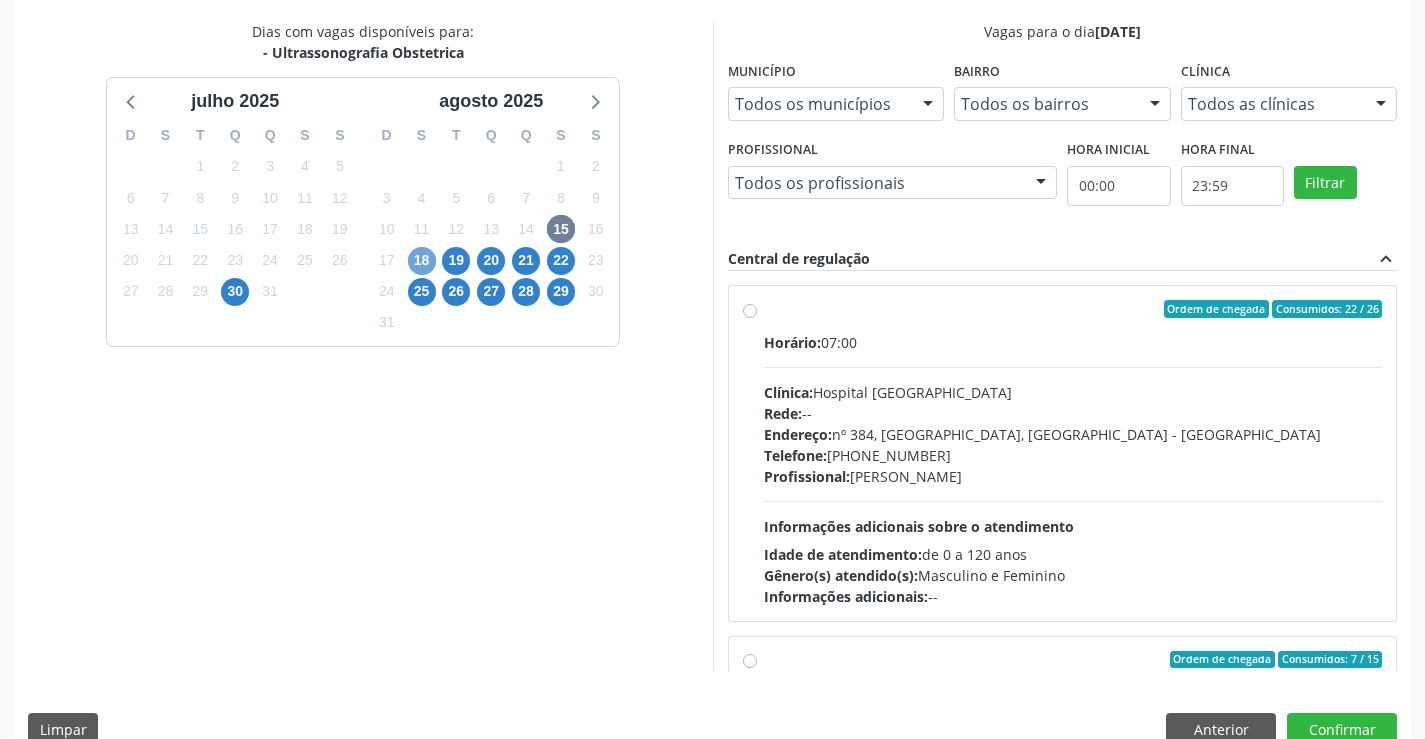 click on "18" at bounding box center [422, 261] 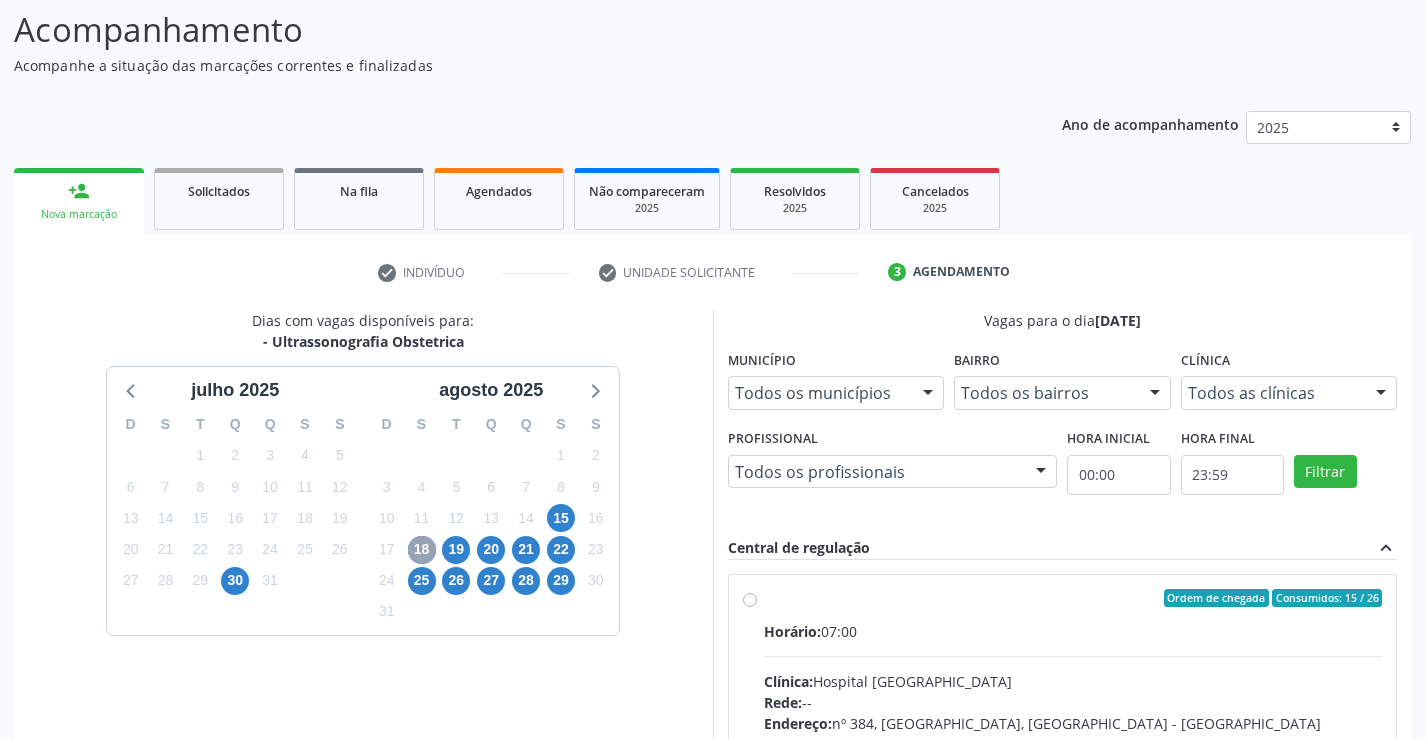 scroll, scrollTop: 420, scrollLeft: 0, axis: vertical 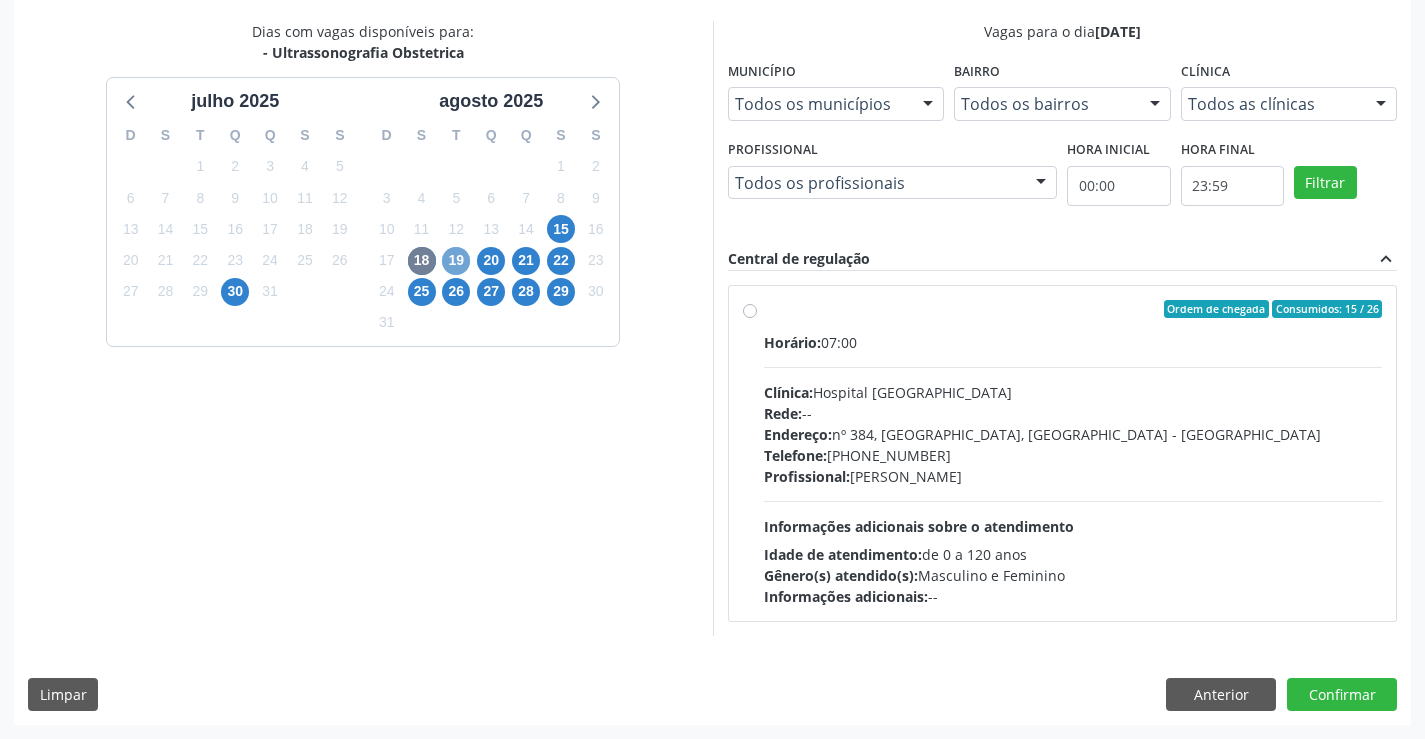 click on "19" at bounding box center (456, 261) 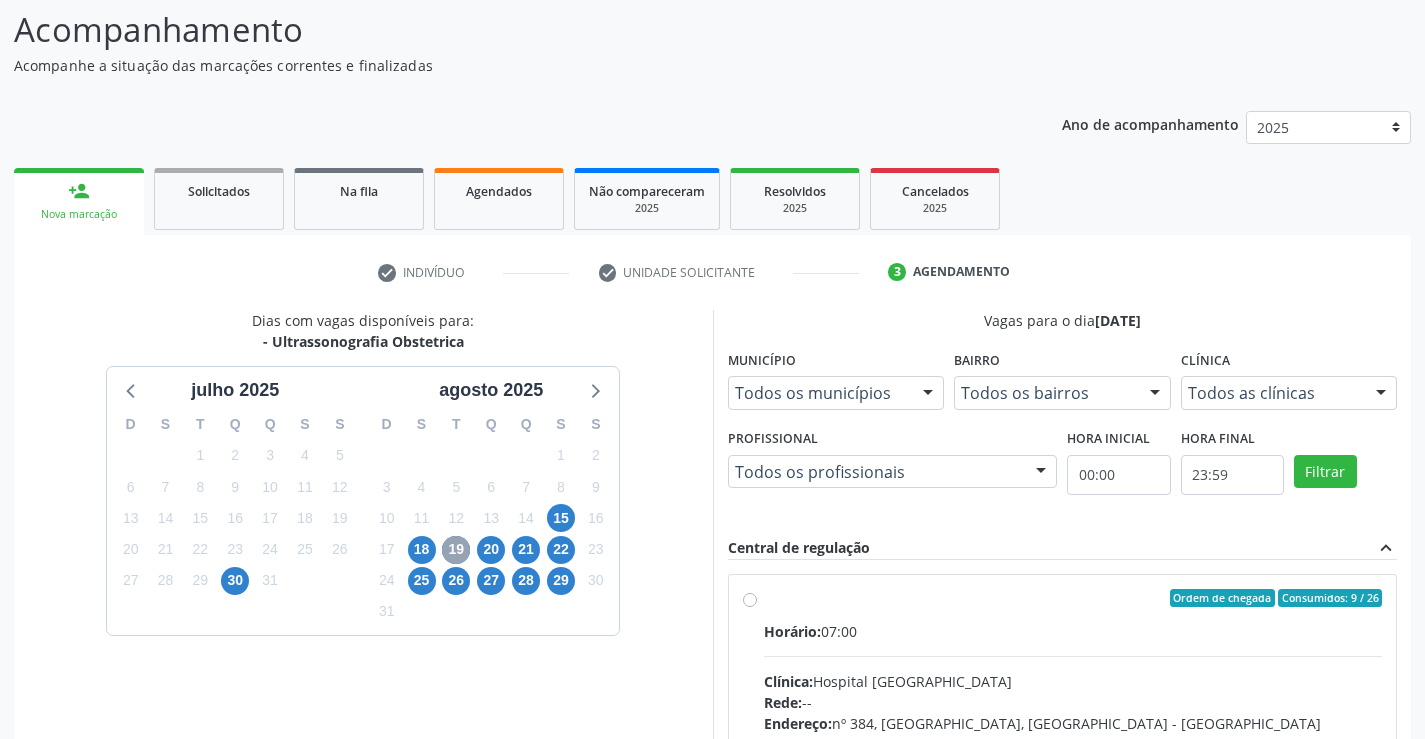 scroll, scrollTop: 420, scrollLeft: 0, axis: vertical 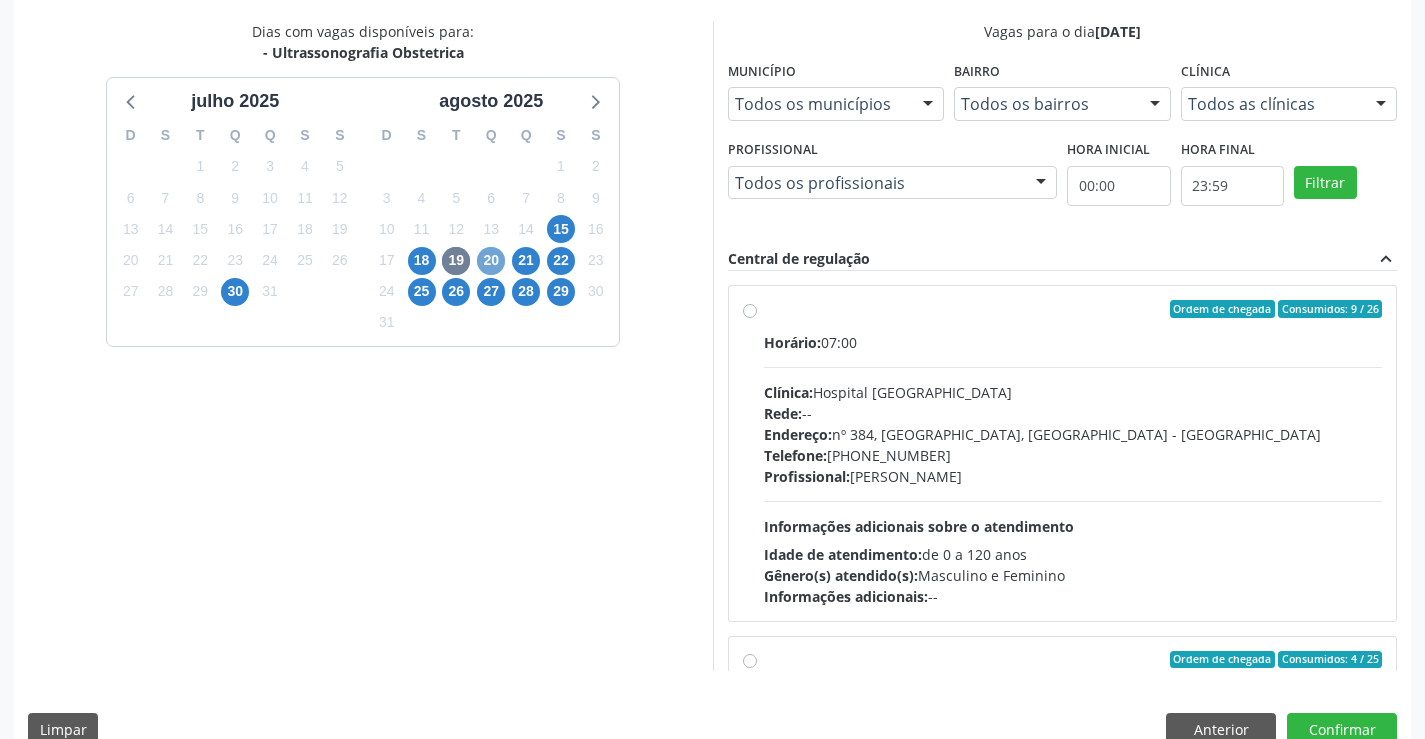 click on "20" at bounding box center (491, 261) 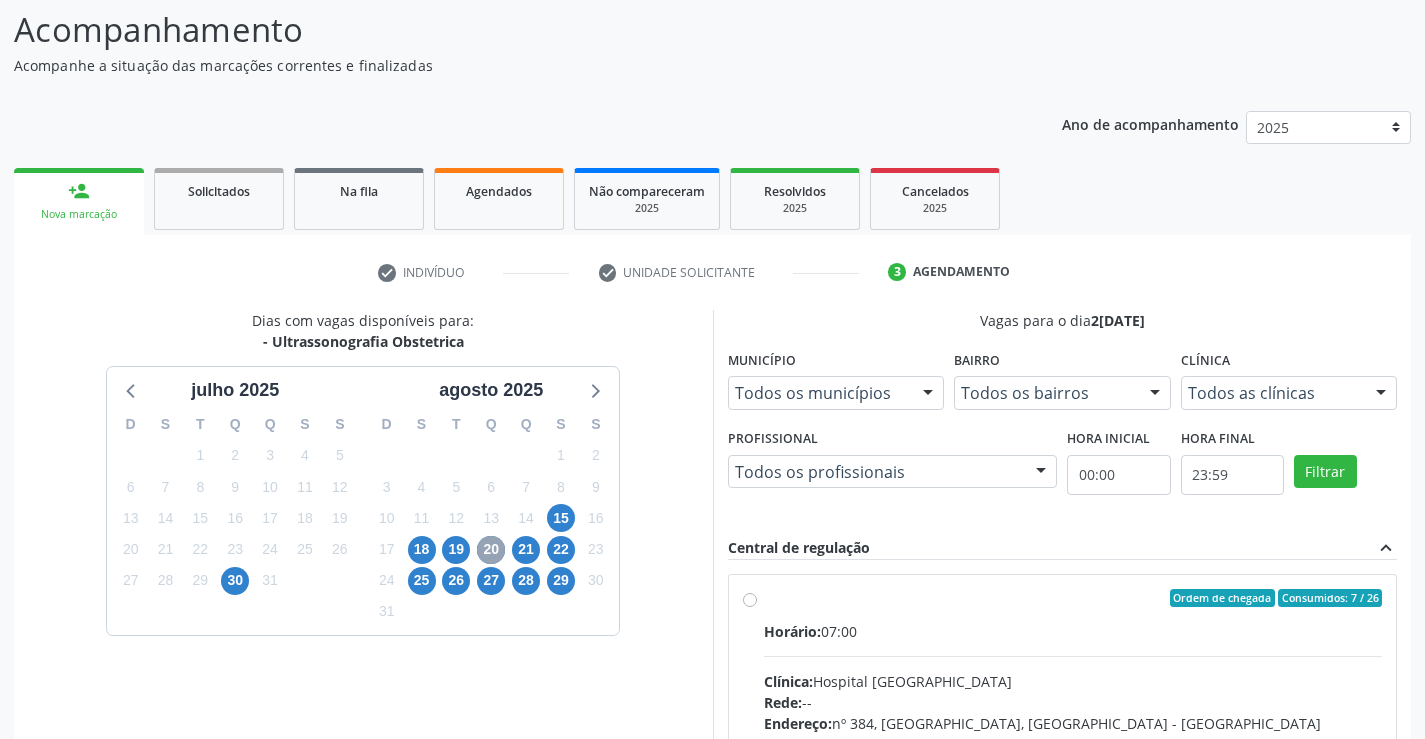 scroll, scrollTop: 420, scrollLeft: 0, axis: vertical 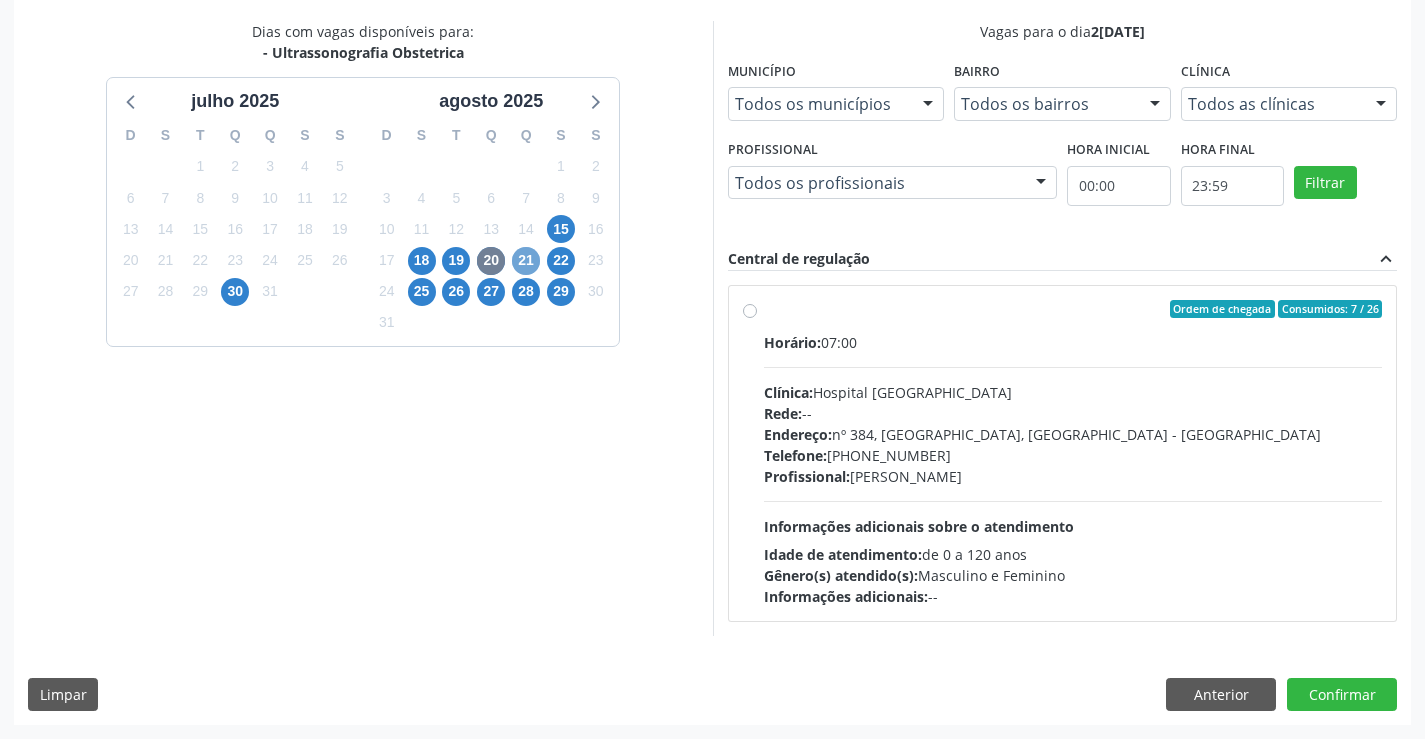 click on "21" at bounding box center (526, 261) 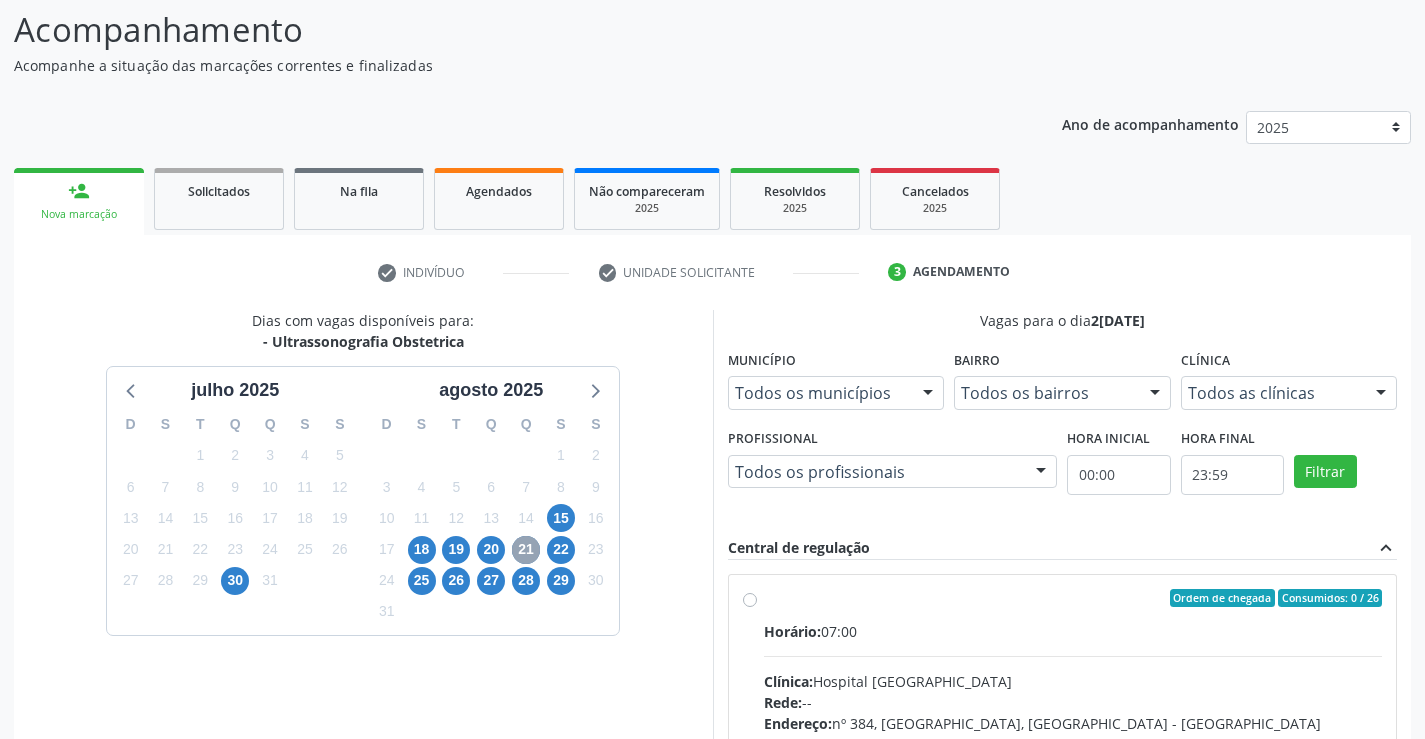 scroll, scrollTop: 420, scrollLeft: 0, axis: vertical 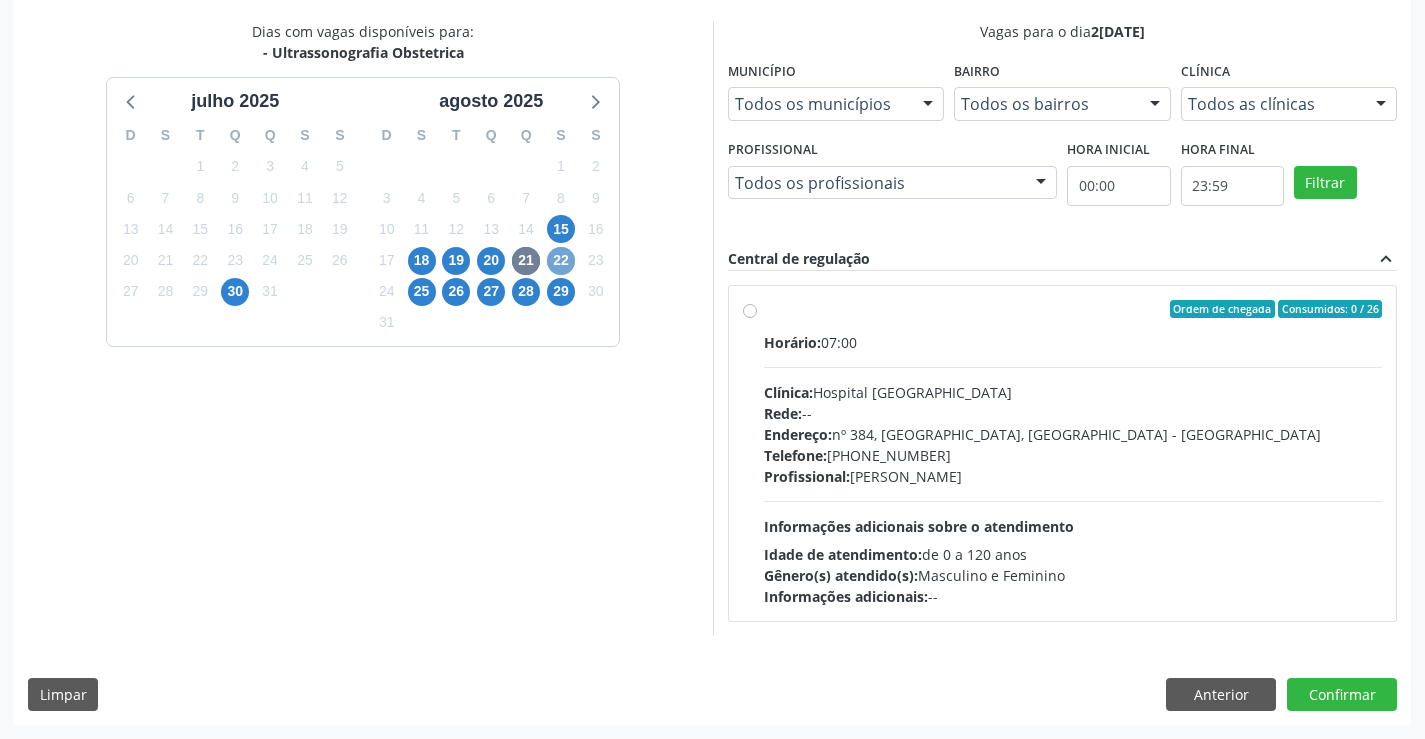 click on "22" at bounding box center [561, 261] 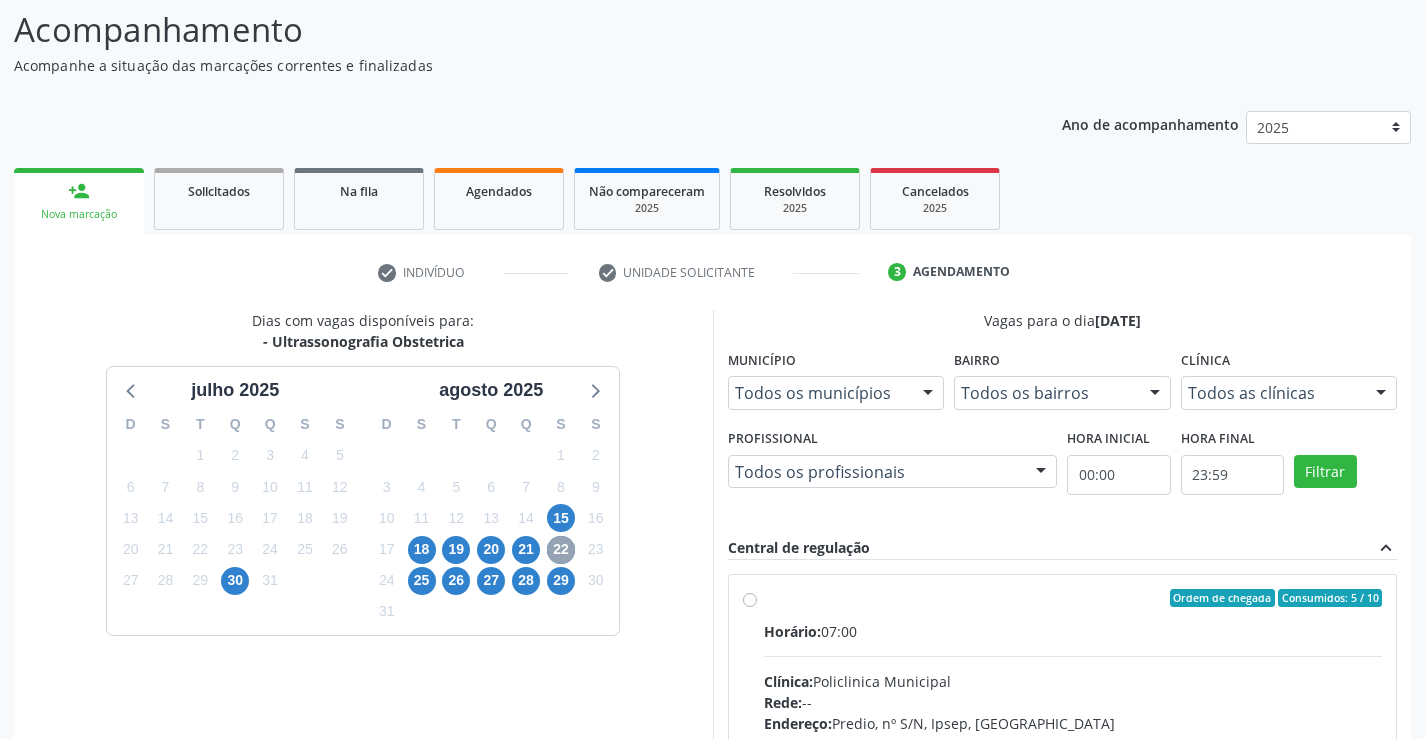scroll, scrollTop: 420, scrollLeft: 0, axis: vertical 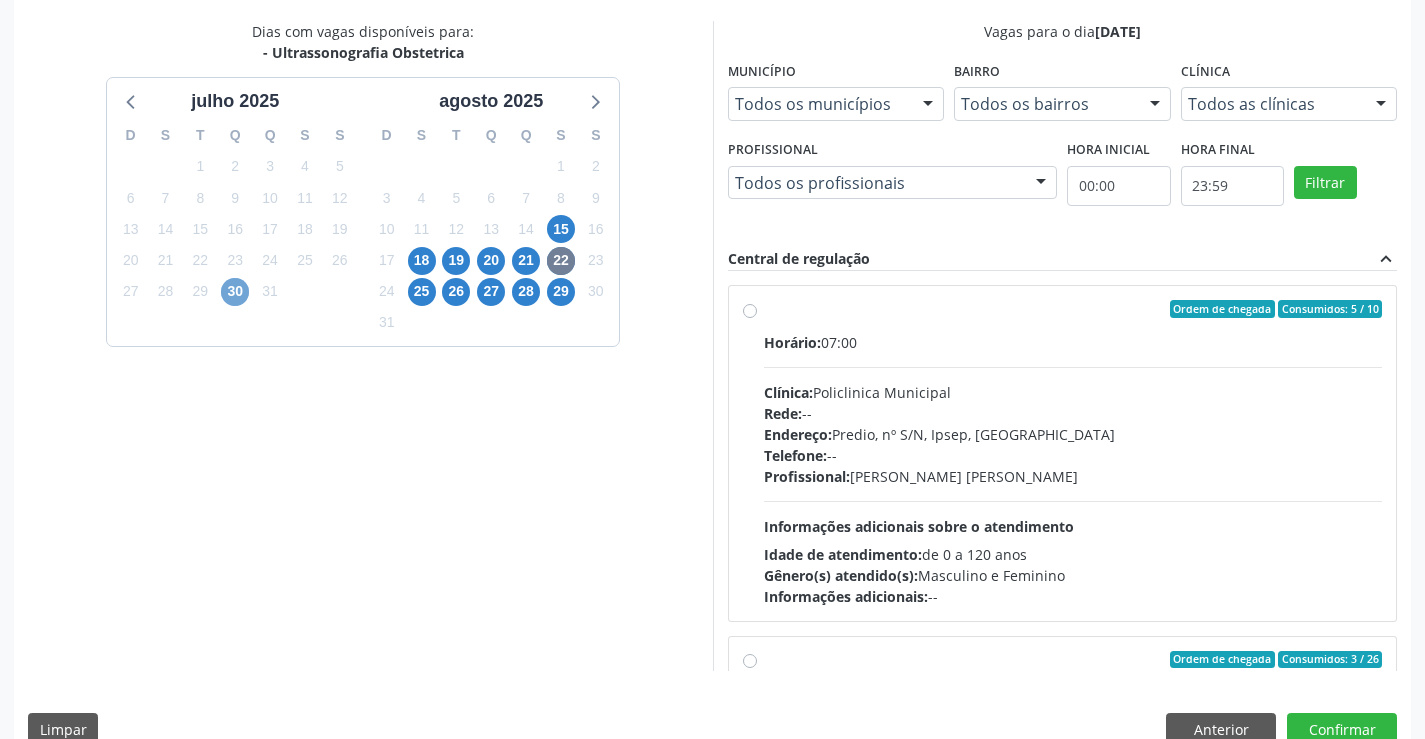 click on "30" at bounding box center [235, 292] 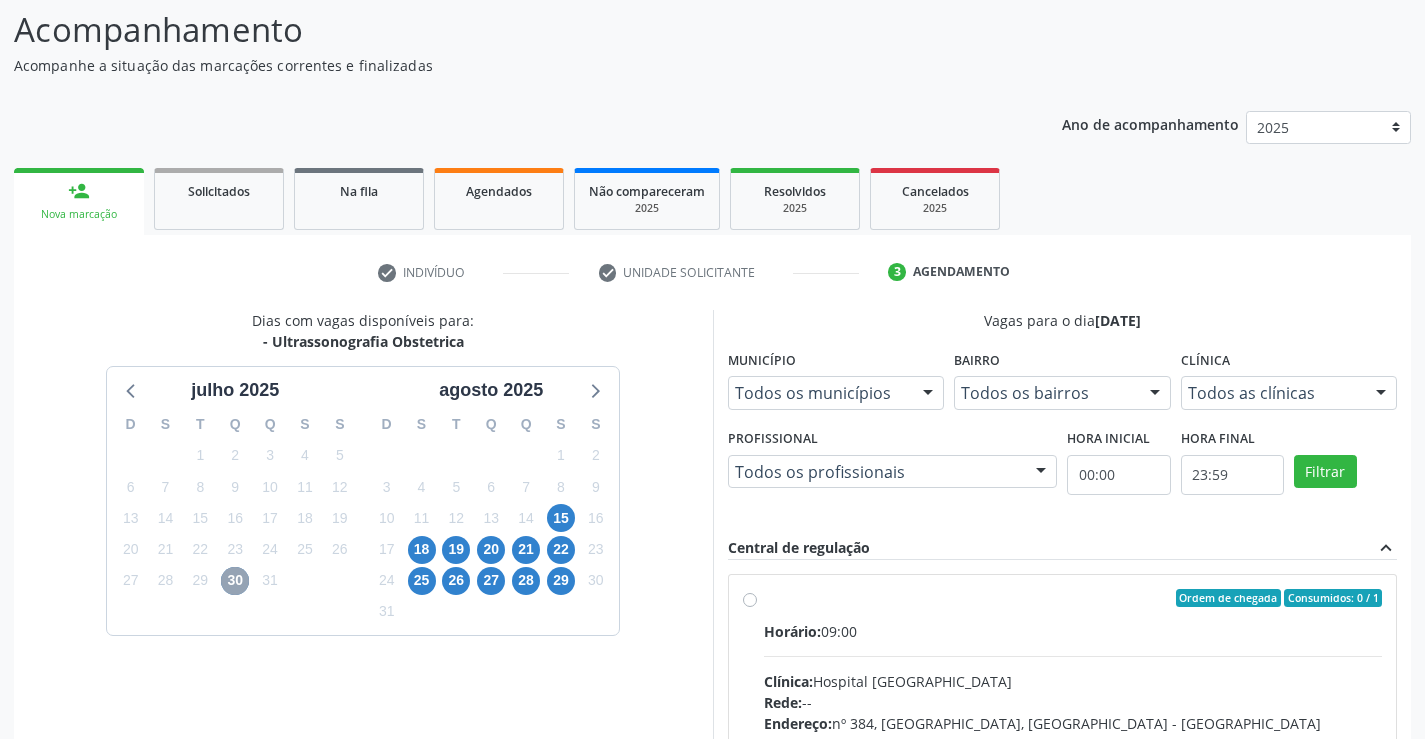 scroll, scrollTop: 420, scrollLeft: 0, axis: vertical 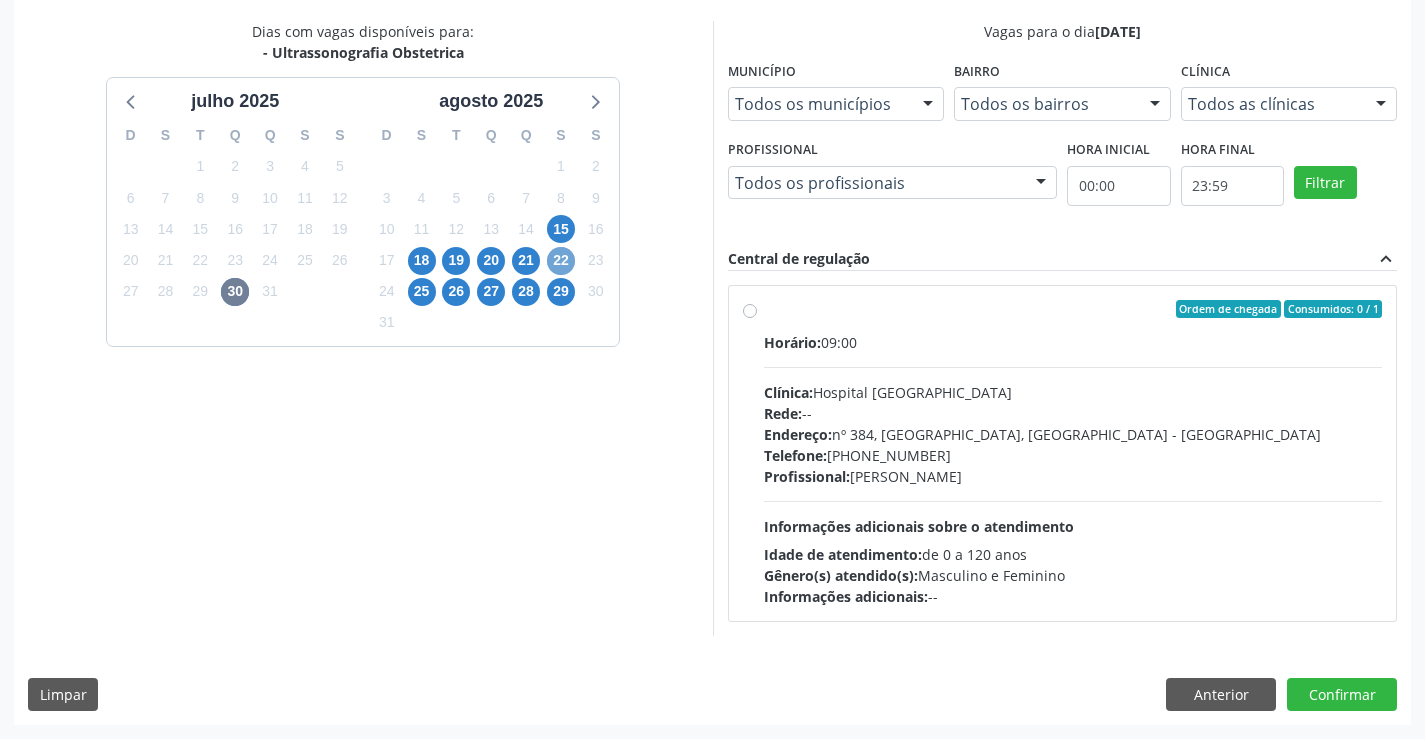 click on "22" at bounding box center [561, 261] 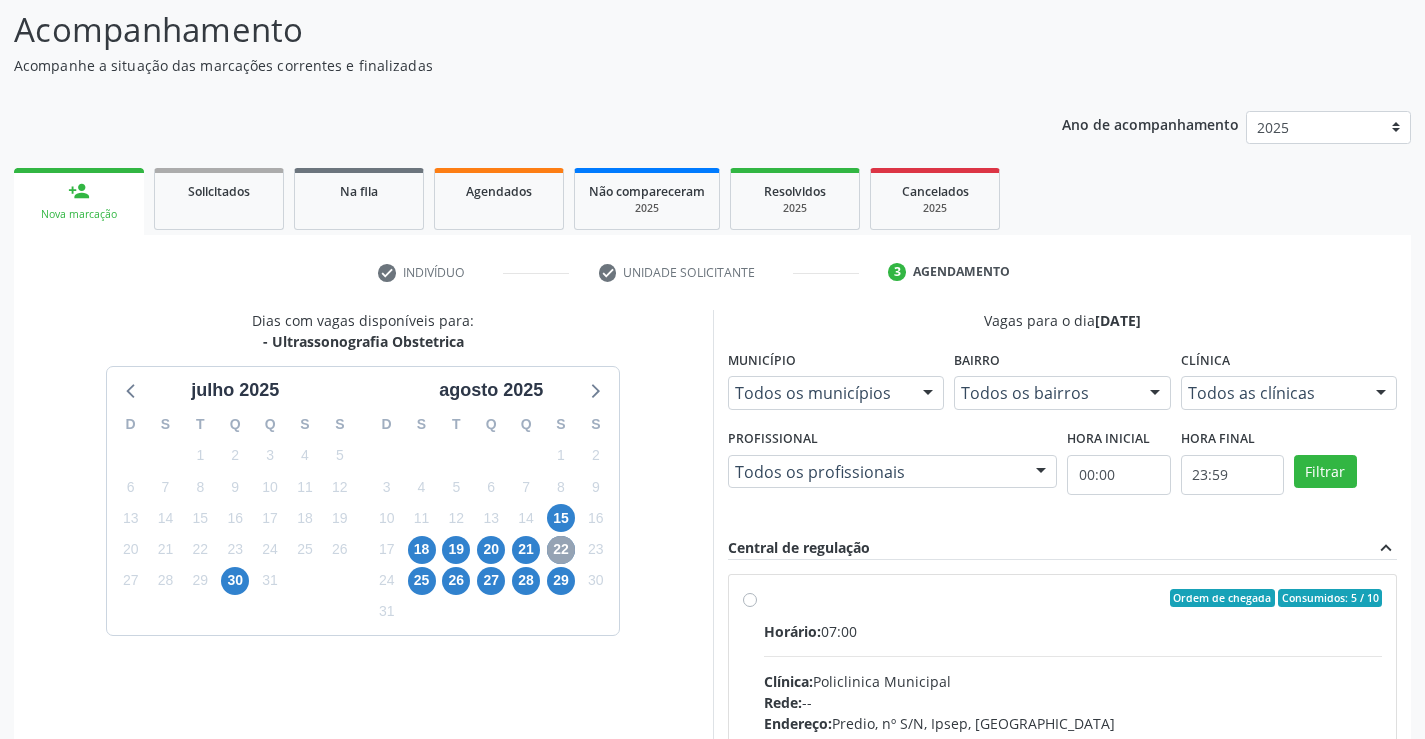 scroll, scrollTop: 420, scrollLeft: 0, axis: vertical 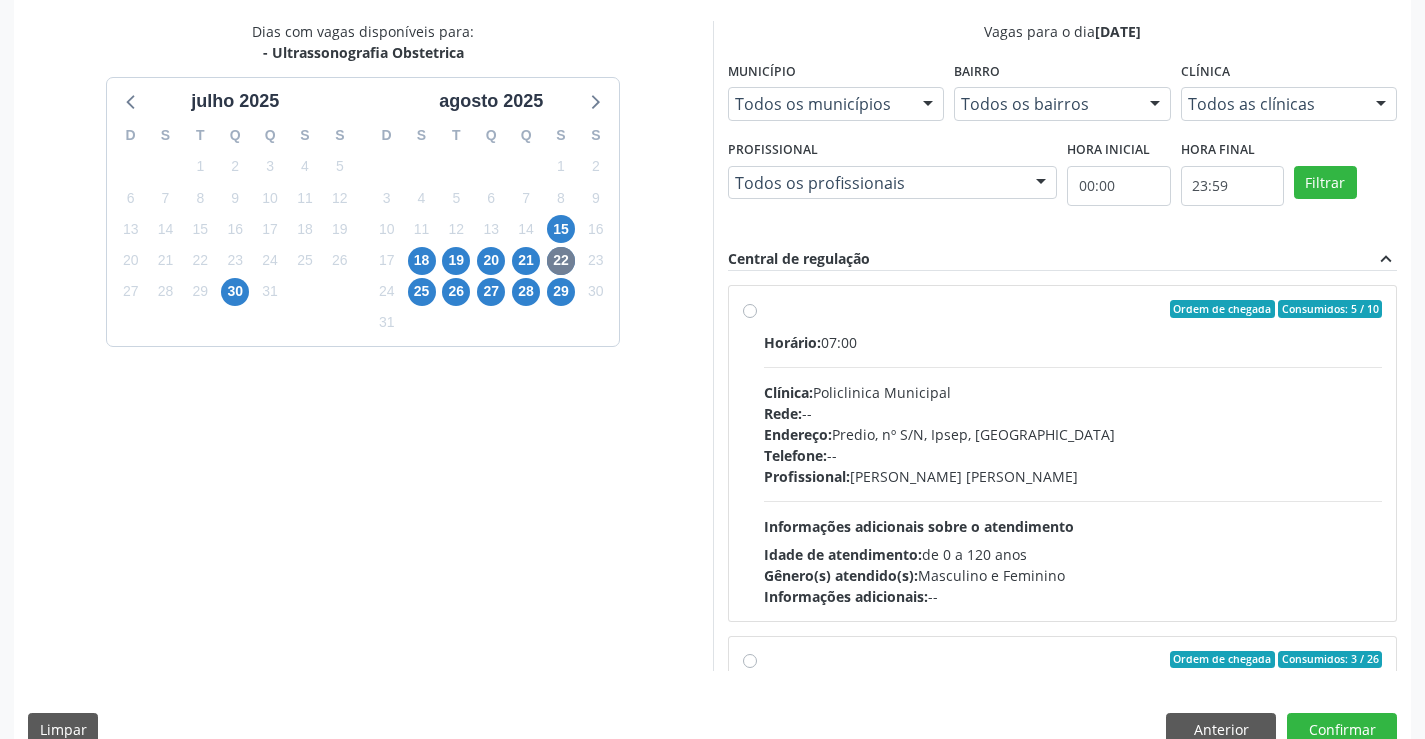 click on "Ordem de chegada
Consumidos: 5 / 10
Horário:   07:00
Clínica:  Policlinica Municipal
Rede:
--
Endereço:   Predio, nº S/N, Ipsep, [GEOGRAPHIC_DATA] - PE
Telefone:   --
Profissional:
[PERSON_NAME] [PERSON_NAME]
Informações adicionais sobre o atendimento
Idade de atendimento:
de 0 a 120 anos
Gênero(s) atendido(s):
Masculino e Feminino
Informações adicionais:
--" at bounding box center (1073, 453) 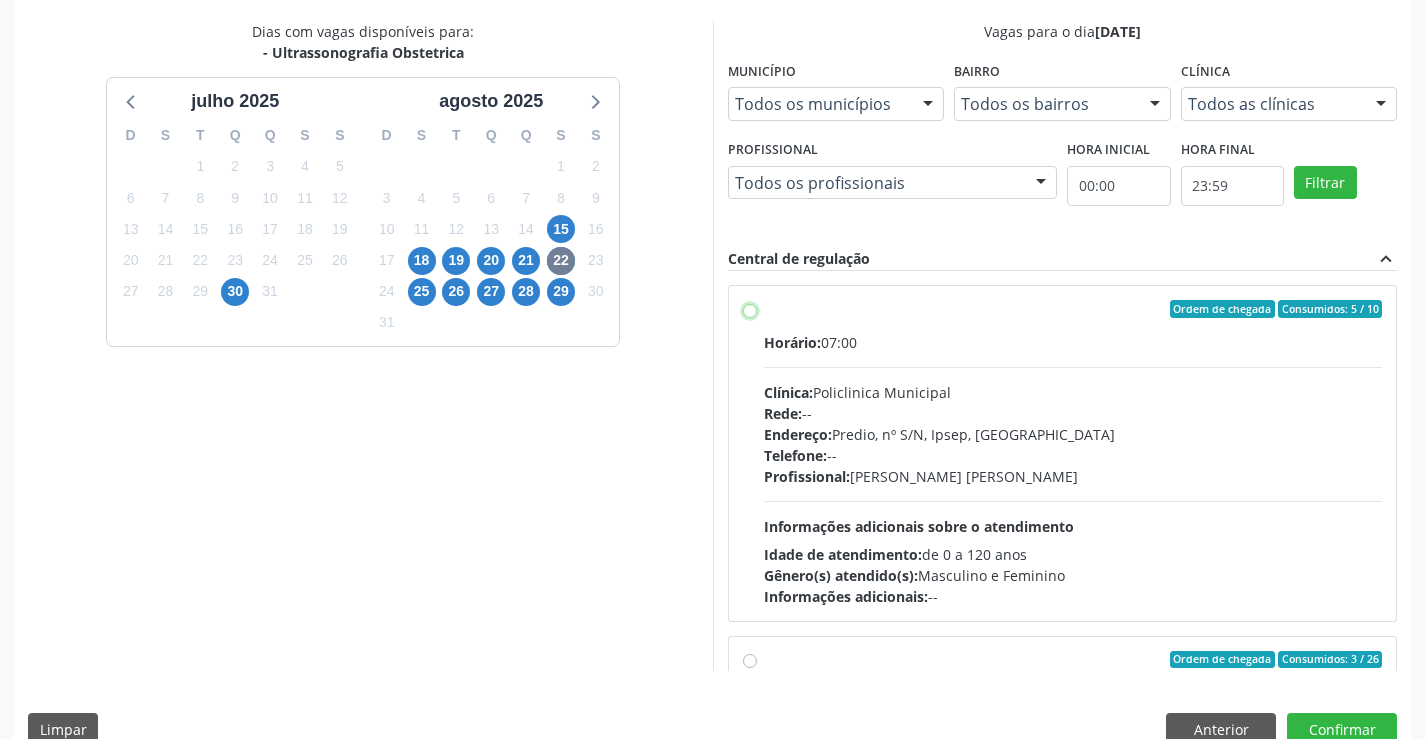 click on "Ordem de chegada
Consumidos: 5 / 10
Horário:   07:00
Clínica:  Policlinica Municipal
Rede:
--
Endereço:   Predio, nº S/N, Ipsep, [GEOGRAPHIC_DATA] - PE
Telefone:   --
Profissional:
[PERSON_NAME] [PERSON_NAME]
Informações adicionais sobre o atendimento
Idade de atendimento:
de 0 a 120 anos
Gênero(s) atendido(s):
Masculino e Feminino
Informações adicionais:
--" at bounding box center [750, 309] 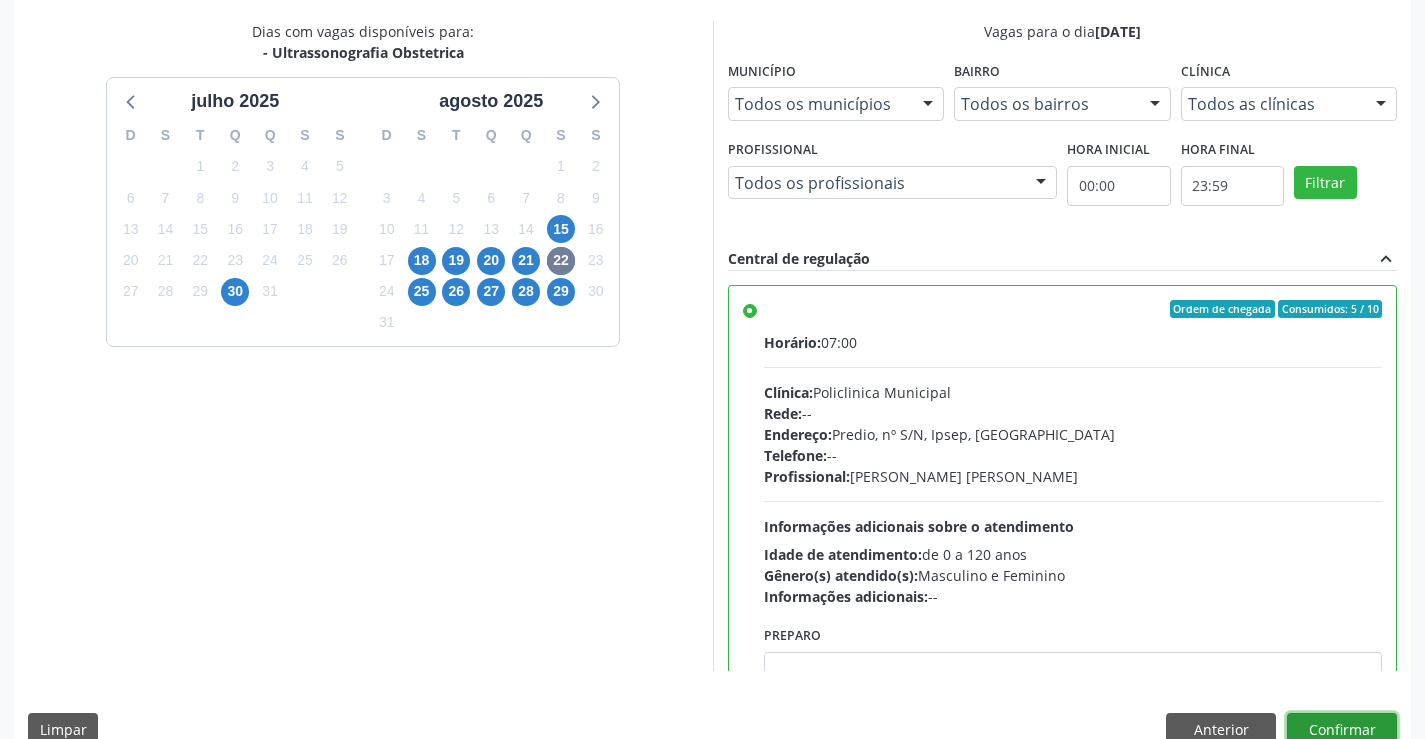 click on "Confirmar" at bounding box center (1342, 730) 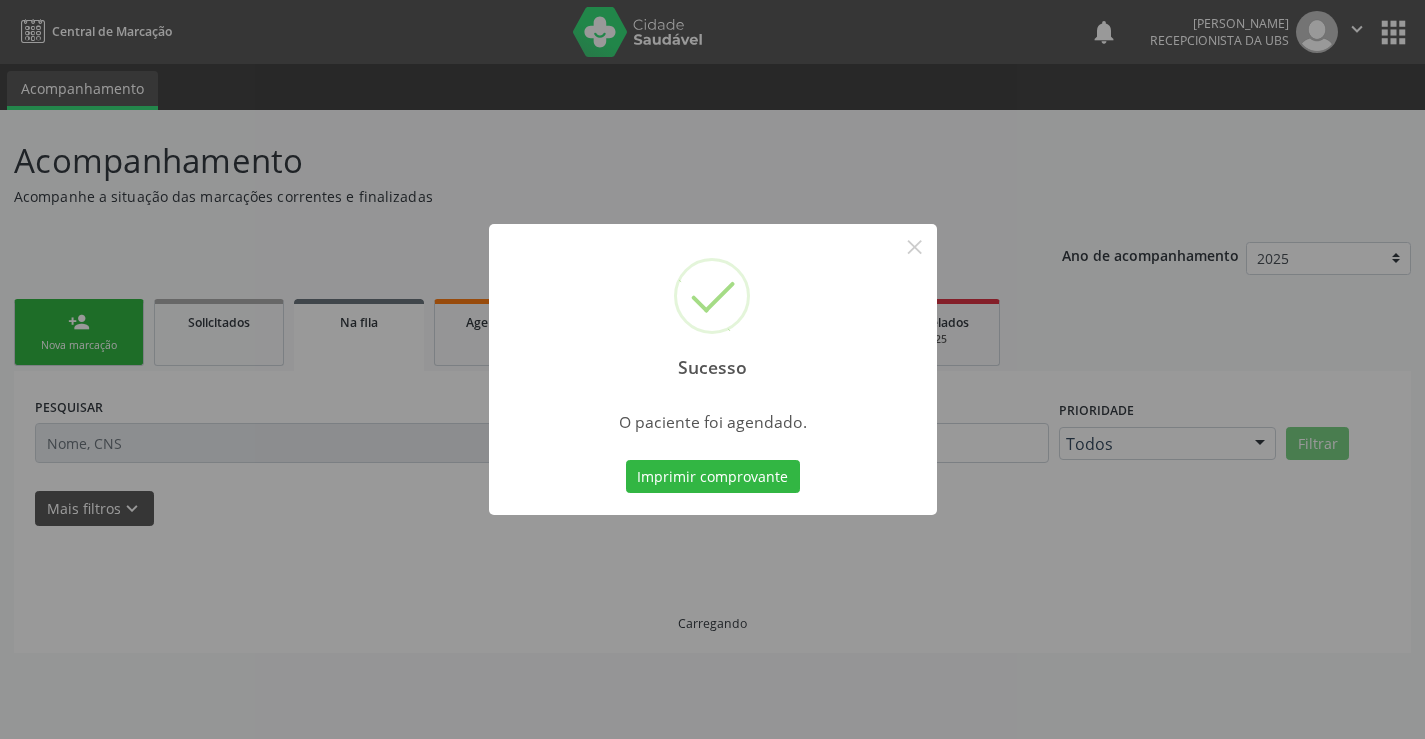 scroll, scrollTop: 0, scrollLeft: 0, axis: both 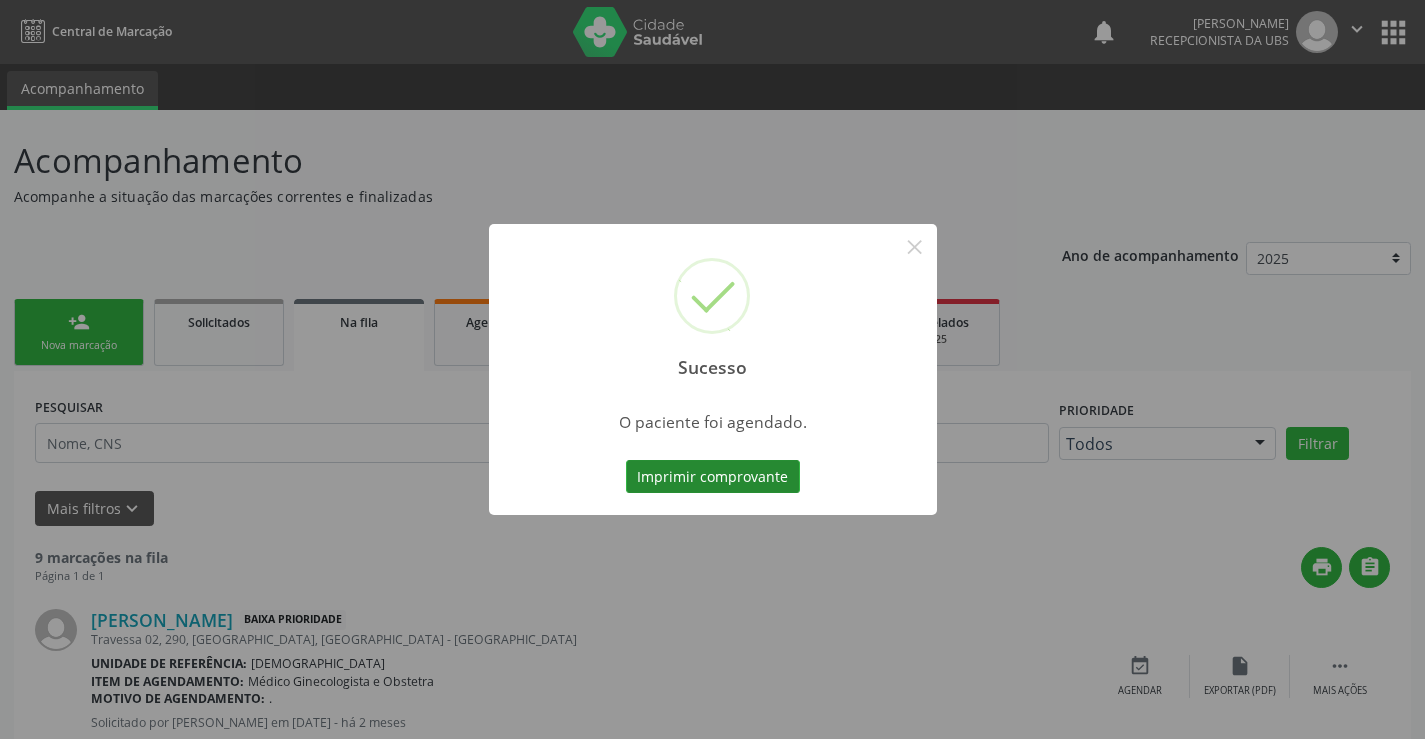 click on "Imprimir comprovante" at bounding box center (713, 477) 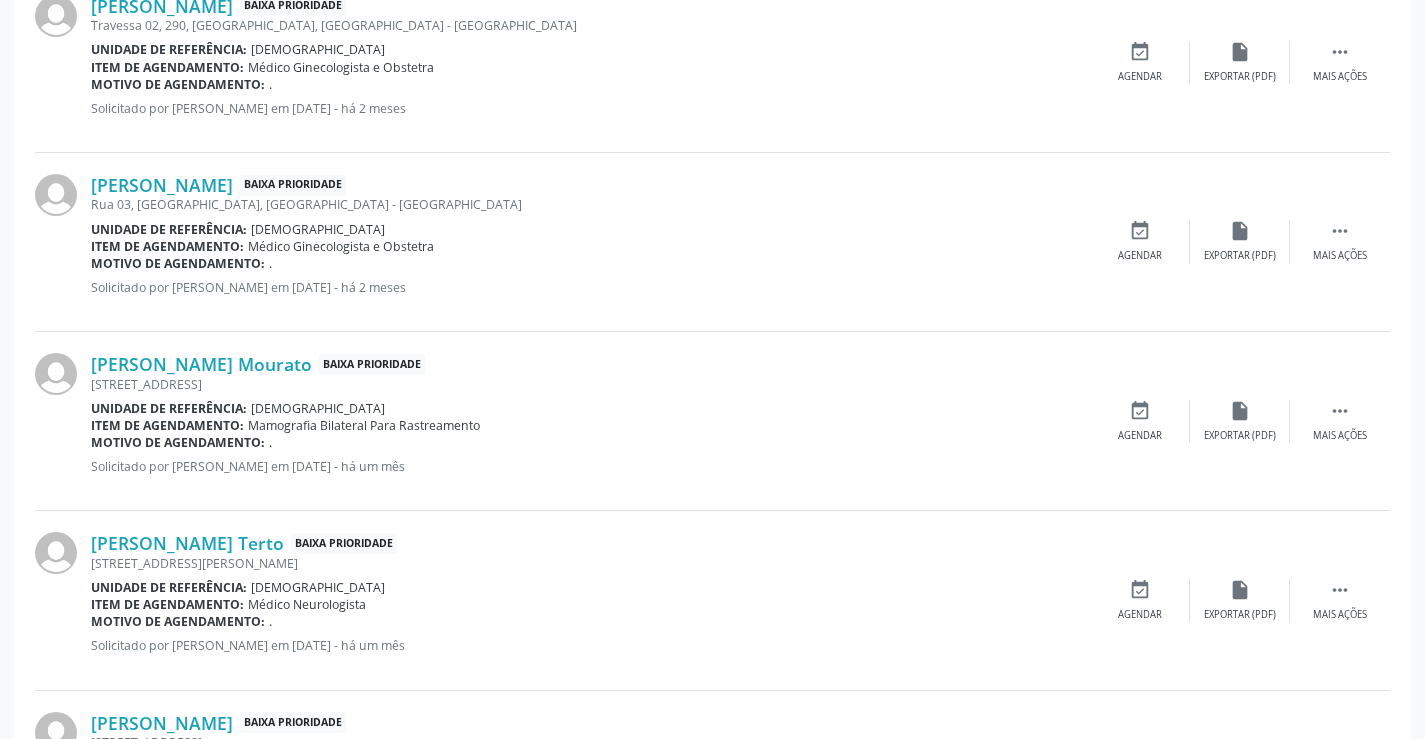 scroll, scrollTop: 649, scrollLeft: 0, axis: vertical 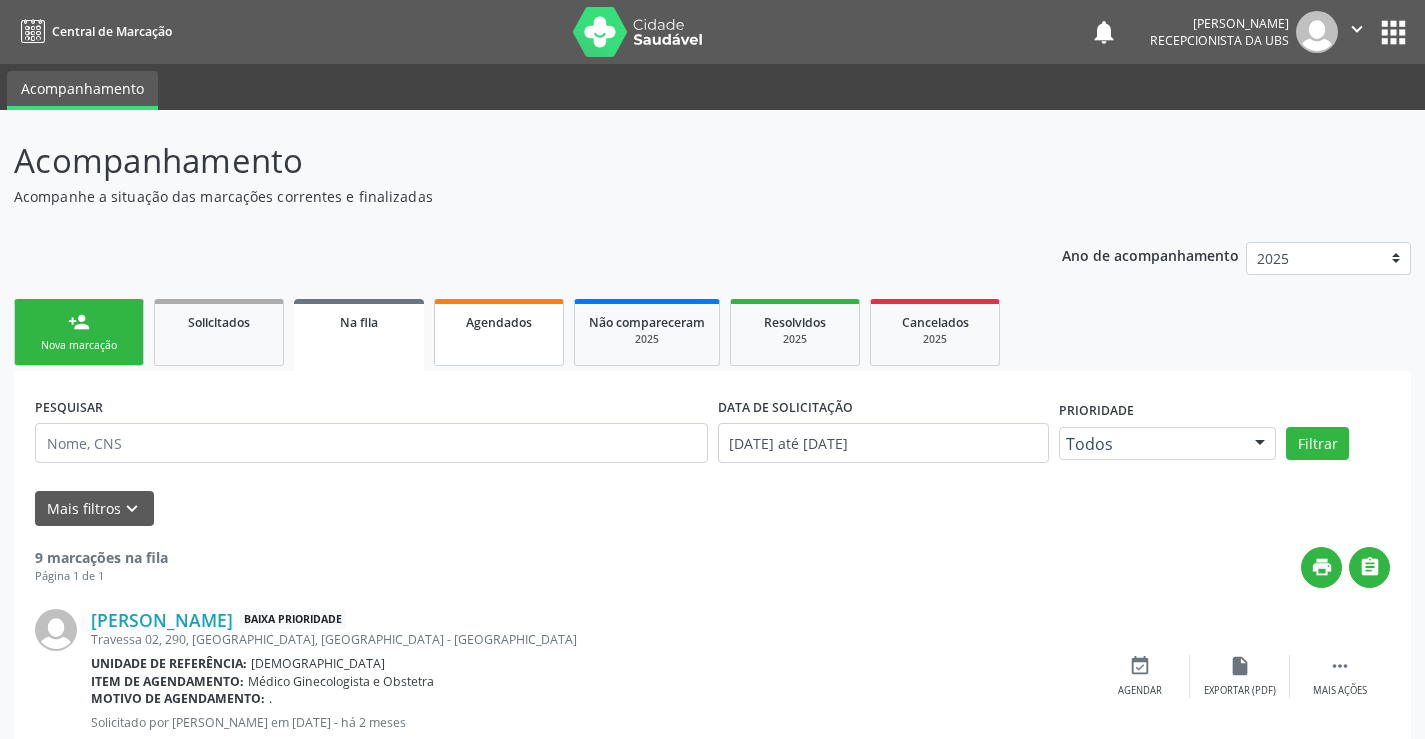 click on "Agendados" at bounding box center [499, 322] 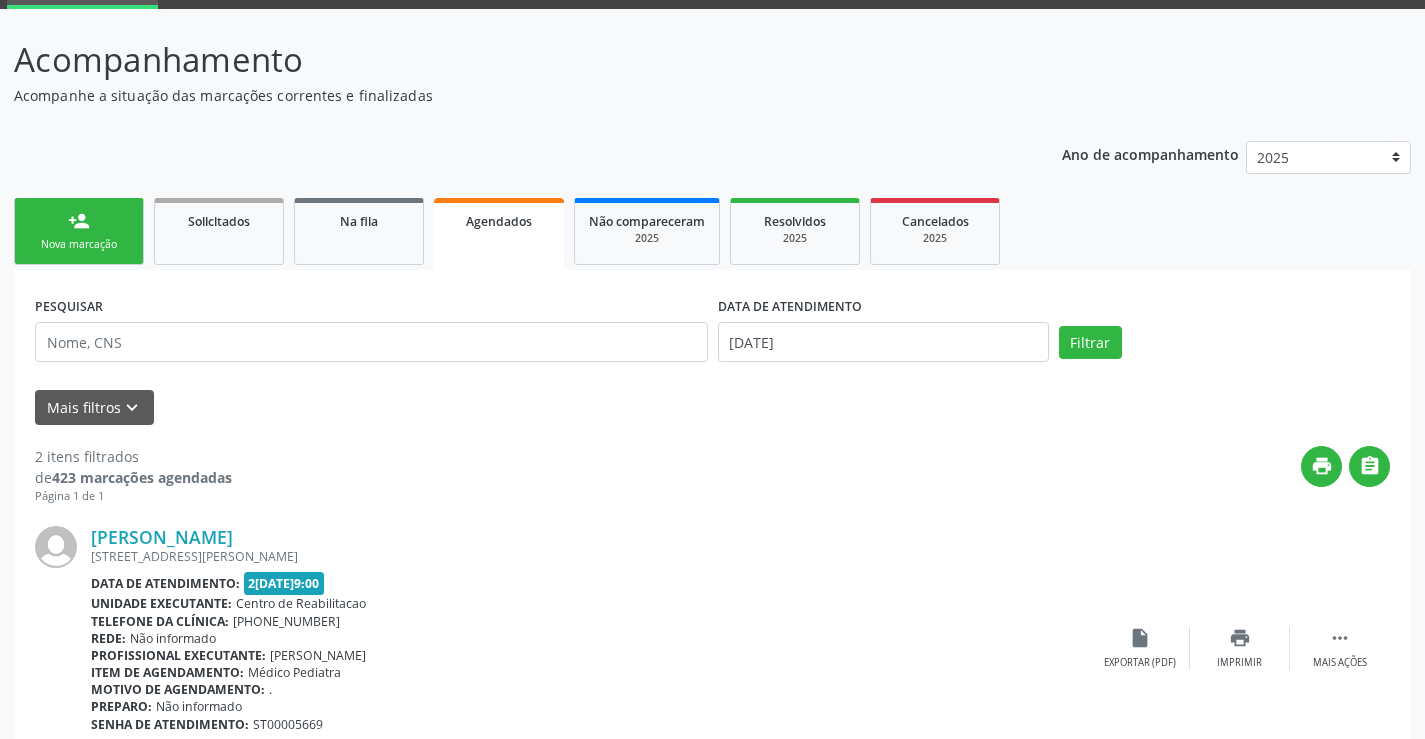 scroll, scrollTop: 100, scrollLeft: 0, axis: vertical 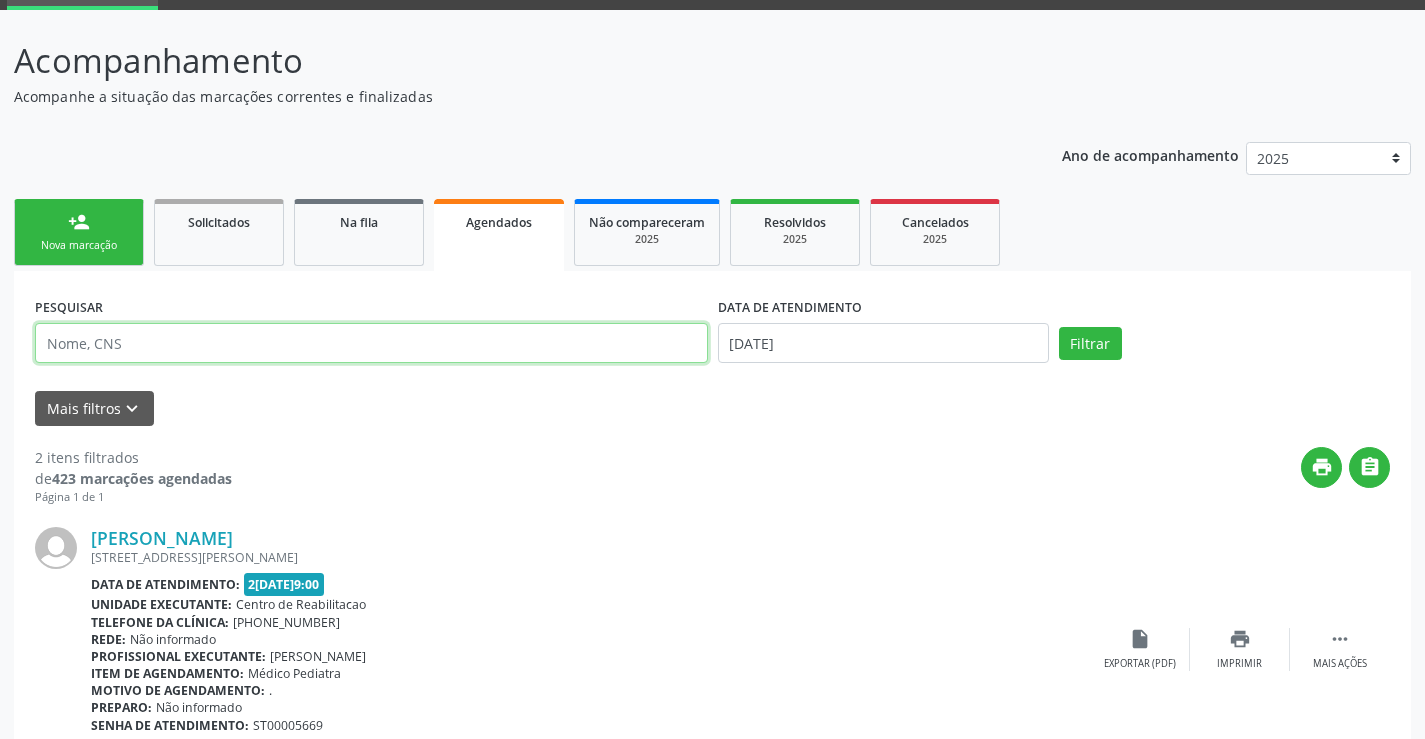 click at bounding box center [371, 343] 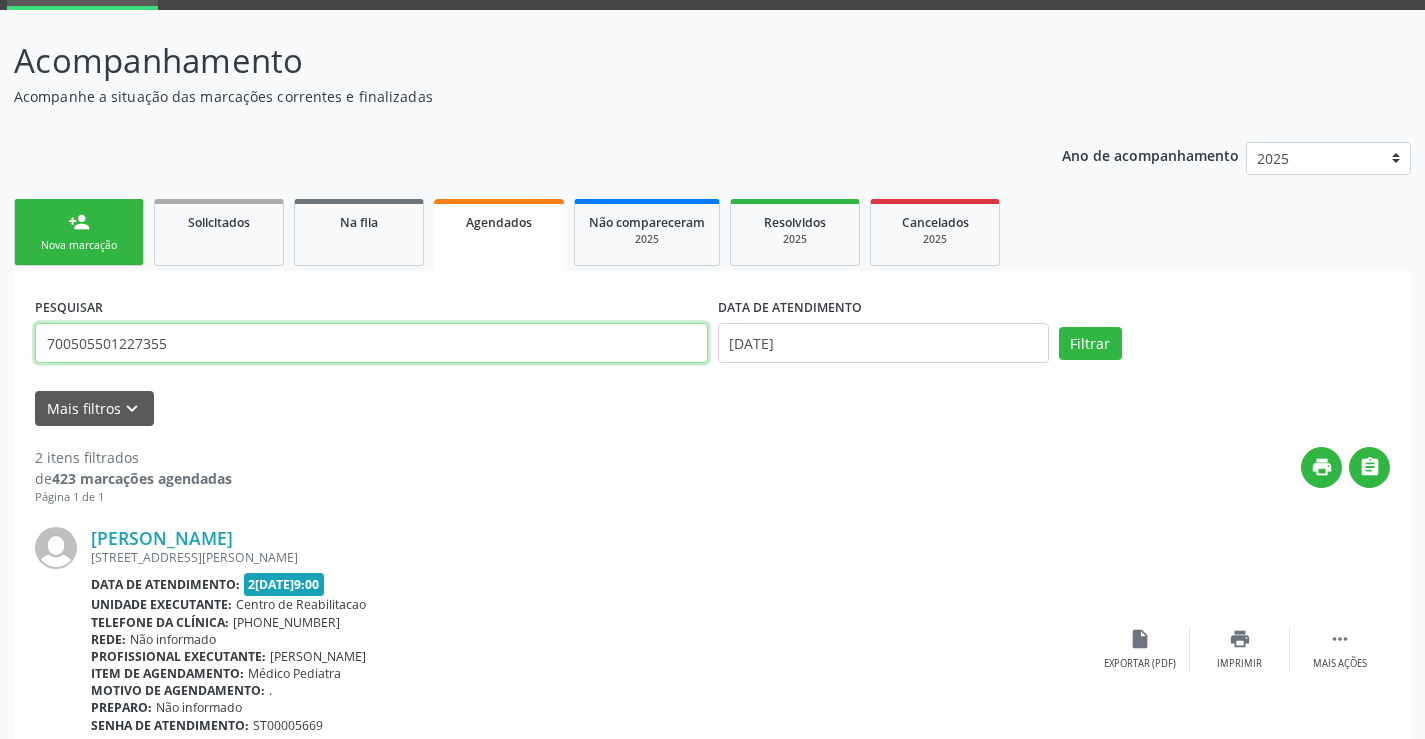type on "700505501227355" 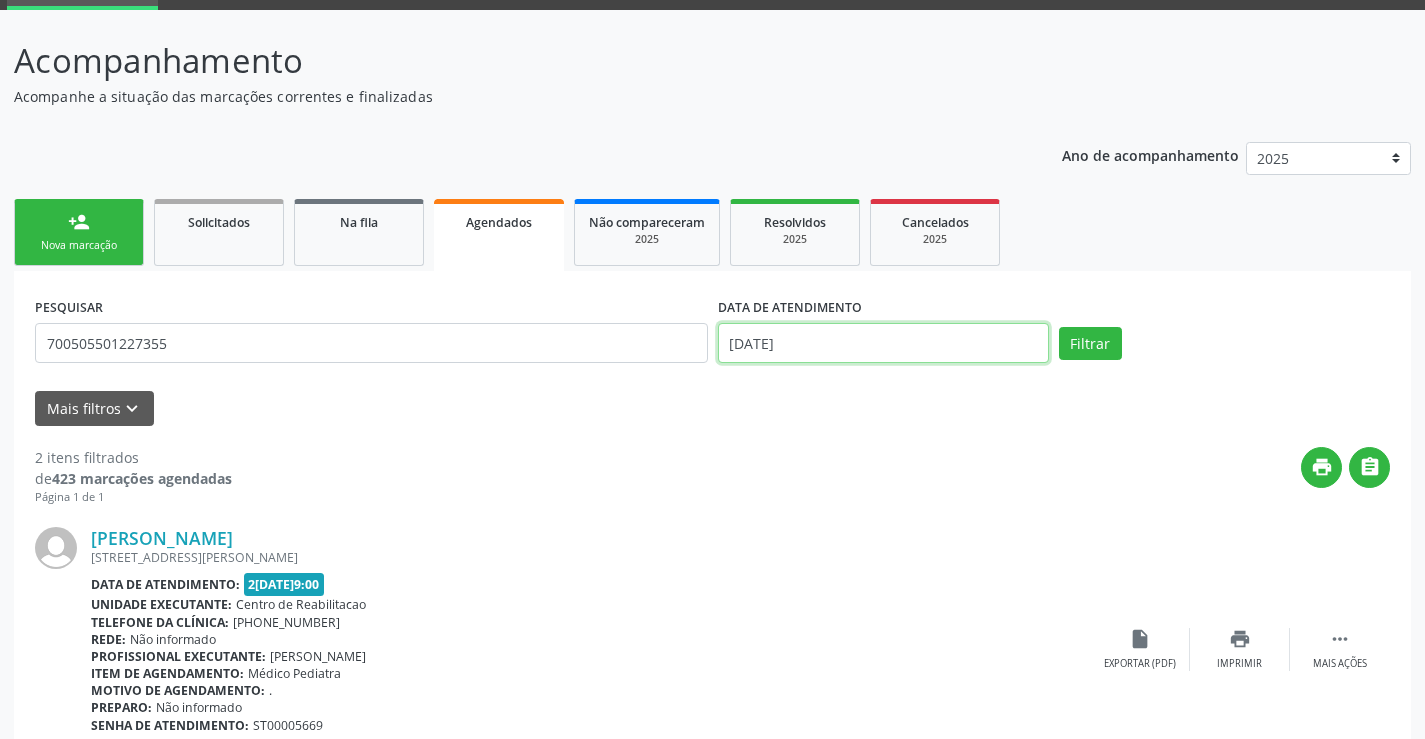click on "[DATE]" at bounding box center (883, 343) 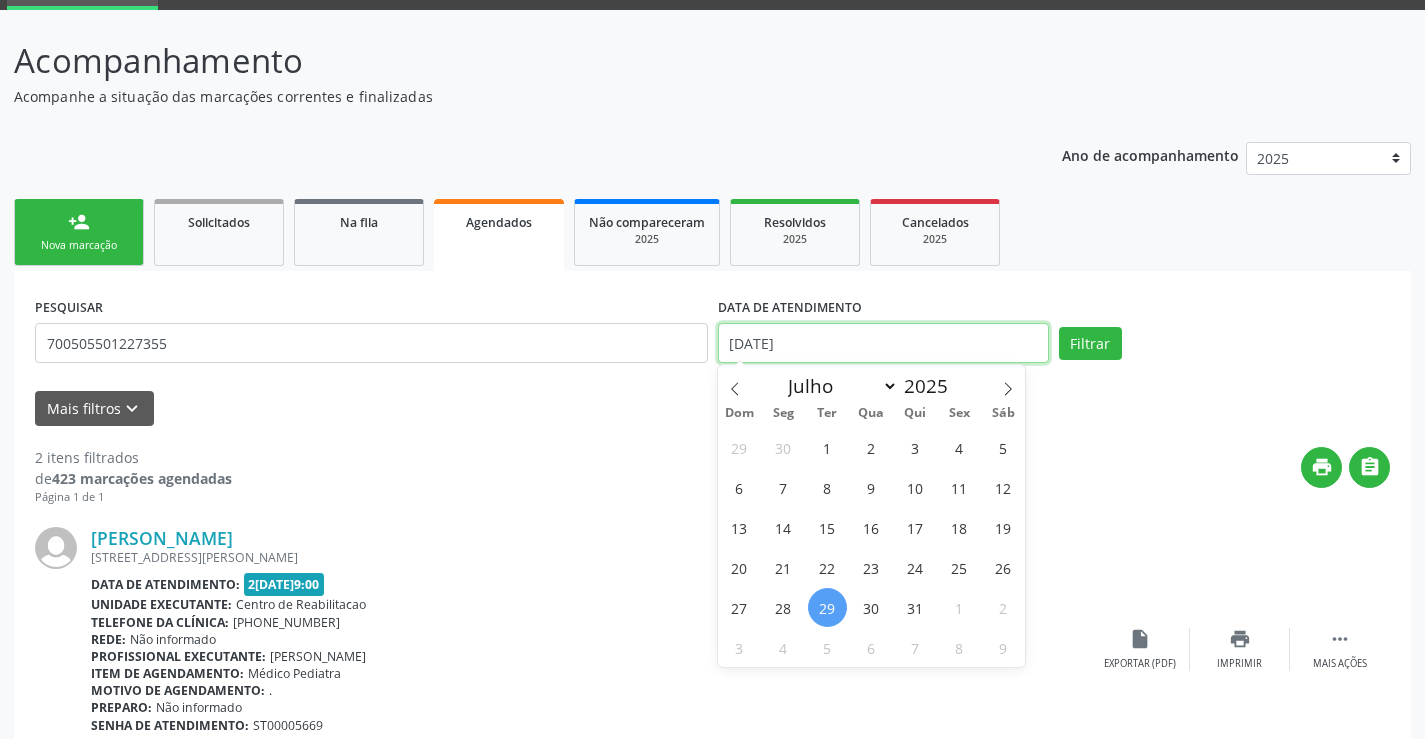 click on "[DATE]" at bounding box center [883, 343] 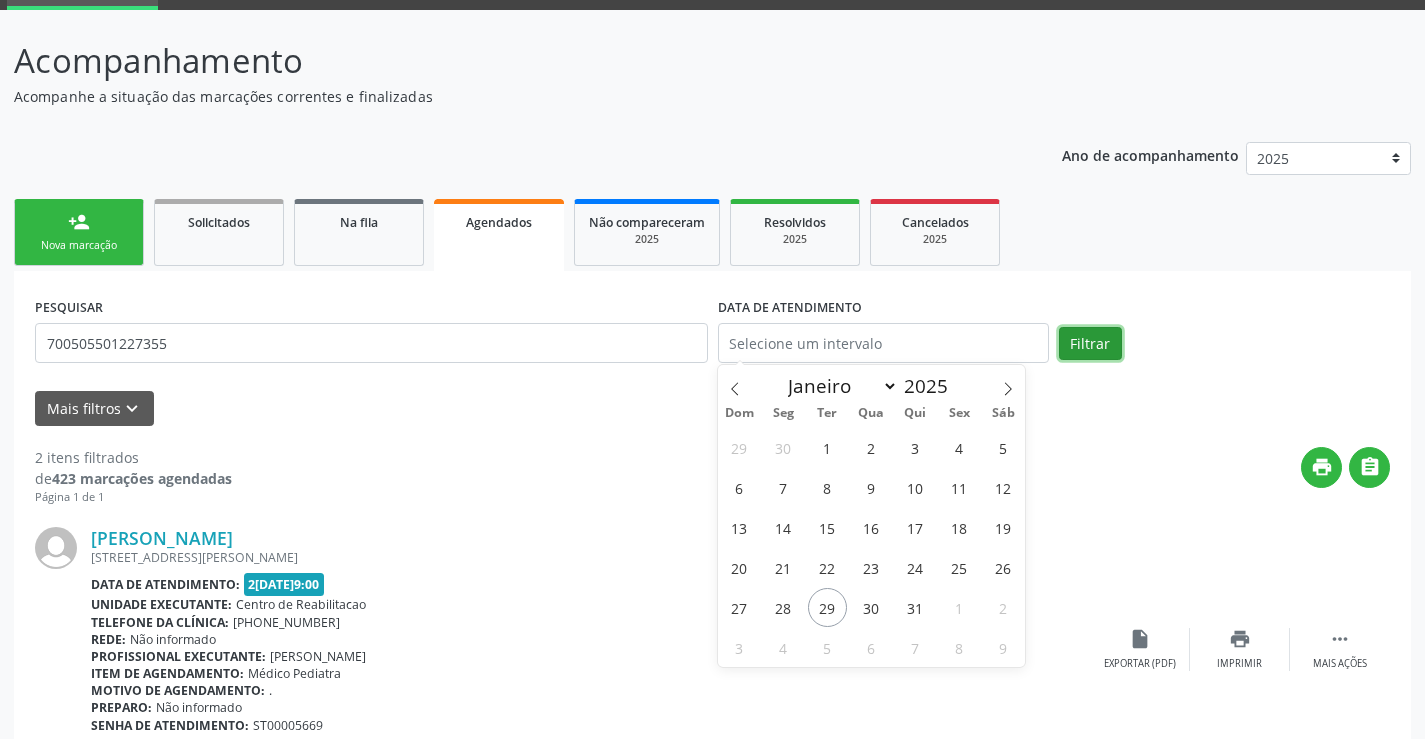 click on "Filtrar" at bounding box center [1090, 344] 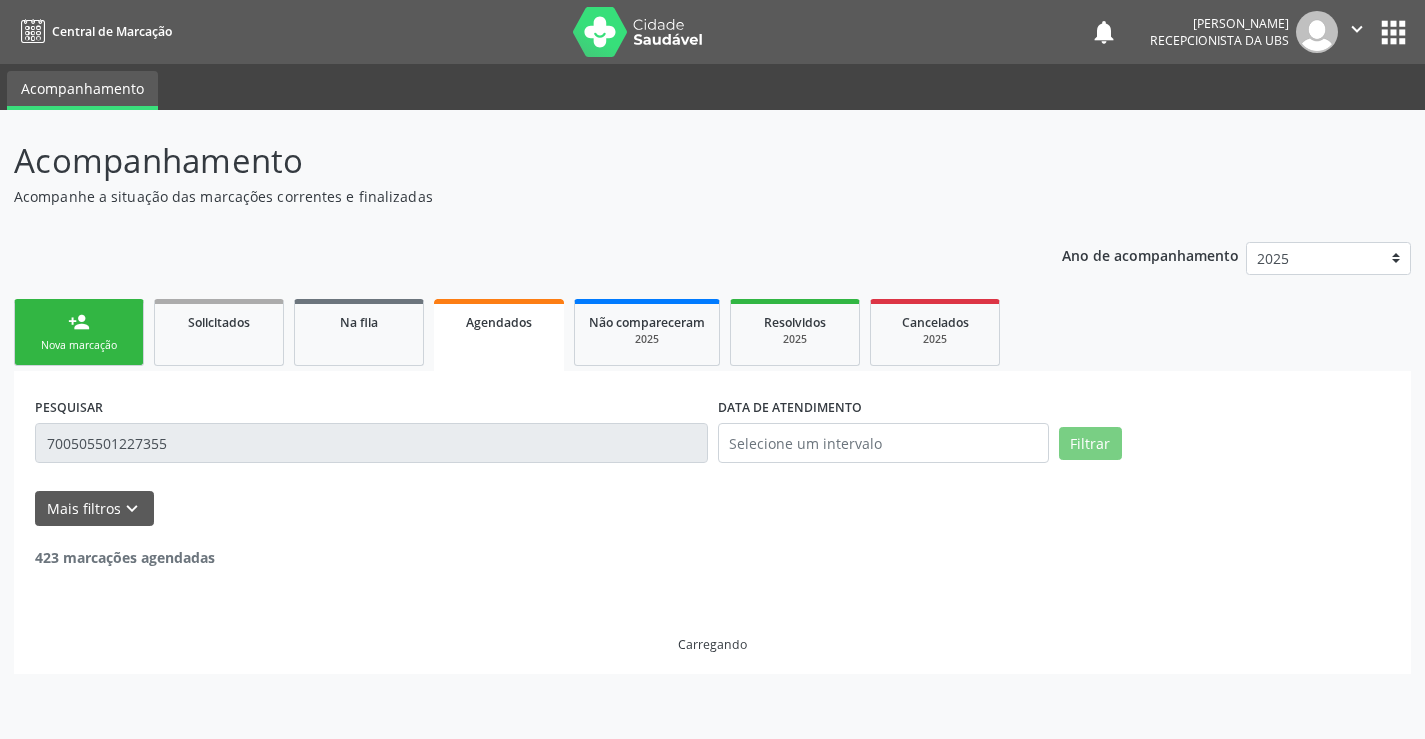 scroll, scrollTop: 0, scrollLeft: 0, axis: both 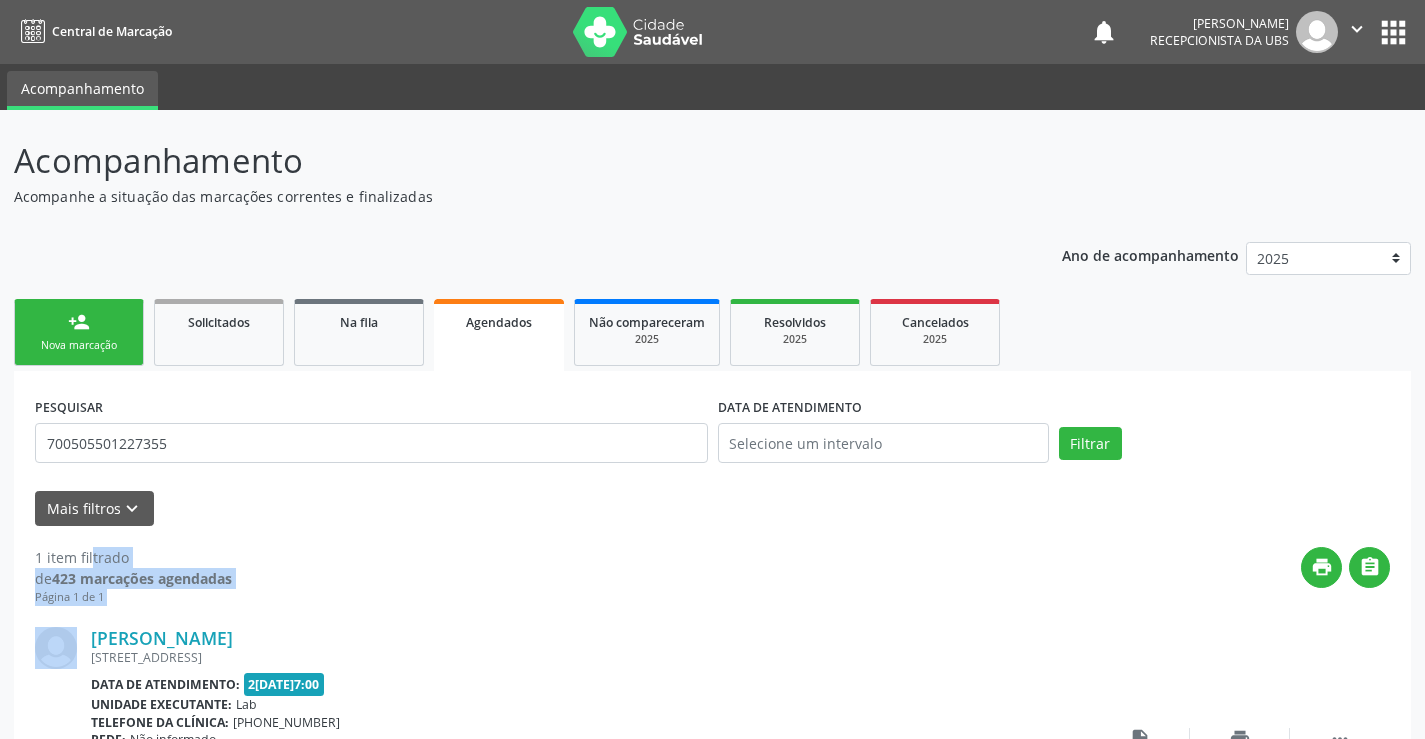 drag, startPoint x: 1416, startPoint y: 430, endPoint x: 1425, endPoint y: 592, distance: 162.2498 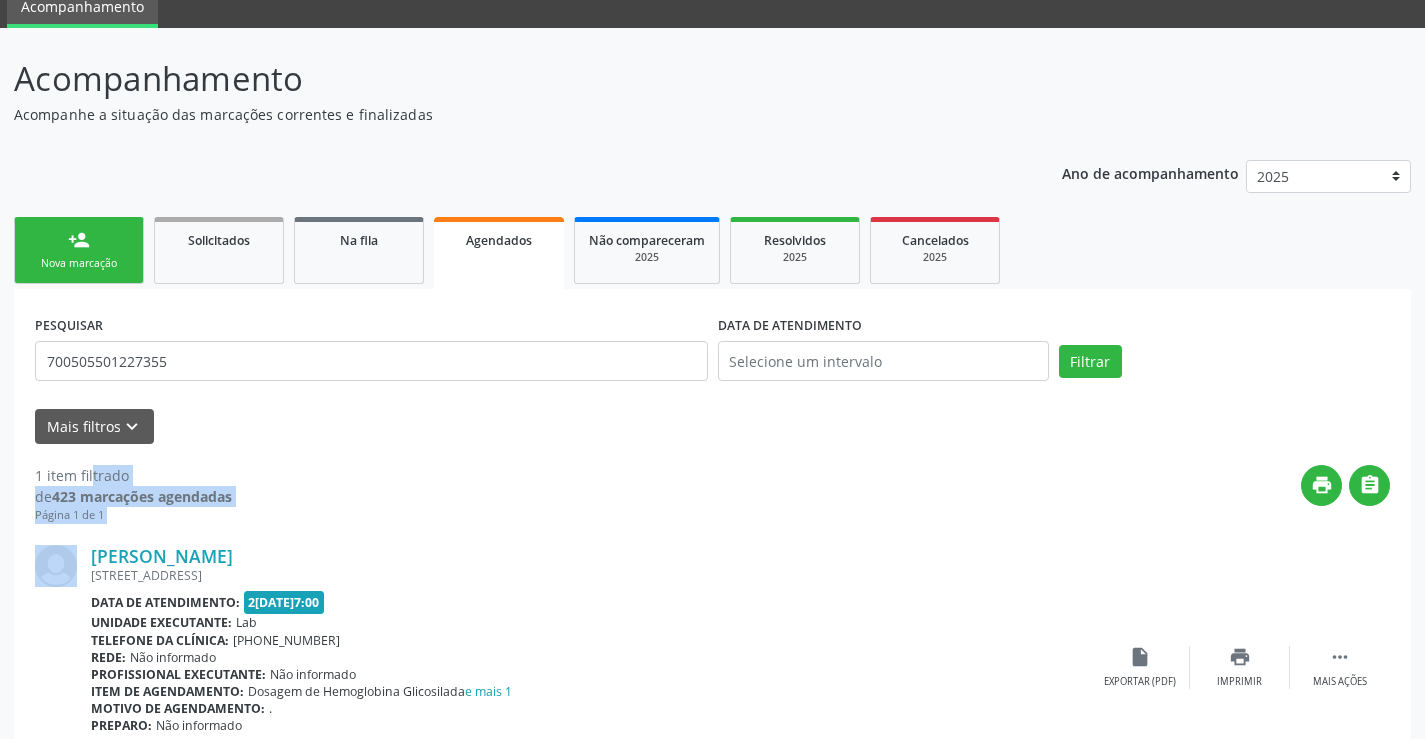 scroll, scrollTop: 189, scrollLeft: 0, axis: vertical 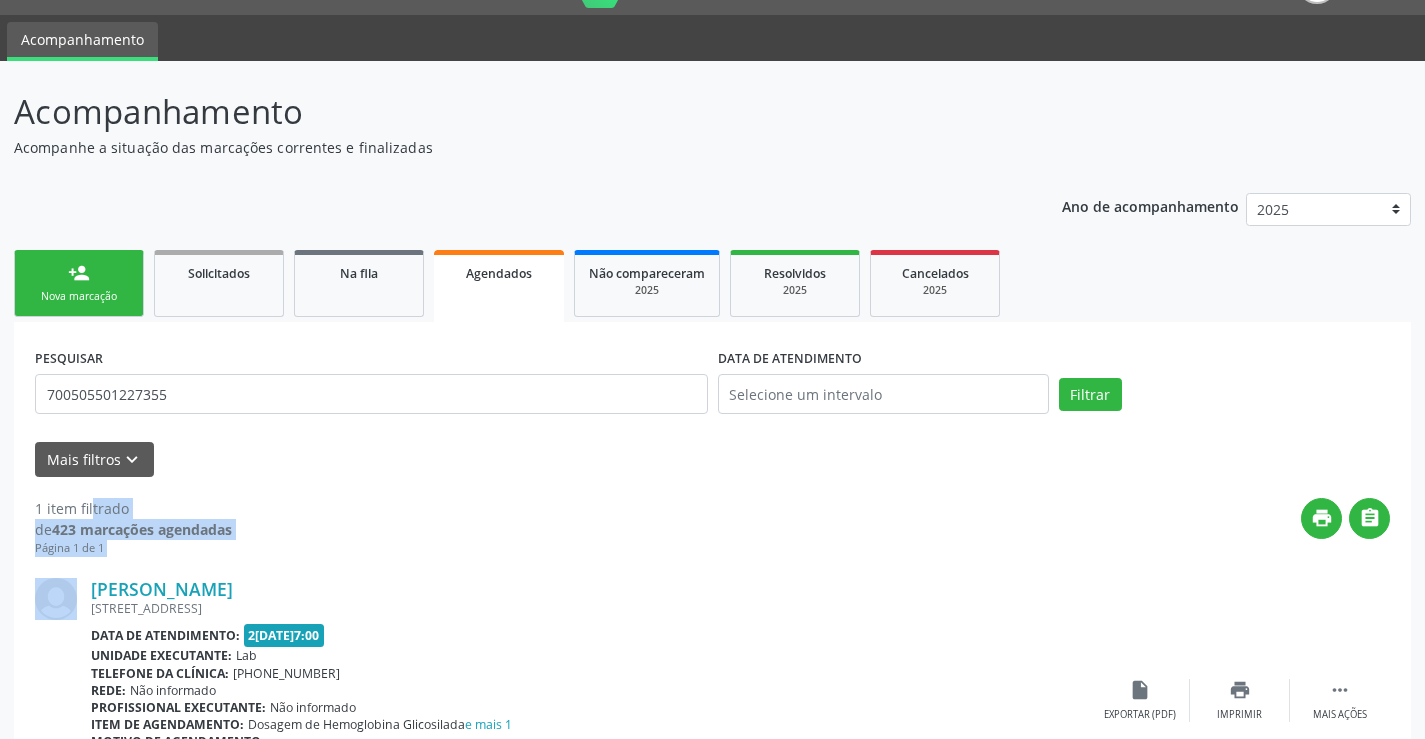 click on "Nova marcação" at bounding box center [79, 296] 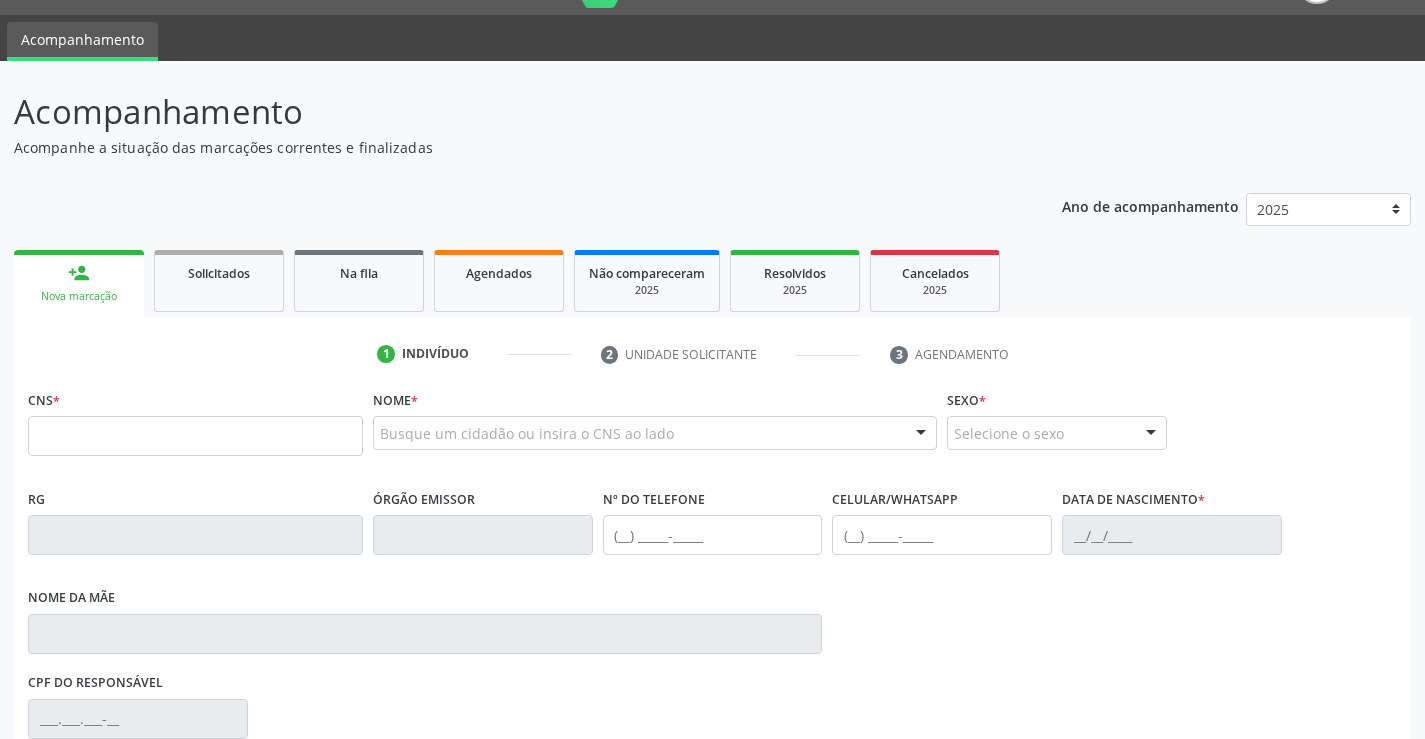 click on "Nova marcação" at bounding box center (79, 296) 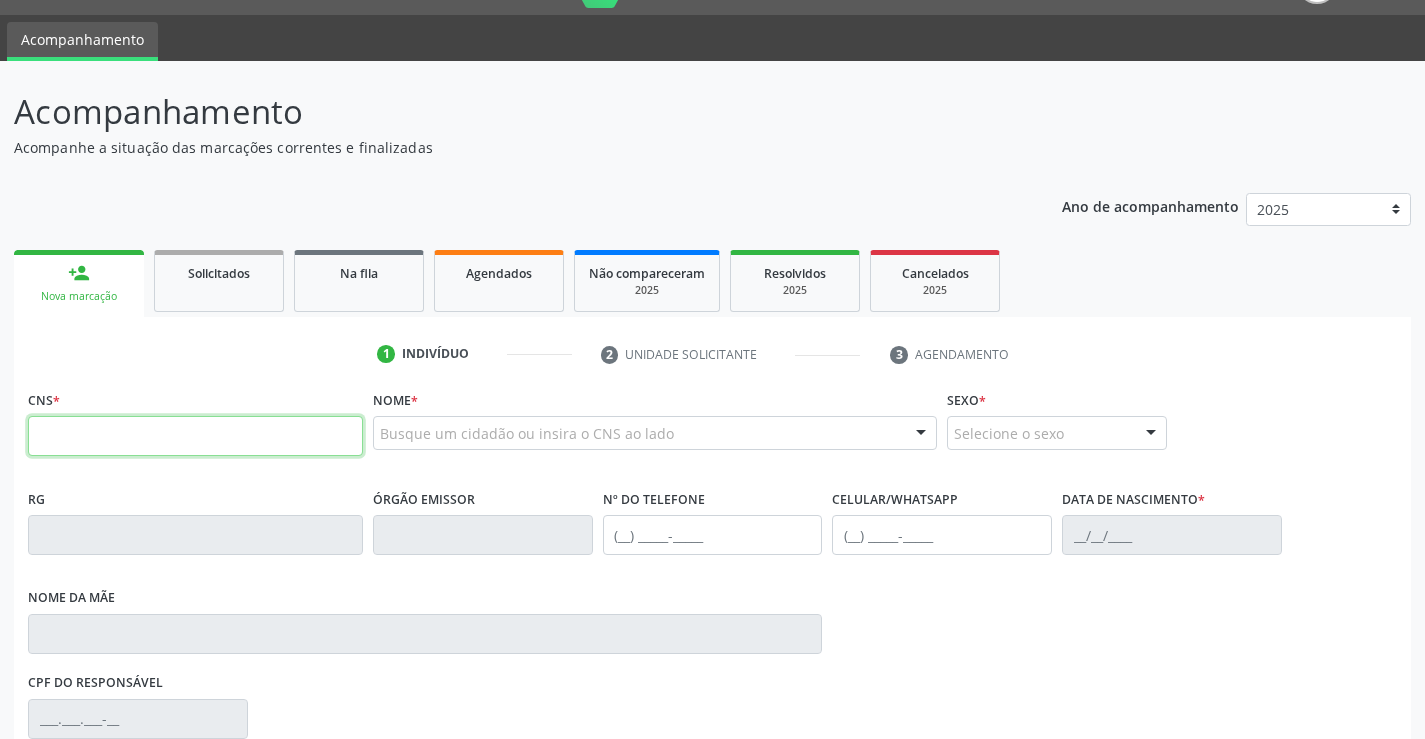click at bounding box center (195, 436) 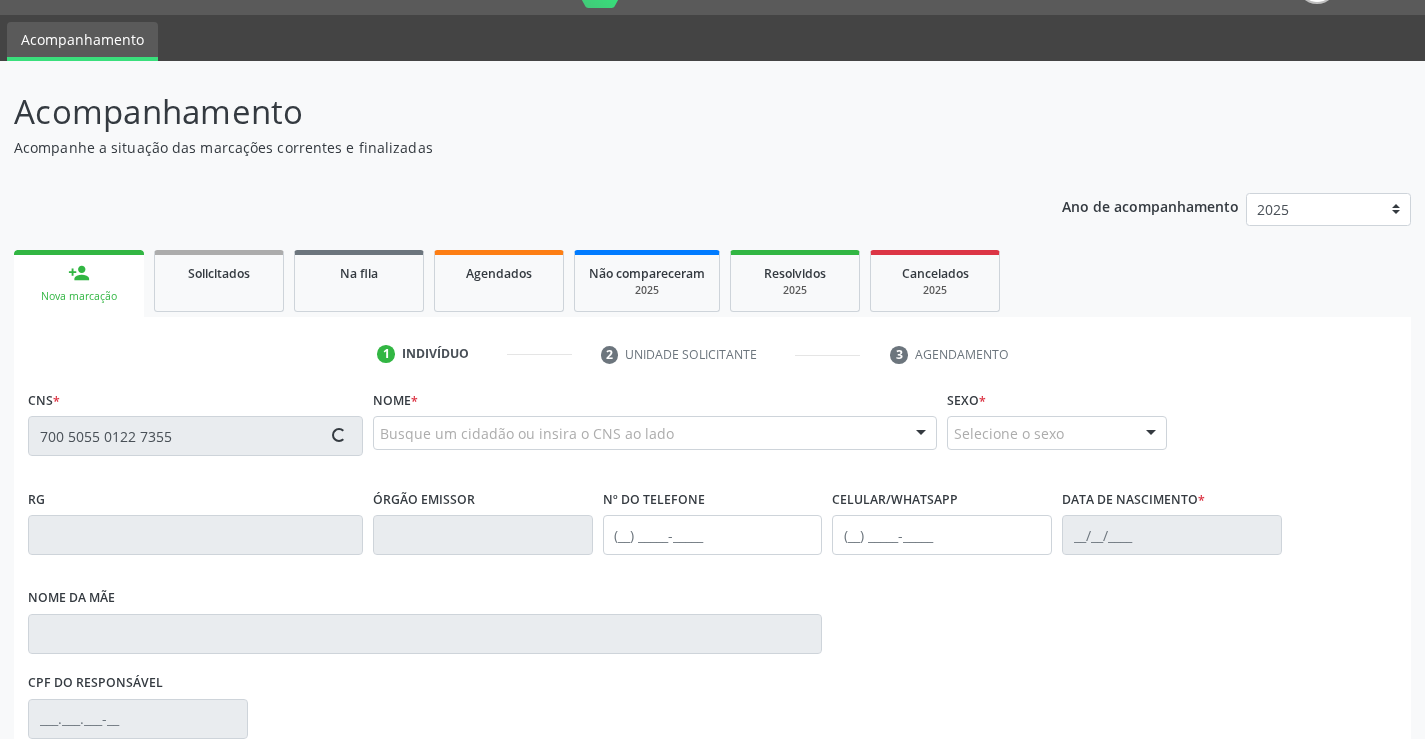 type on "700 5055 0122 7355" 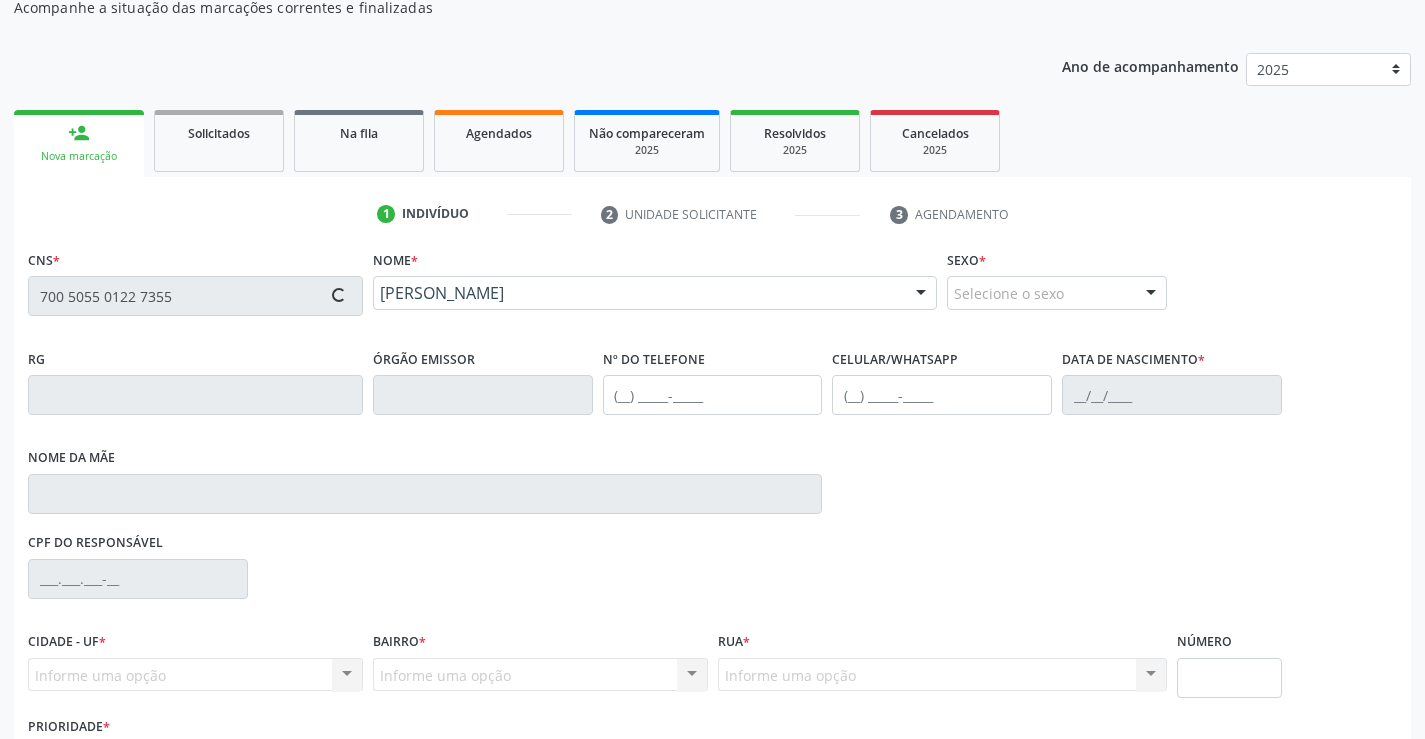 scroll, scrollTop: 331, scrollLeft: 0, axis: vertical 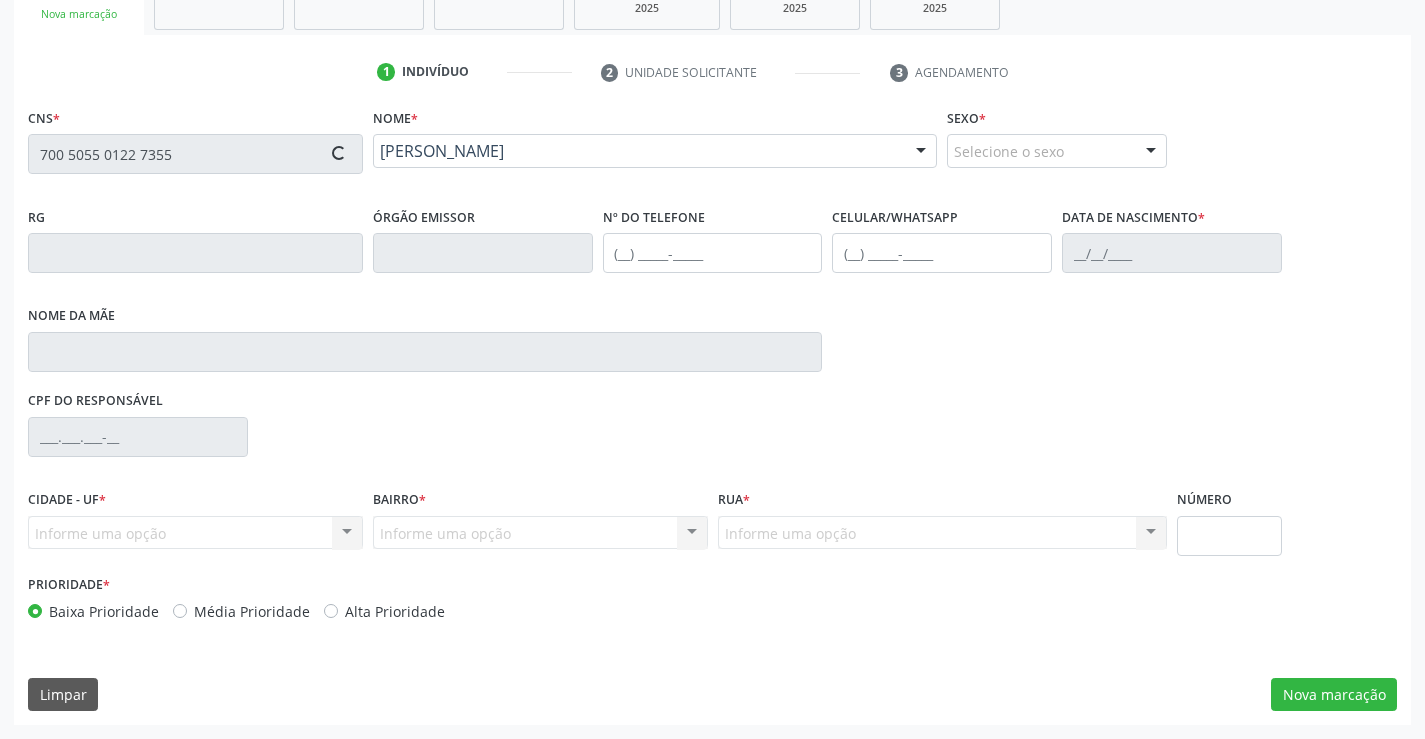 type on "[PHONE_NUMBER]" 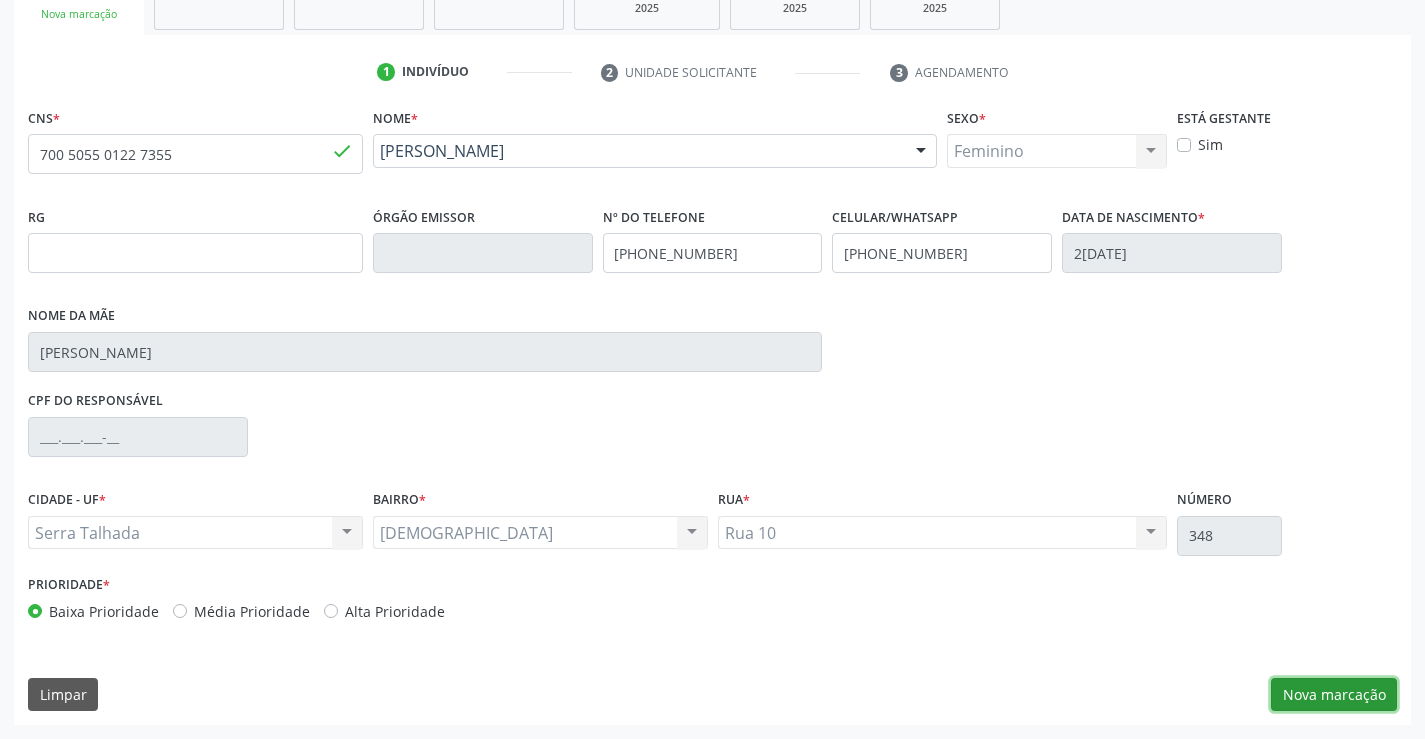 click on "Nova marcação" at bounding box center [1334, 695] 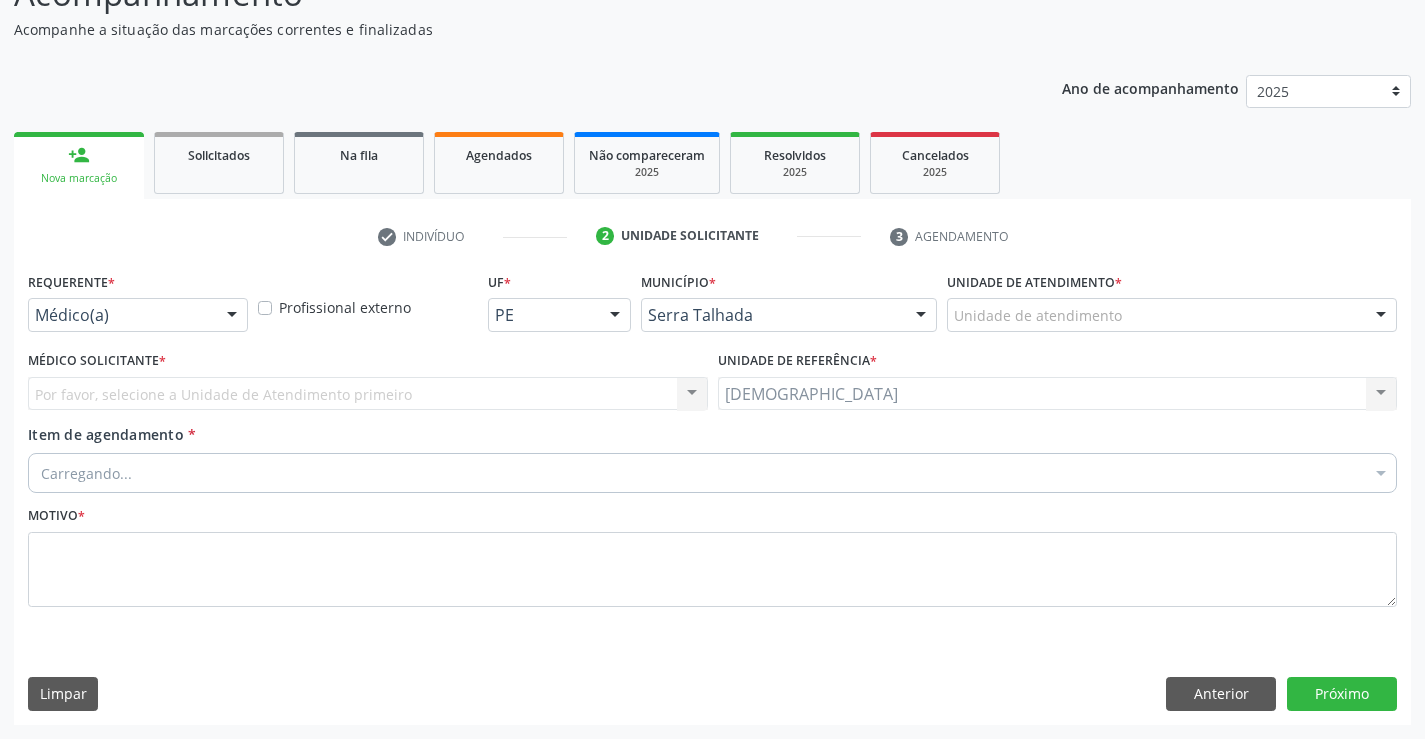 scroll, scrollTop: 167, scrollLeft: 0, axis: vertical 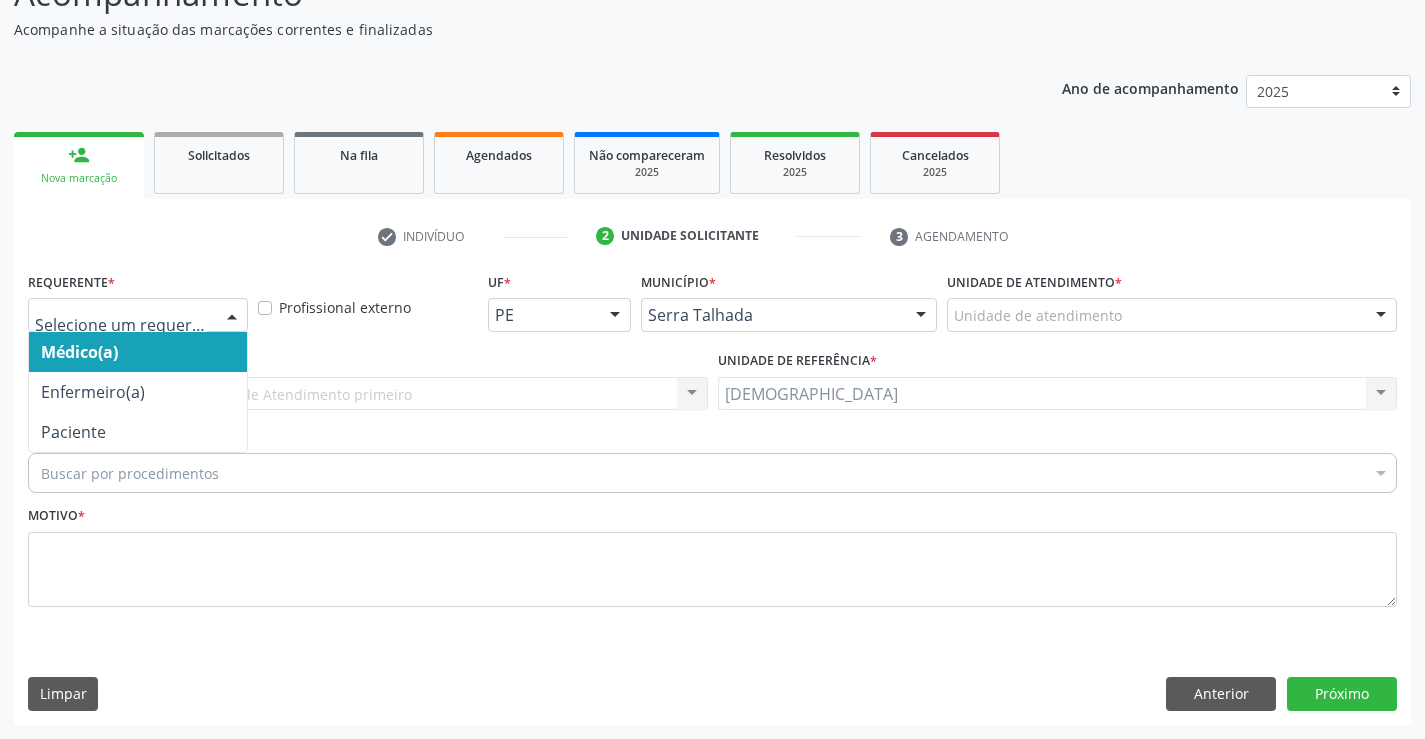 click at bounding box center (232, 316) 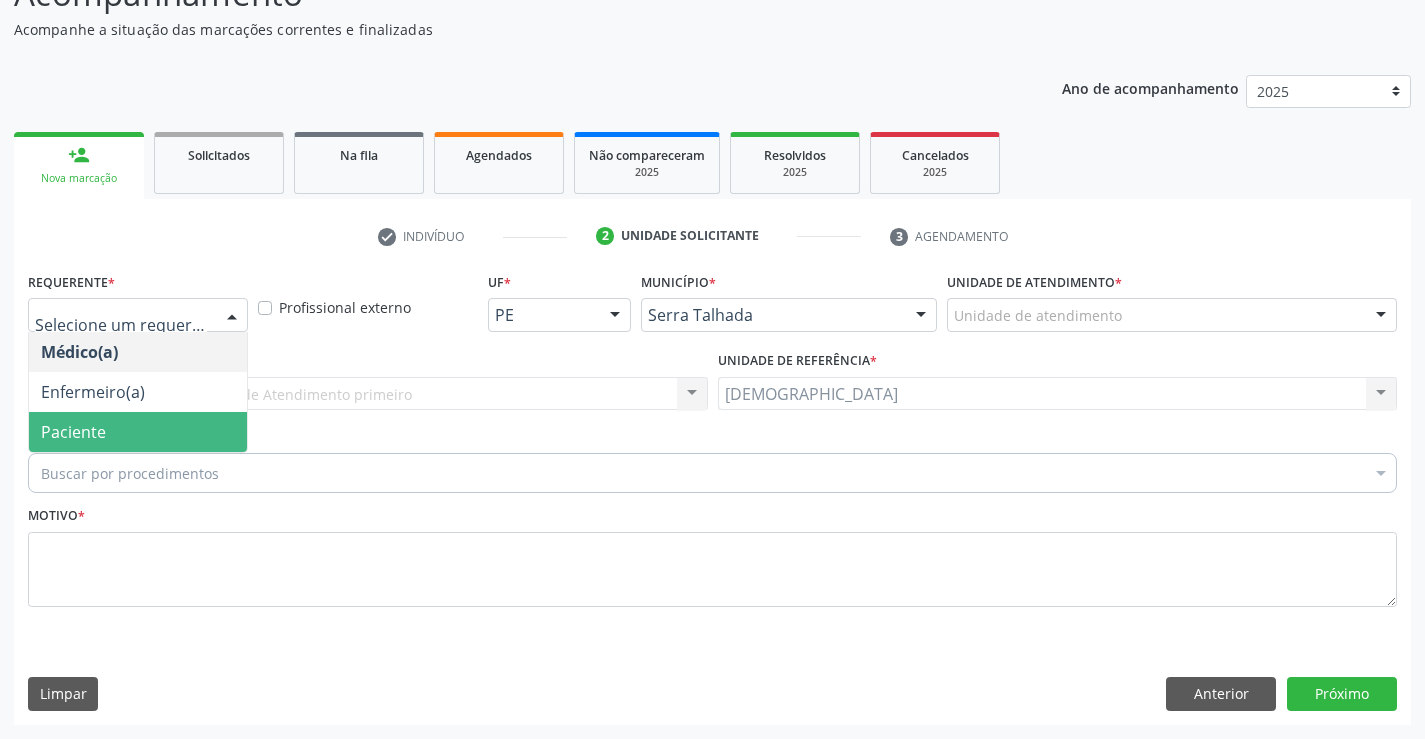 click on "Paciente" at bounding box center (73, 432) 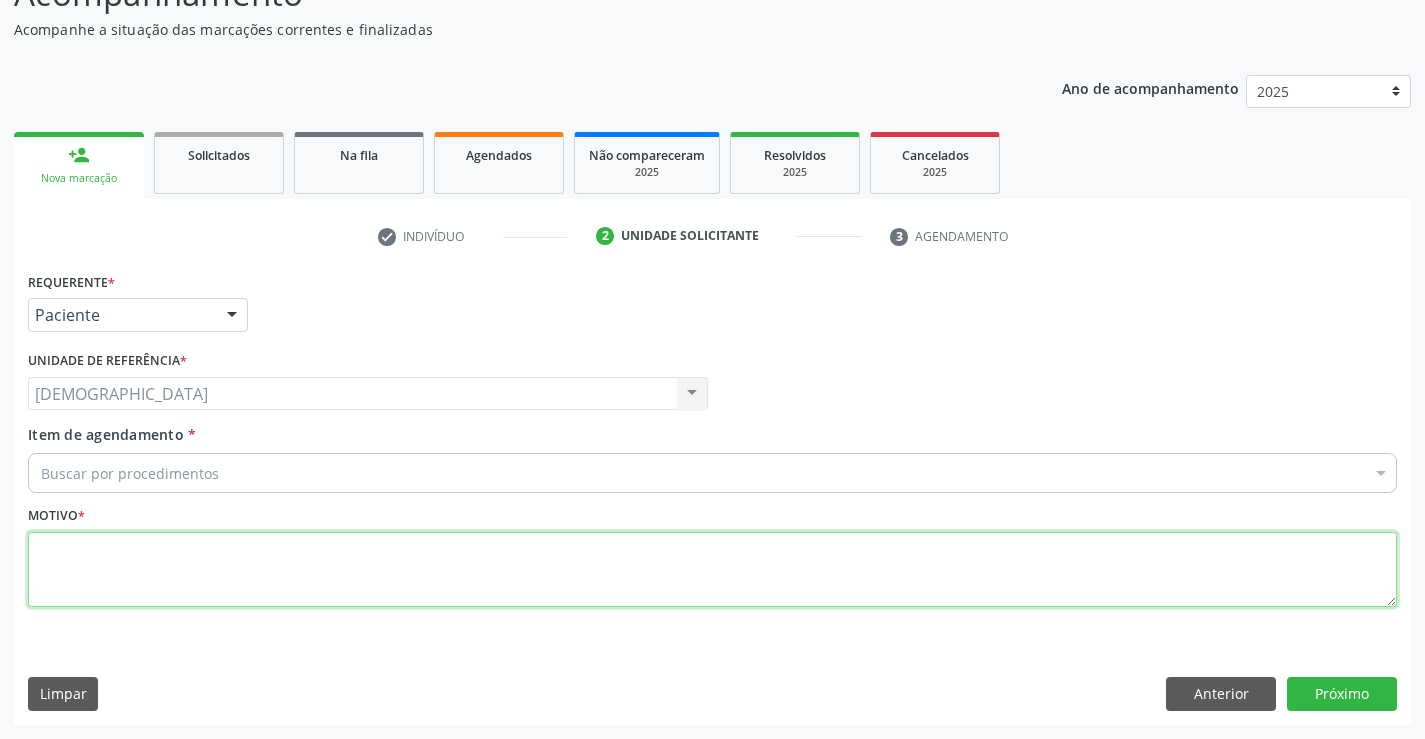 click at bounding box center [712, 570] 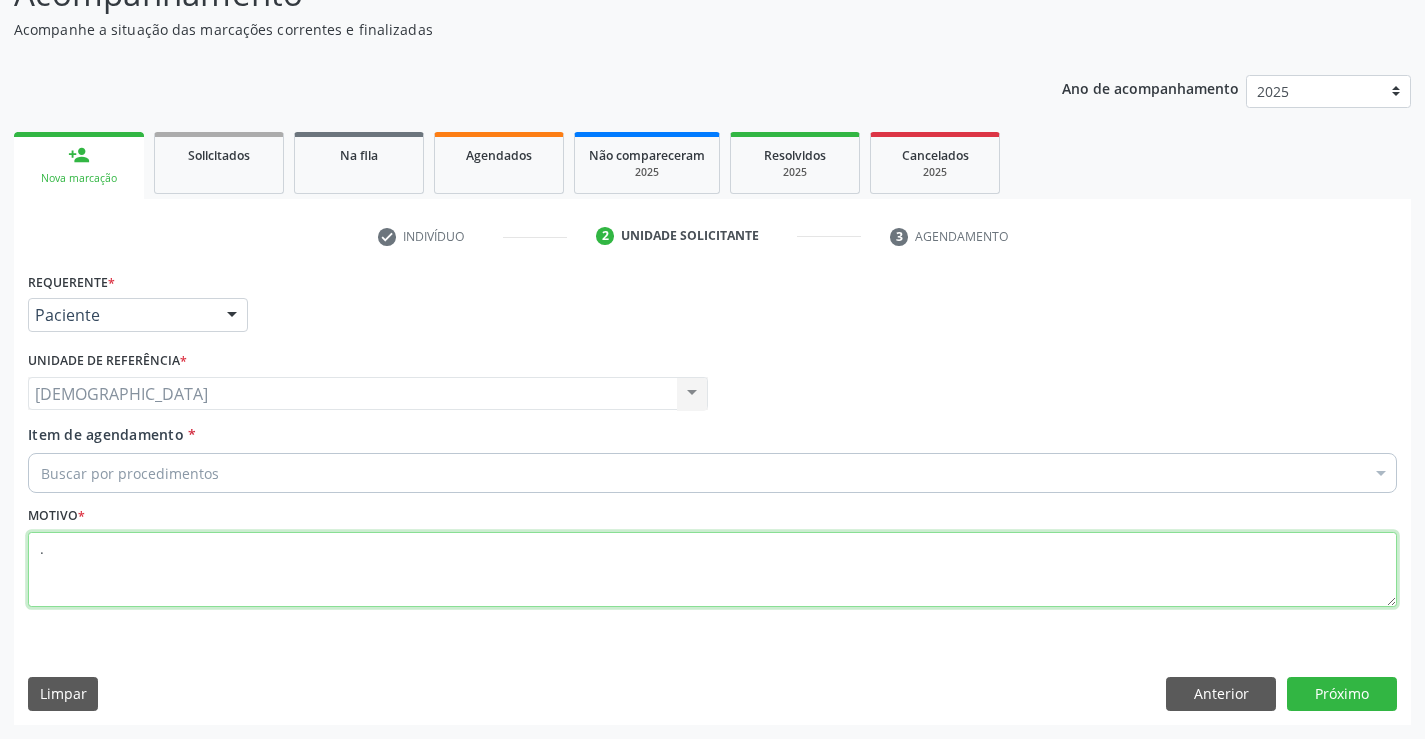 type on "." 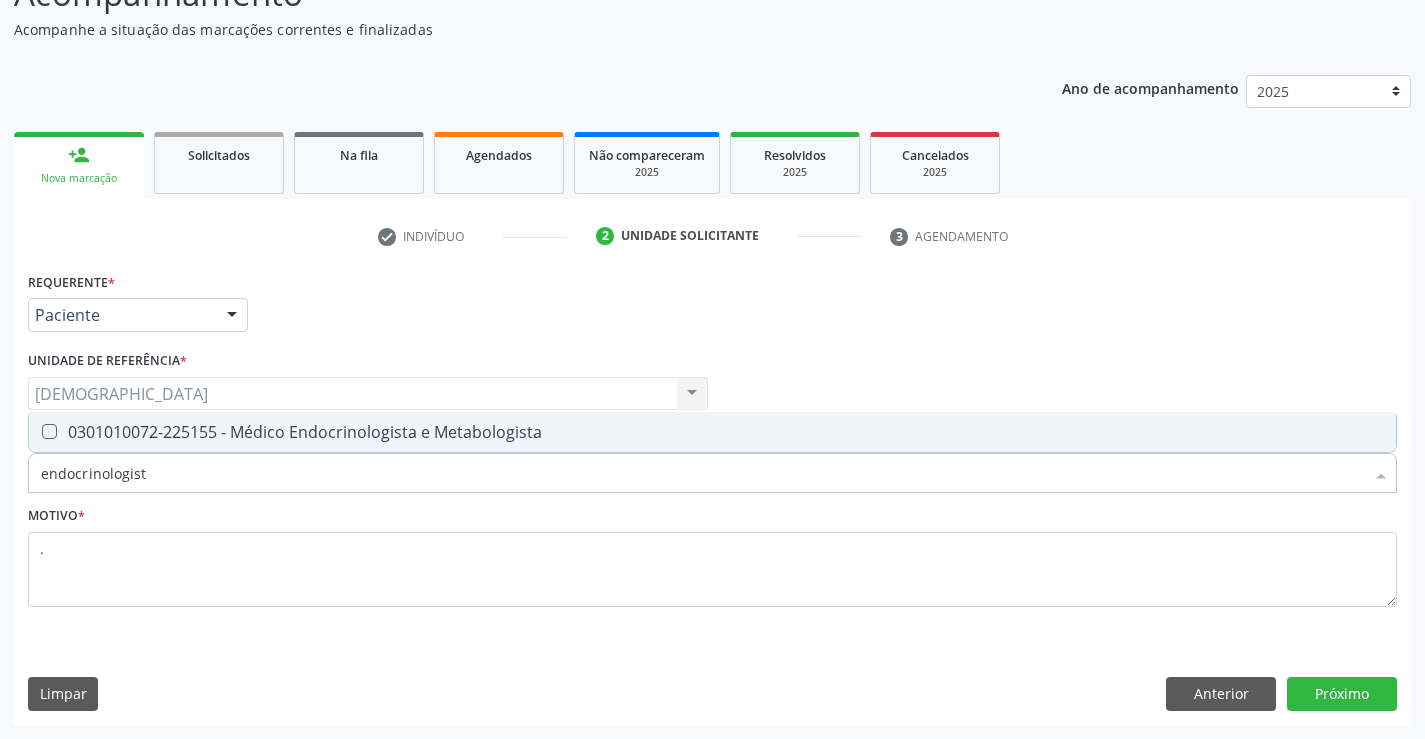 type on "endocrinologista" 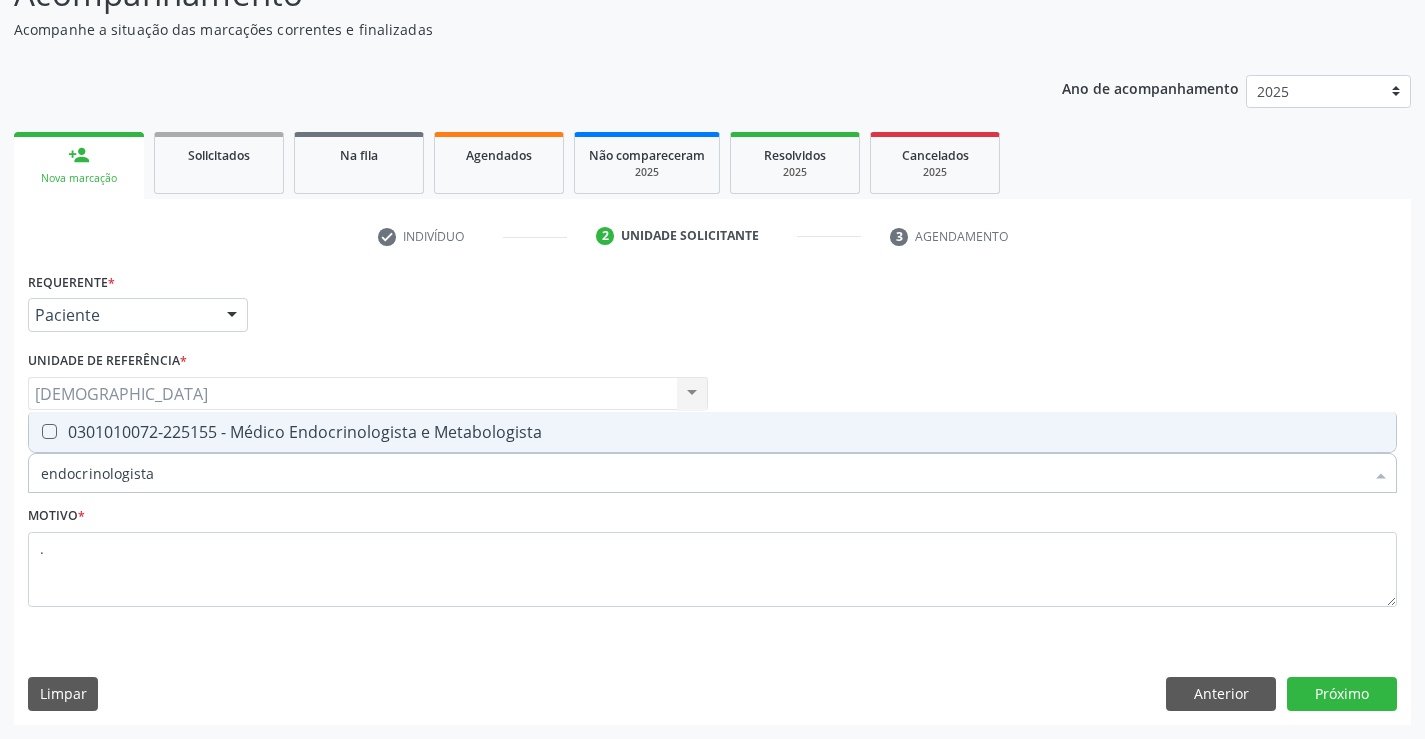 click on "0301010072-225155 - Médico Endocrinologista e Metabologista" at bounding box center (712, 432) 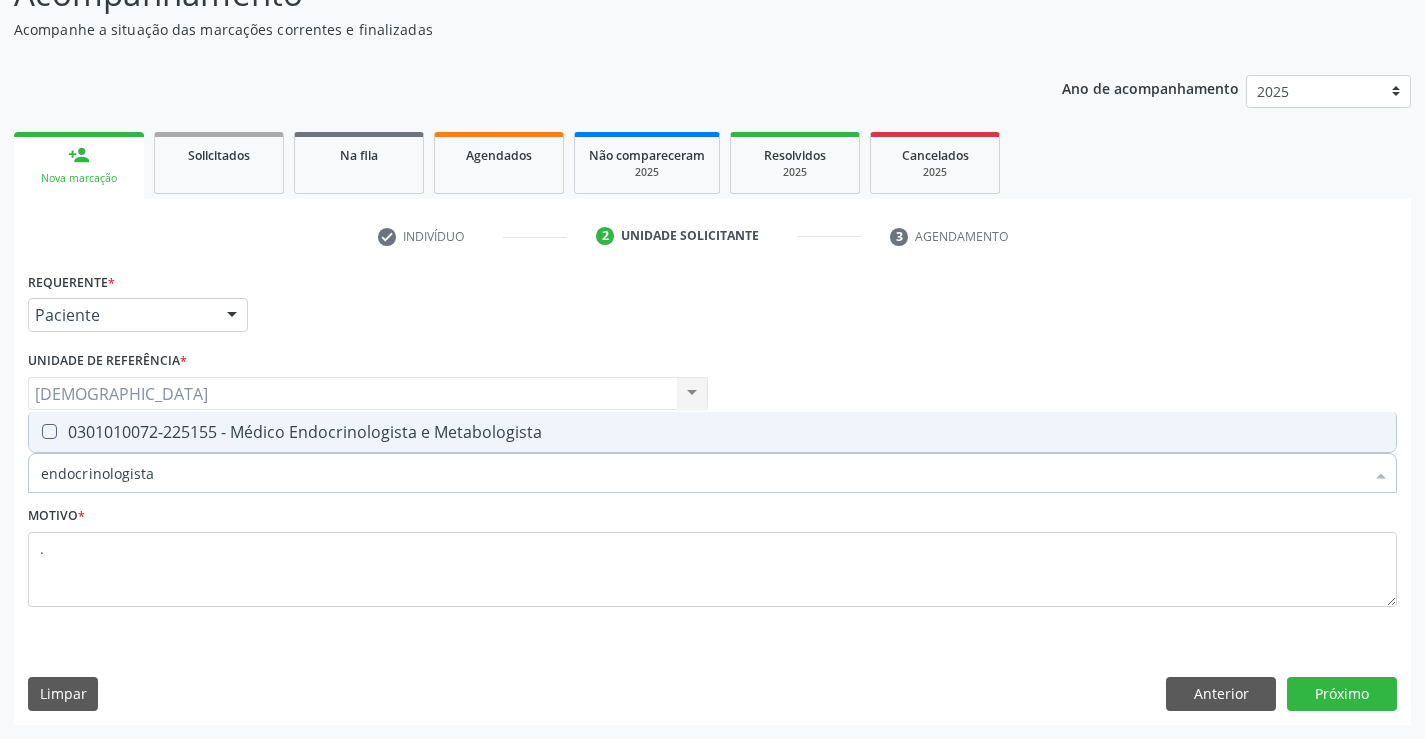 checkbox on "true" 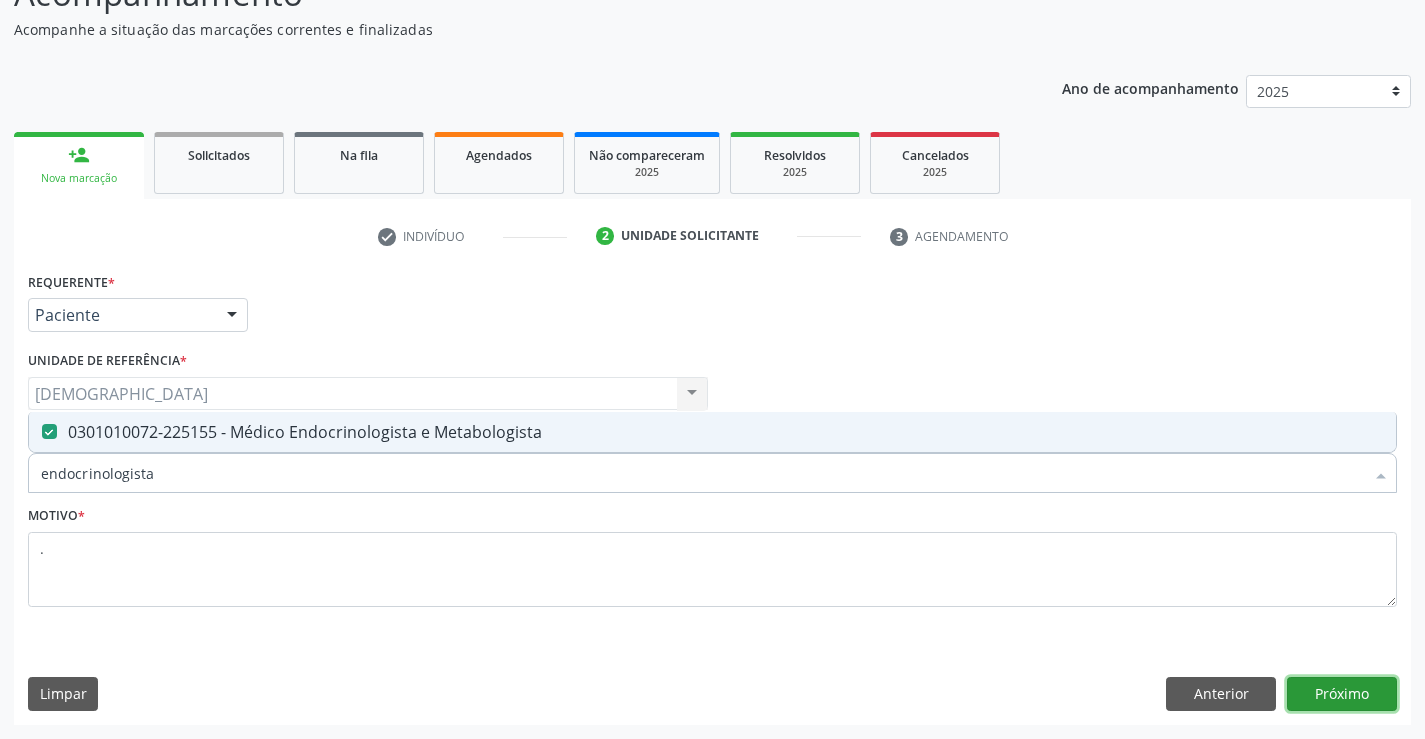 click on "Próximo" at bounding box center (1342, 694) 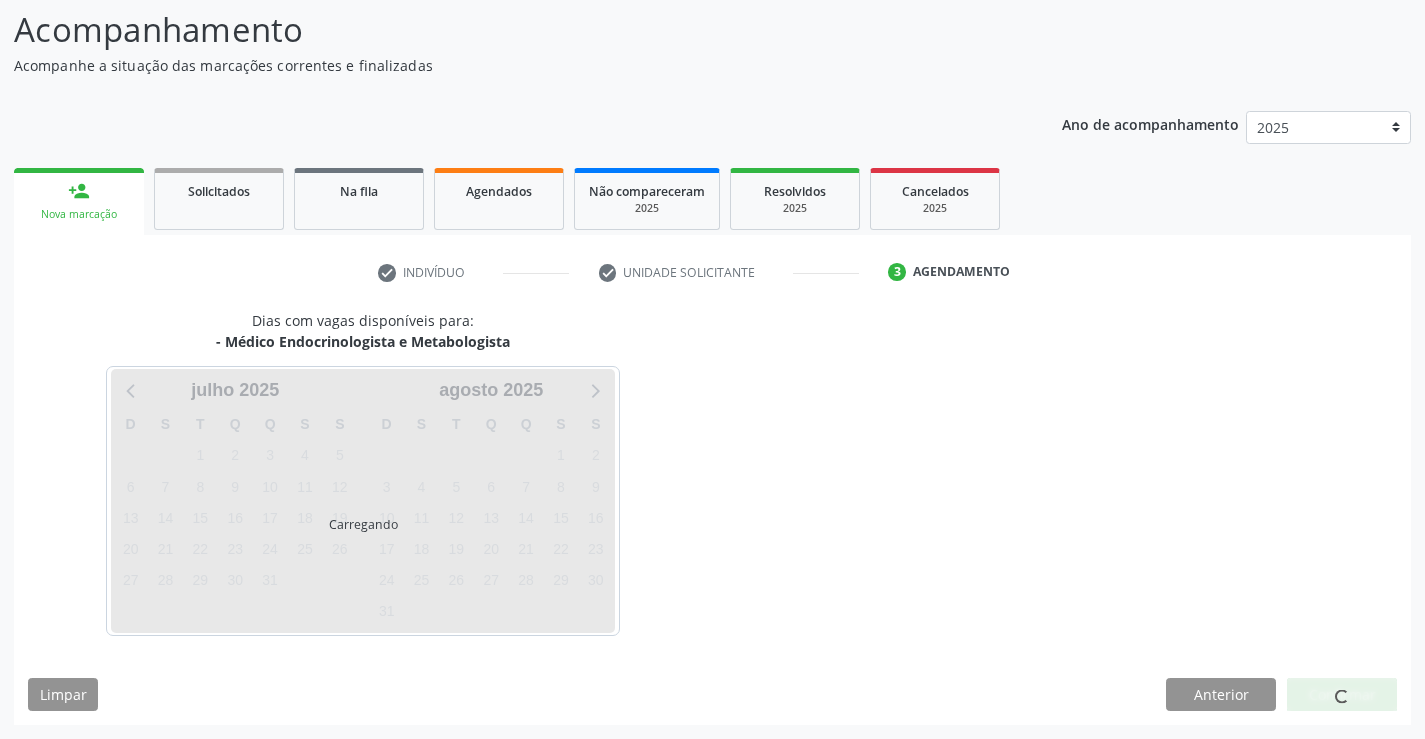 scroll, scrollTop: 131, scrollLeft: 0, axis: vertical 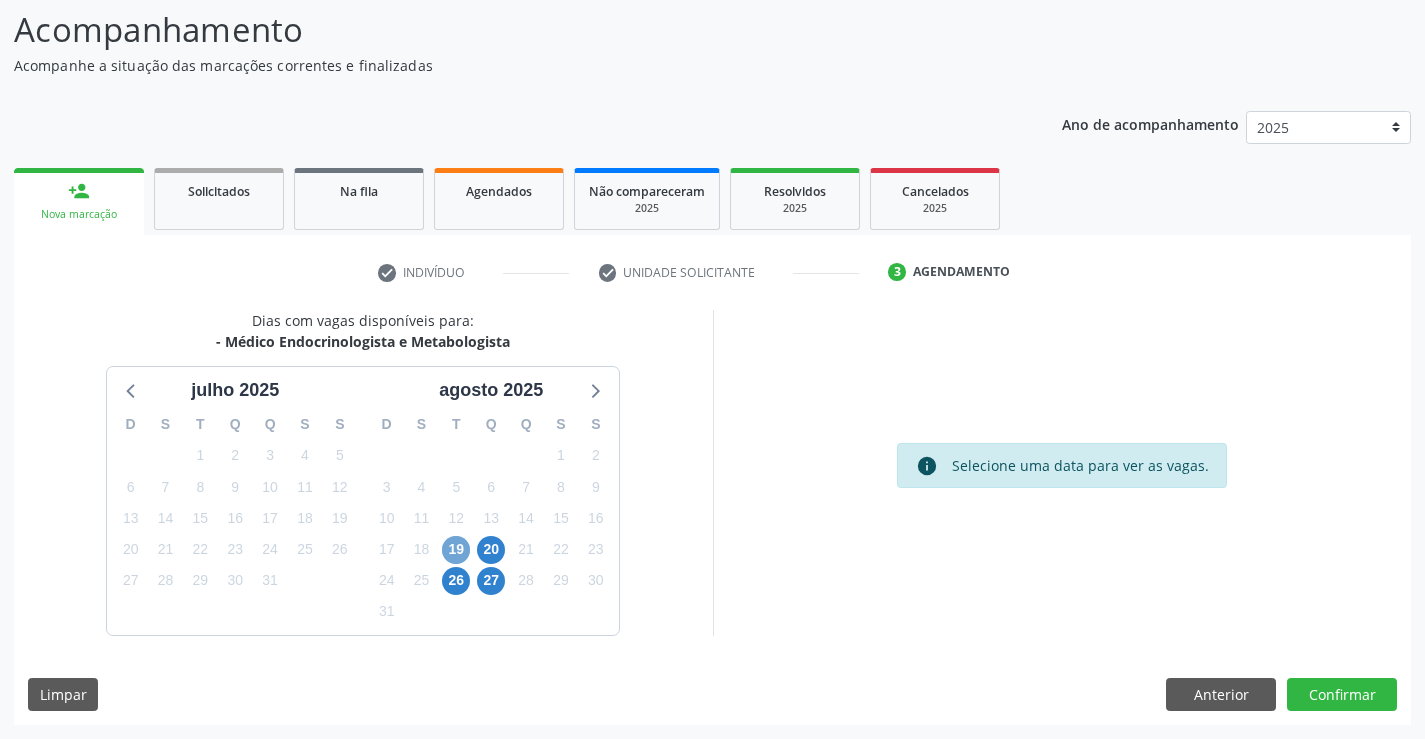 click on "19" at bounding box center (456, 550) 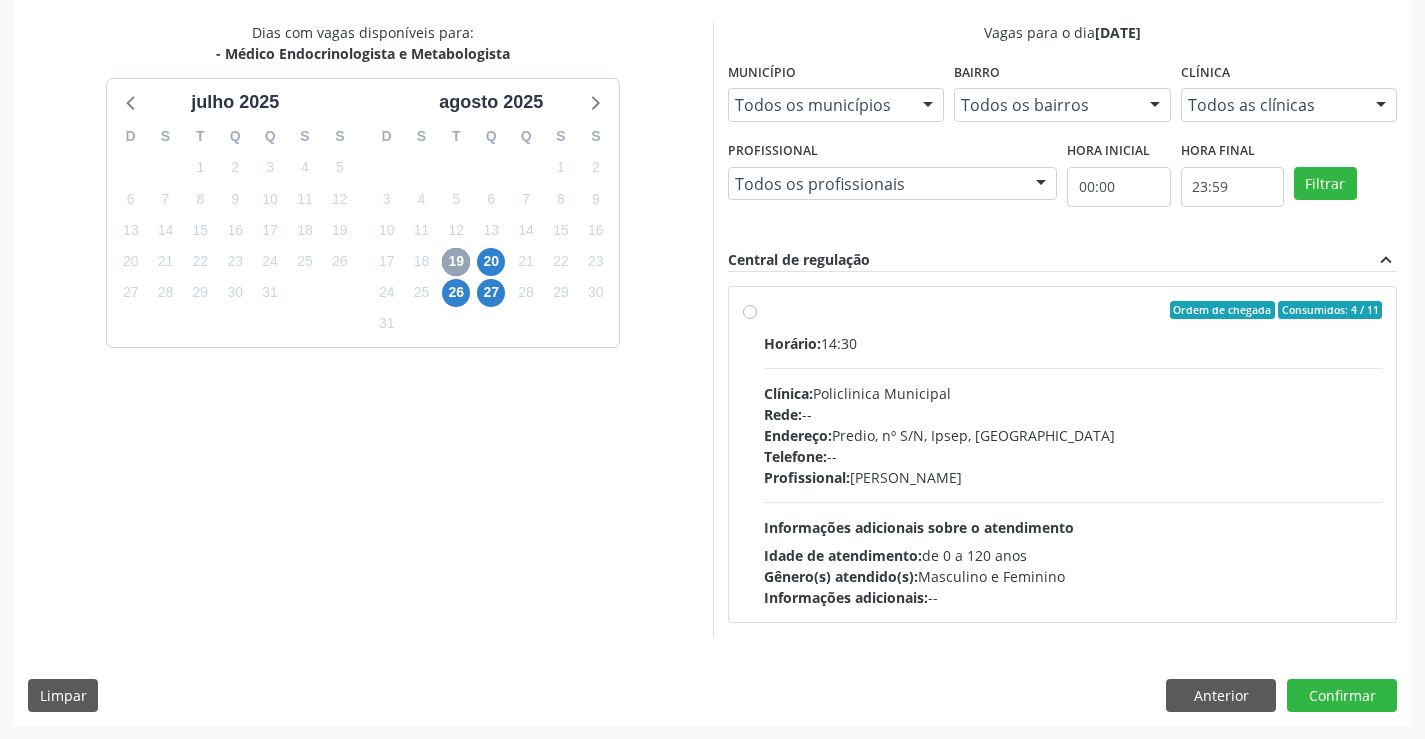 scroll, scrollTop: 420, scrollLeft: 0, axis: vertical 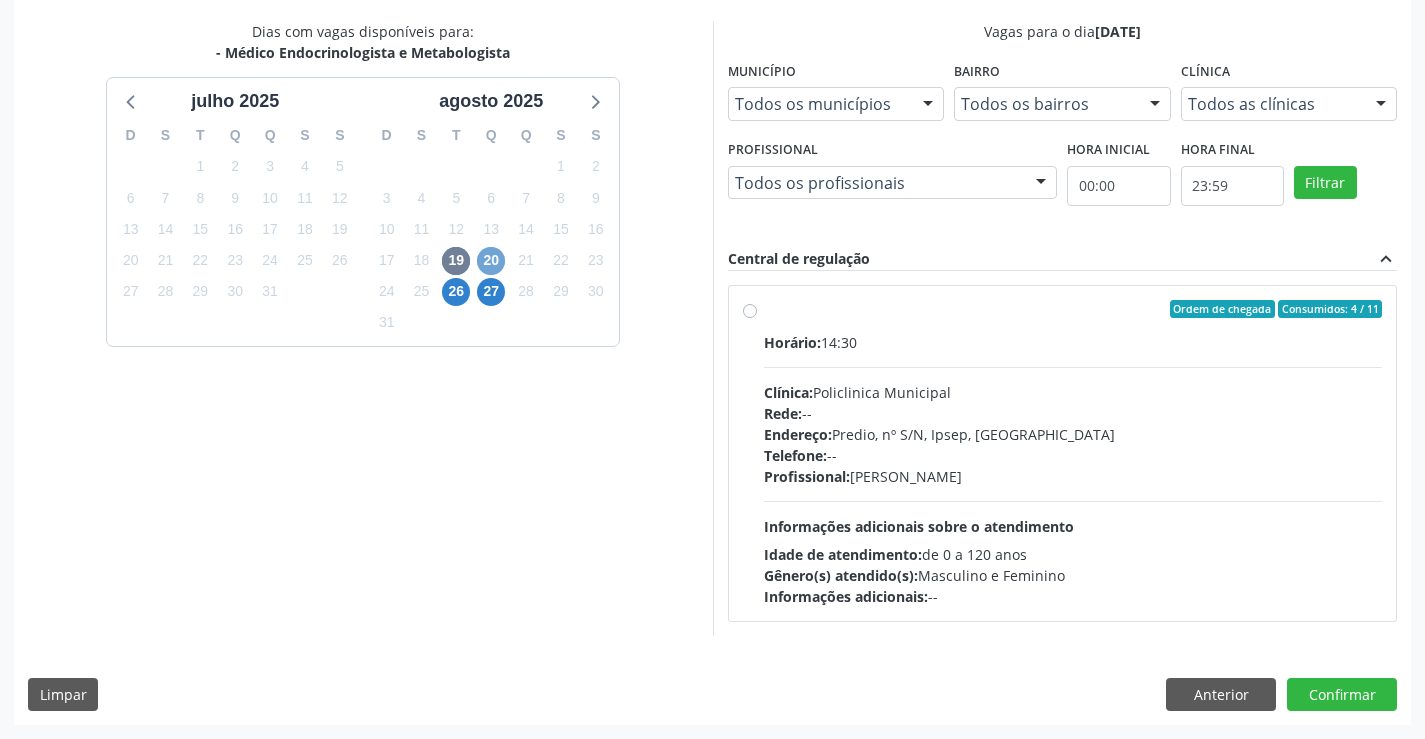 click on "20" at bounding box center [491, 261] 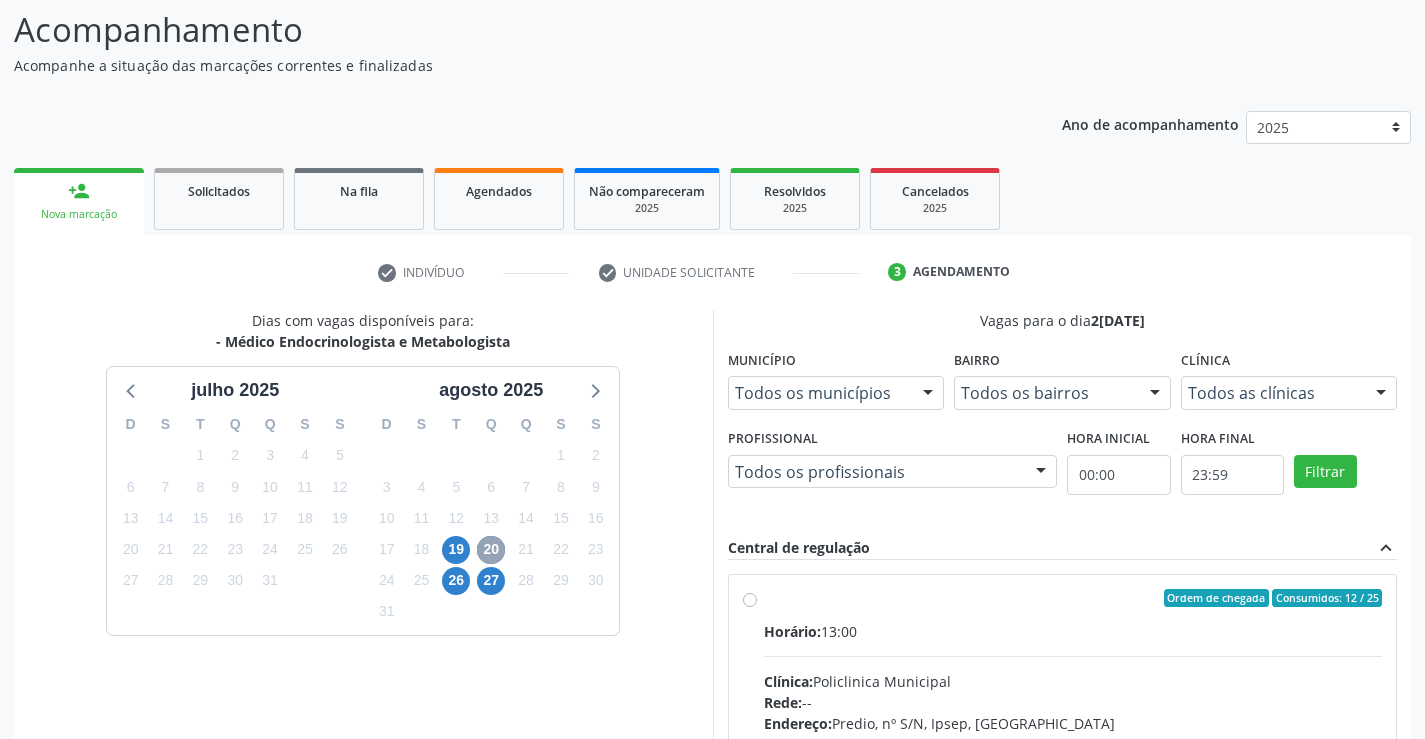 scroll, scrollTop: 420, scrollLeft: 0, axis: vertical 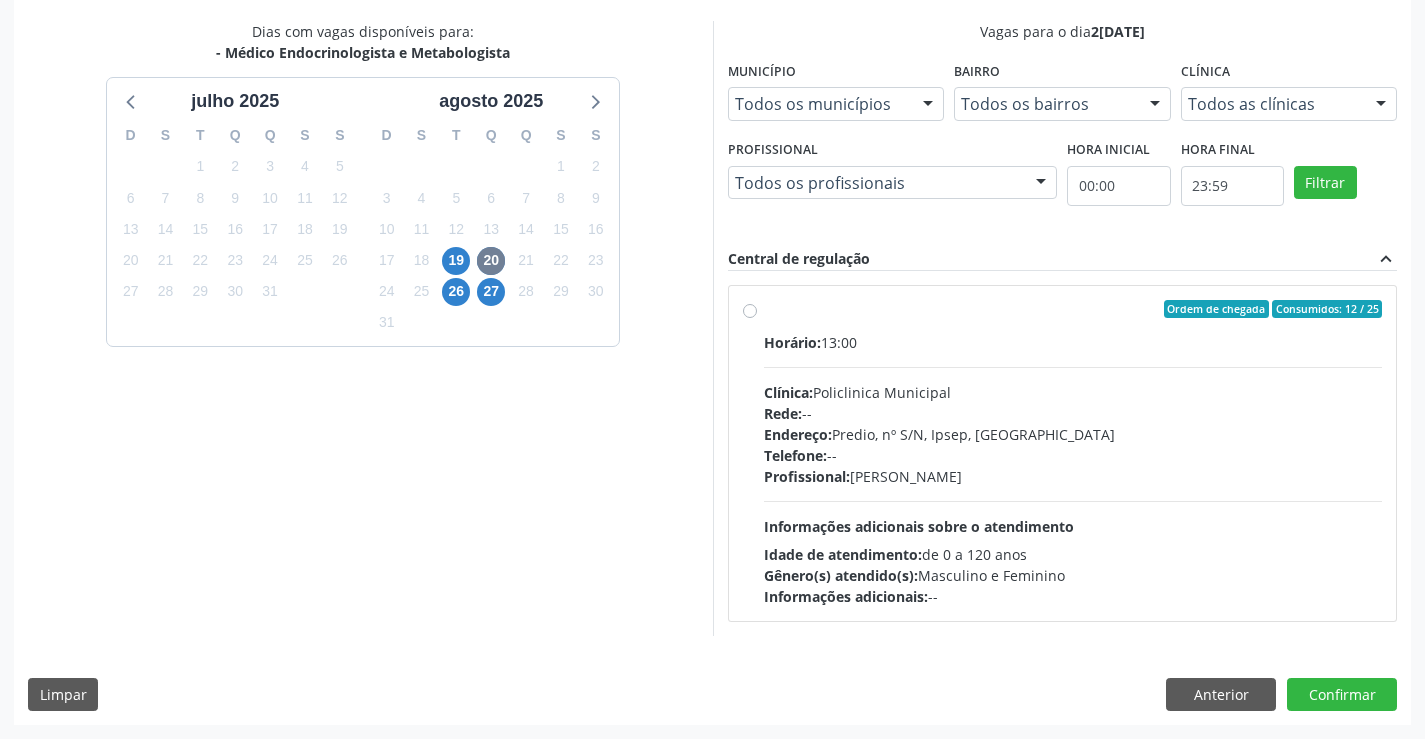 click on "Ordem de chegada
Consumidos: 12 / 25
Horário:   13:00
Clínica:  Policlinica Municipal
Rede:
--
Endereço:   Predio, nº S/N, Ipsep, [GEOGRAPHIC_DATA] - PE
Telefone:   --
Profissional:
[PERSON_NAME]
Informações adicionais sobre o atendimento
Idade de atendimento:
de 0 a 120 anos
Gênero(s) atendido(s):
Masculino e Feminino
Informações adicionais:
--" at bounding box center (1073, 453) 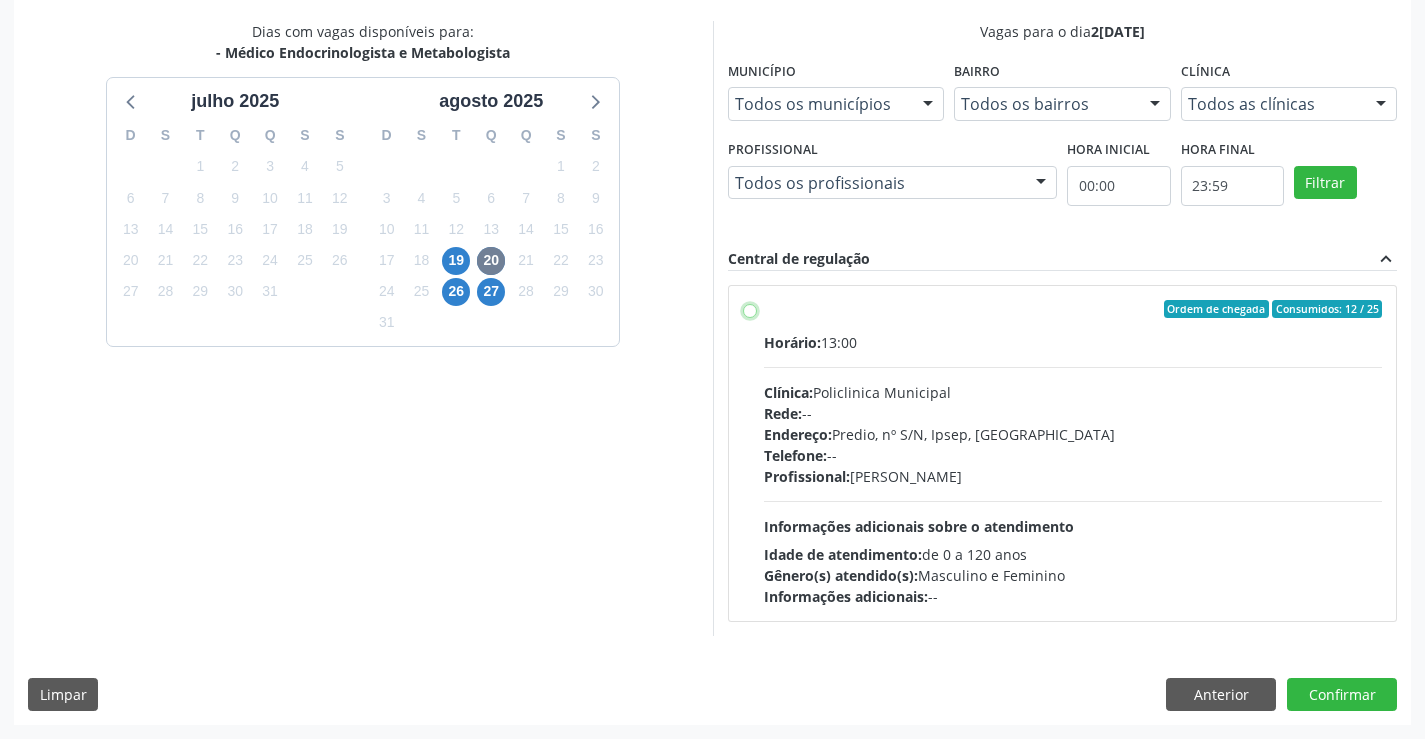 click on "Ordem de chegada
Consumidos: 12 / 25
Horário:   13:00
Clínica:  Policlinica Municipal
Rede:
--
Endereço:   Predio, nº S/N, Ipsep, [GEOGRAPHIC_DATA] - PE
Telefone:   --
Profissional:
[PERSON_NAME]
Informações adicionais sobre o atendimento
Idade de atendimento:
de 0 a 120 anos
Gênero(s) atendido(s):
Masculino e Feminino
Informações adicionais:
--" at bounding box center (750, 309) 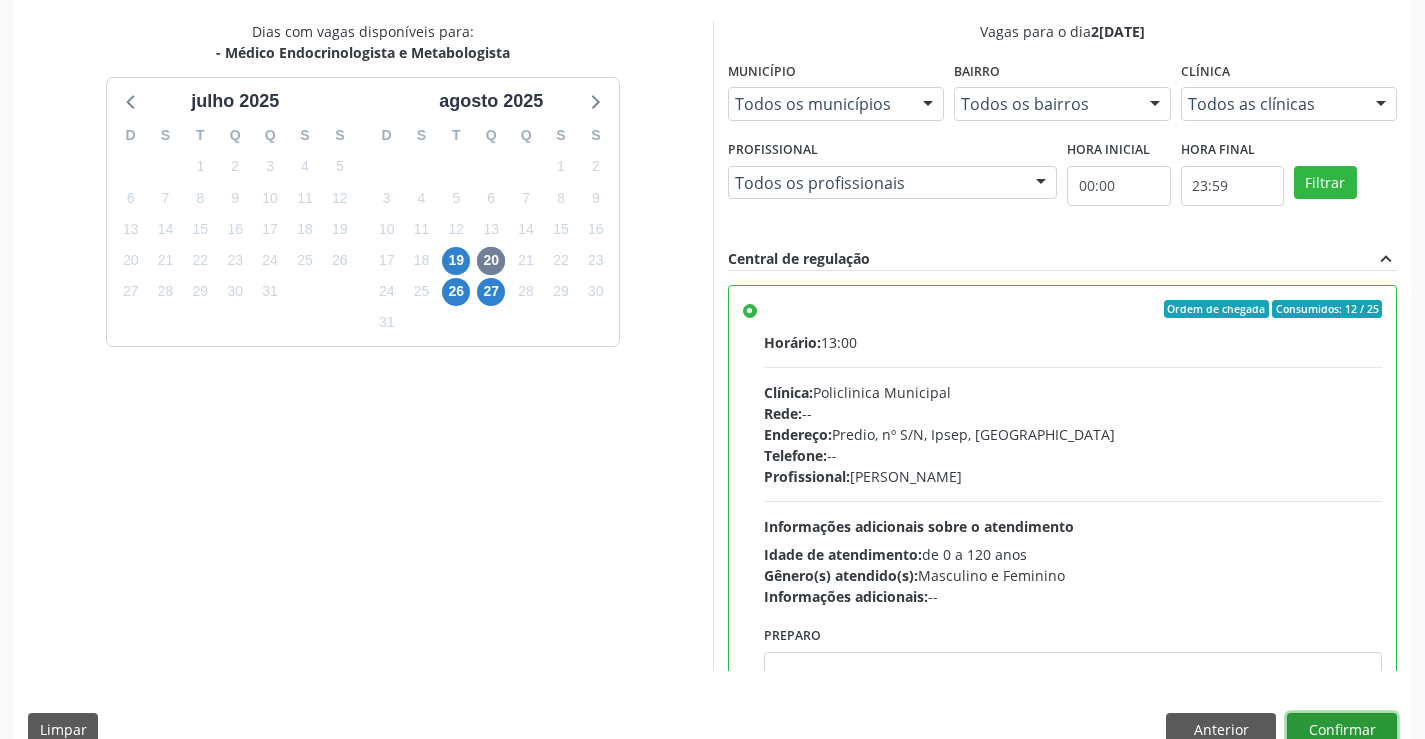 click on "Confirmar" at bounding box center (1342, 730) 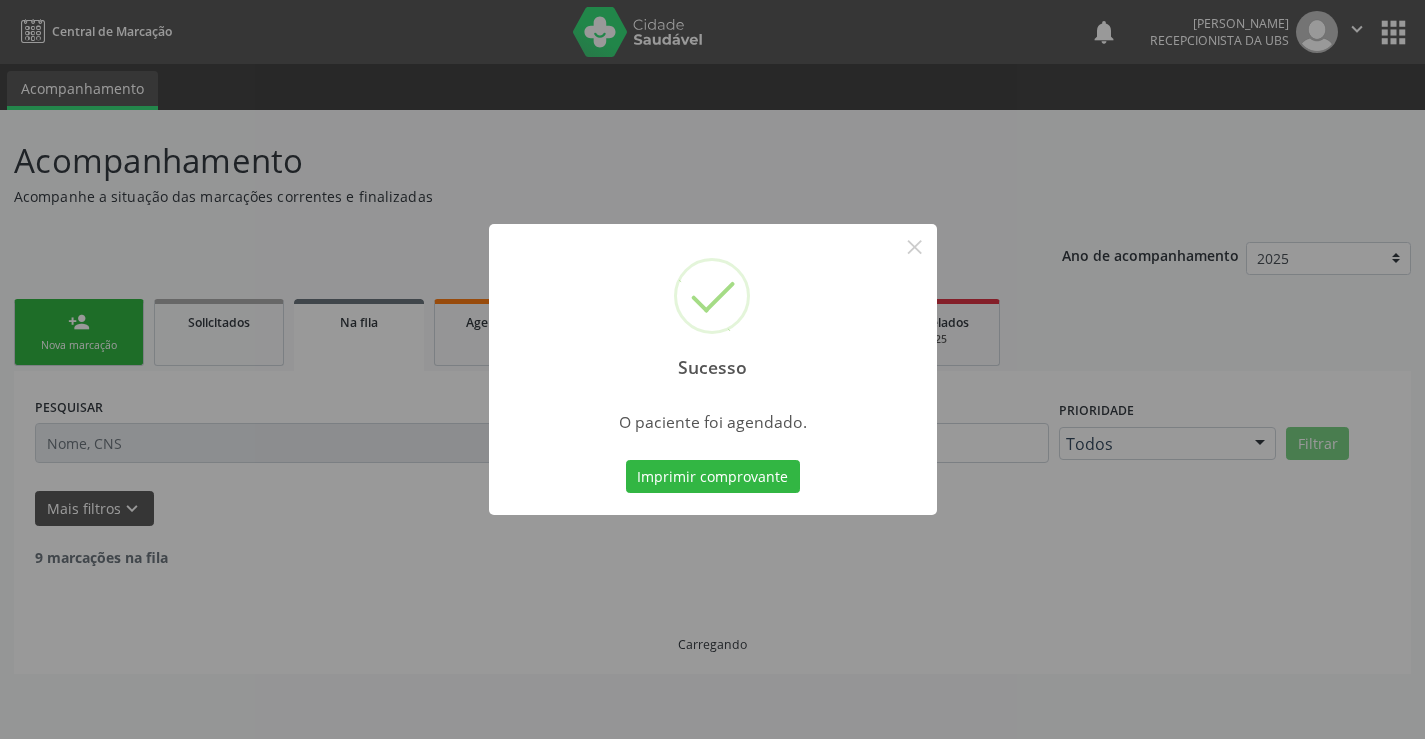 scroll, scrollTop: 0, scrollLeft: 0, axis: both 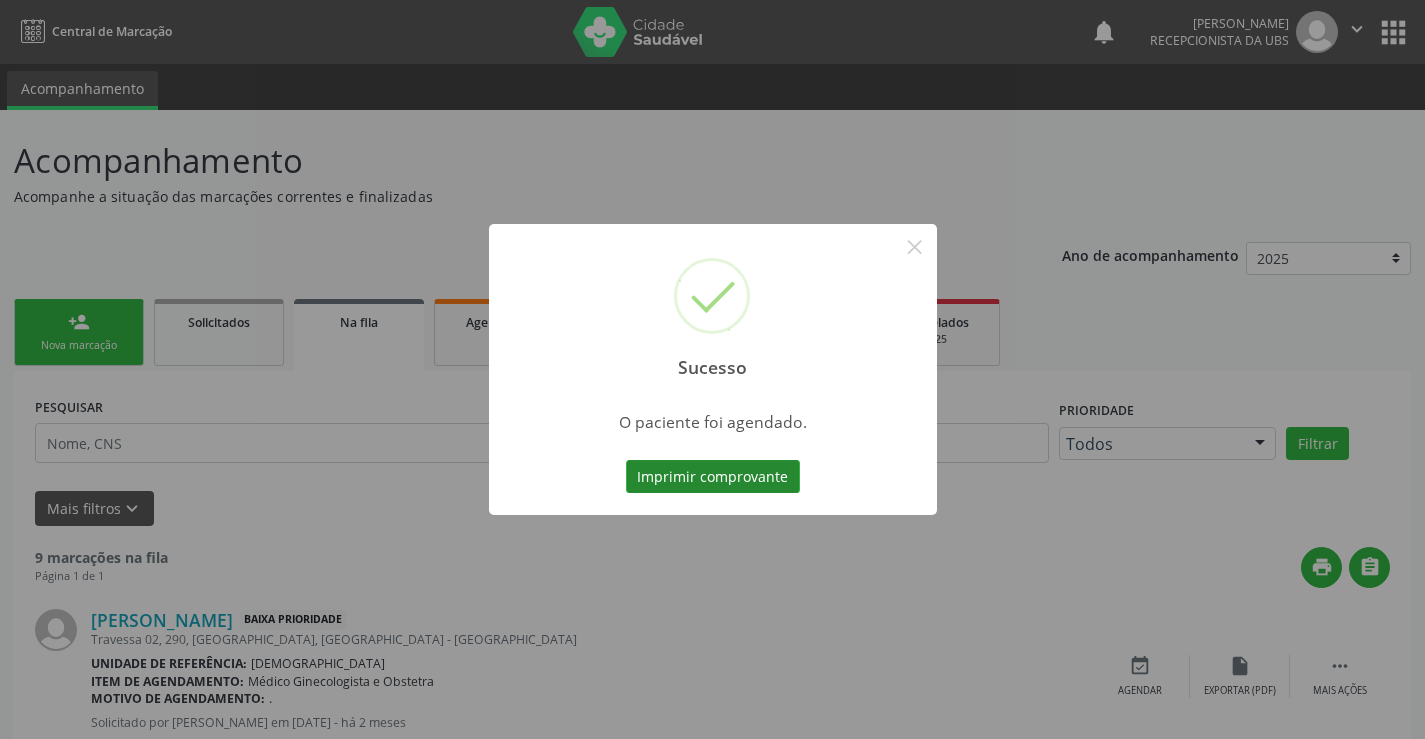 click on "Imprimir comprovante" at bounding box center (713, 477) 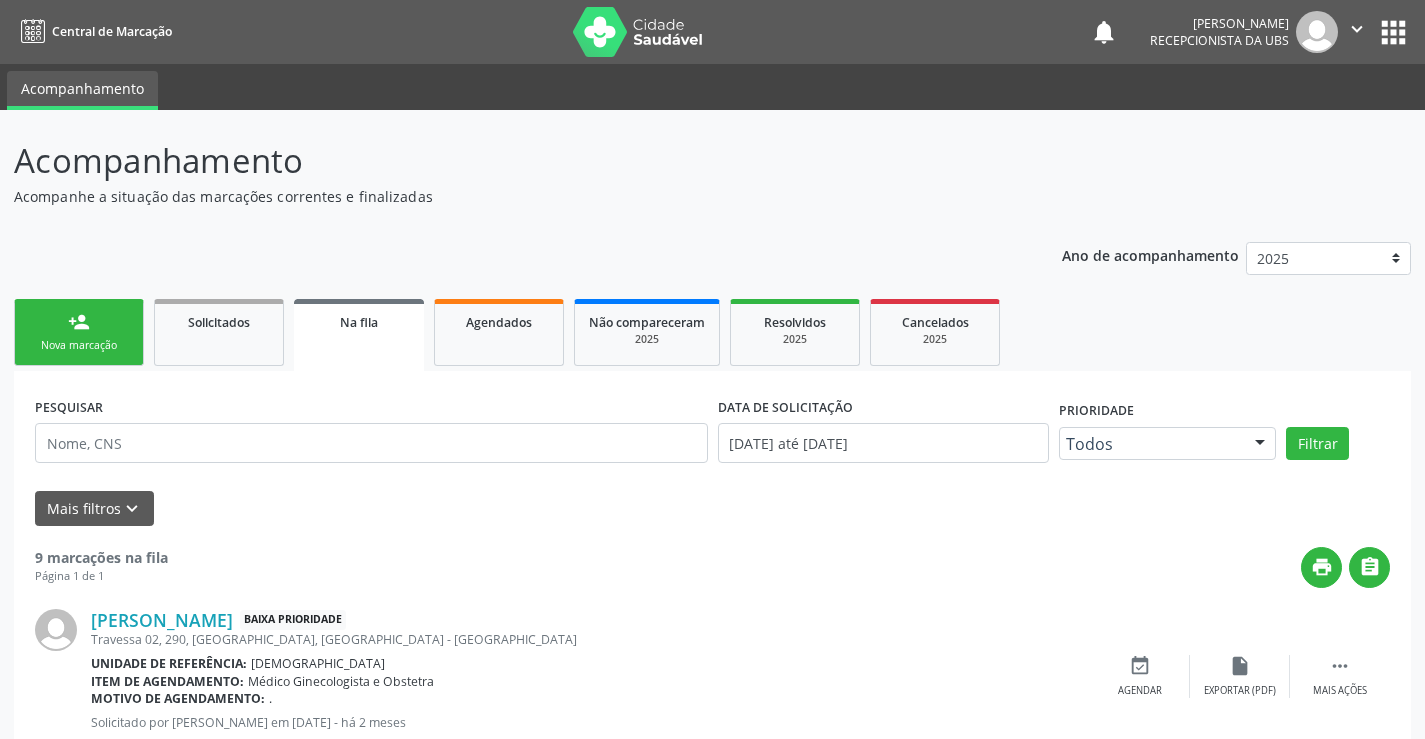click on "Nova marcação" at bounding box center [79, 345] 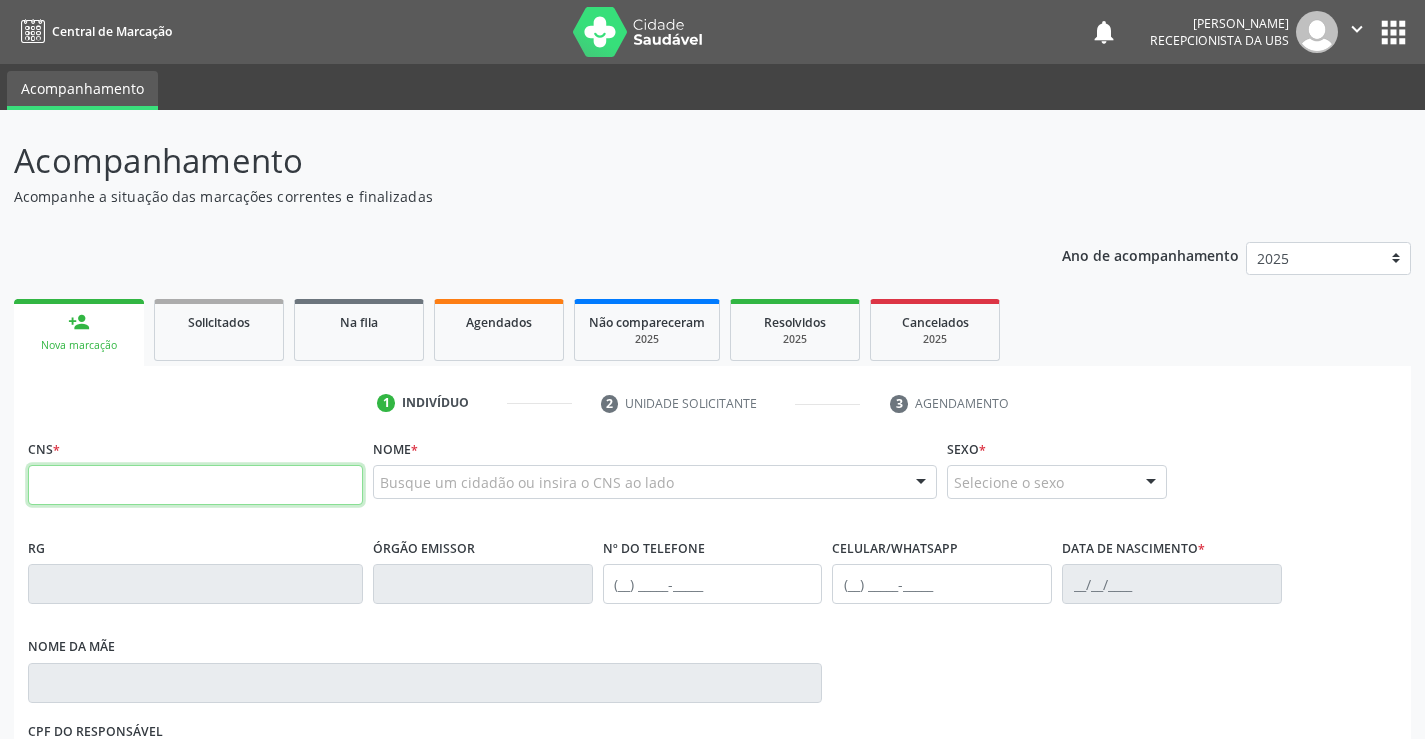 click at bounding box center [195, 485] 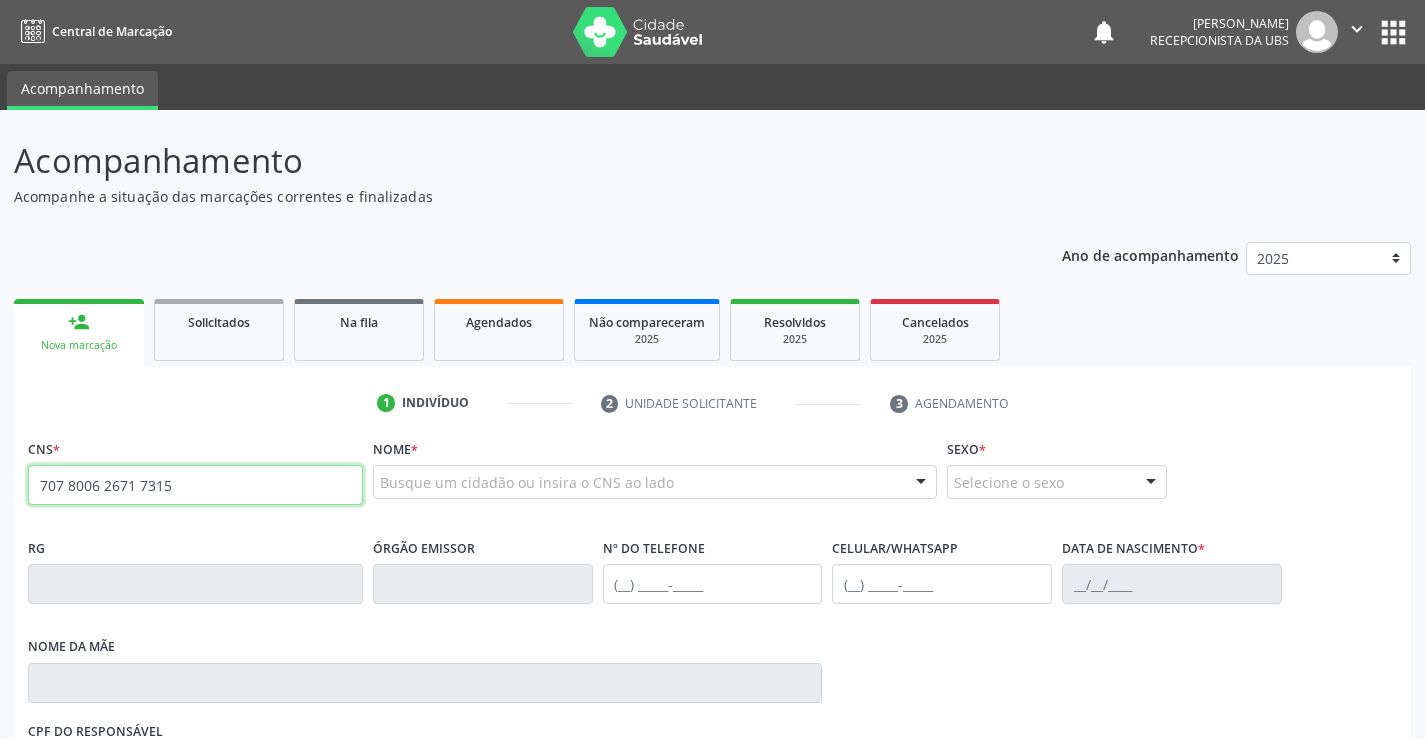 type on "707 8006 2671 7315" 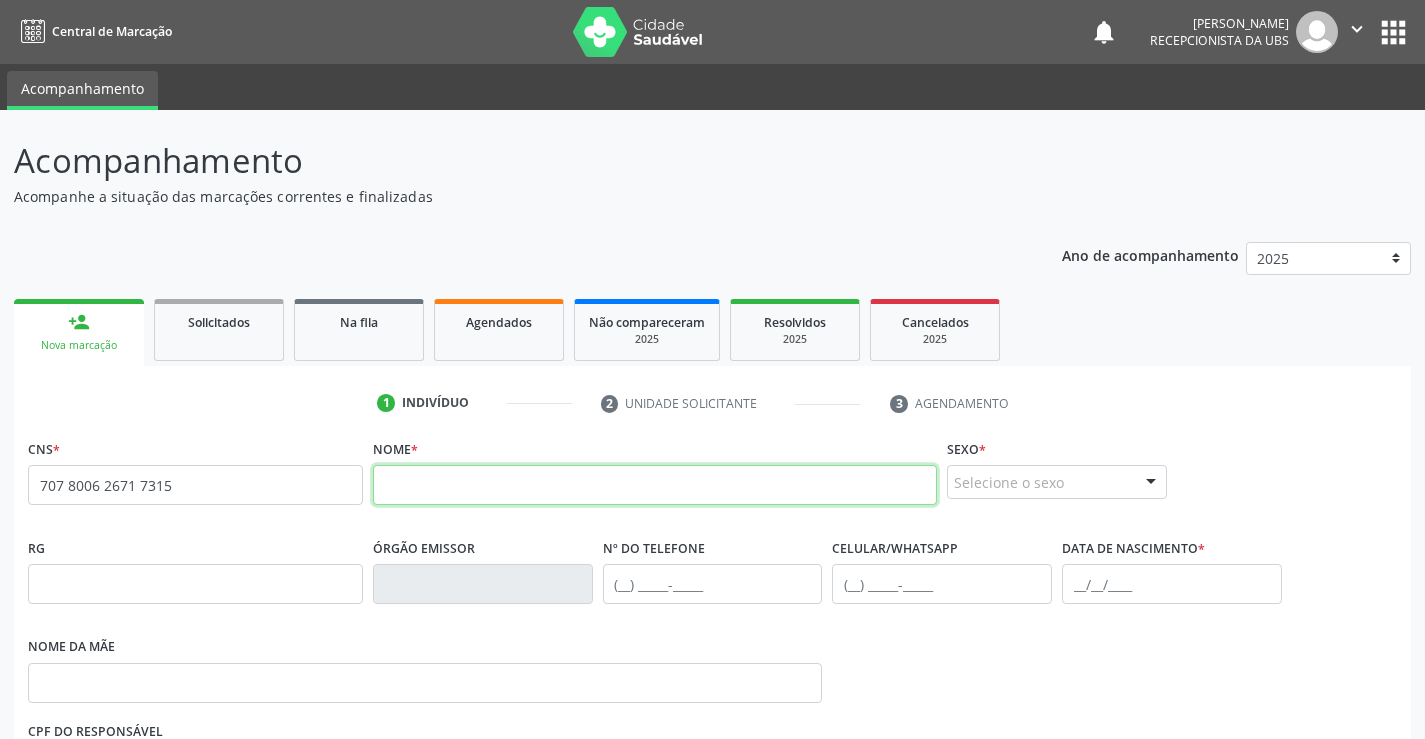 click at bounding box center (655, 485) 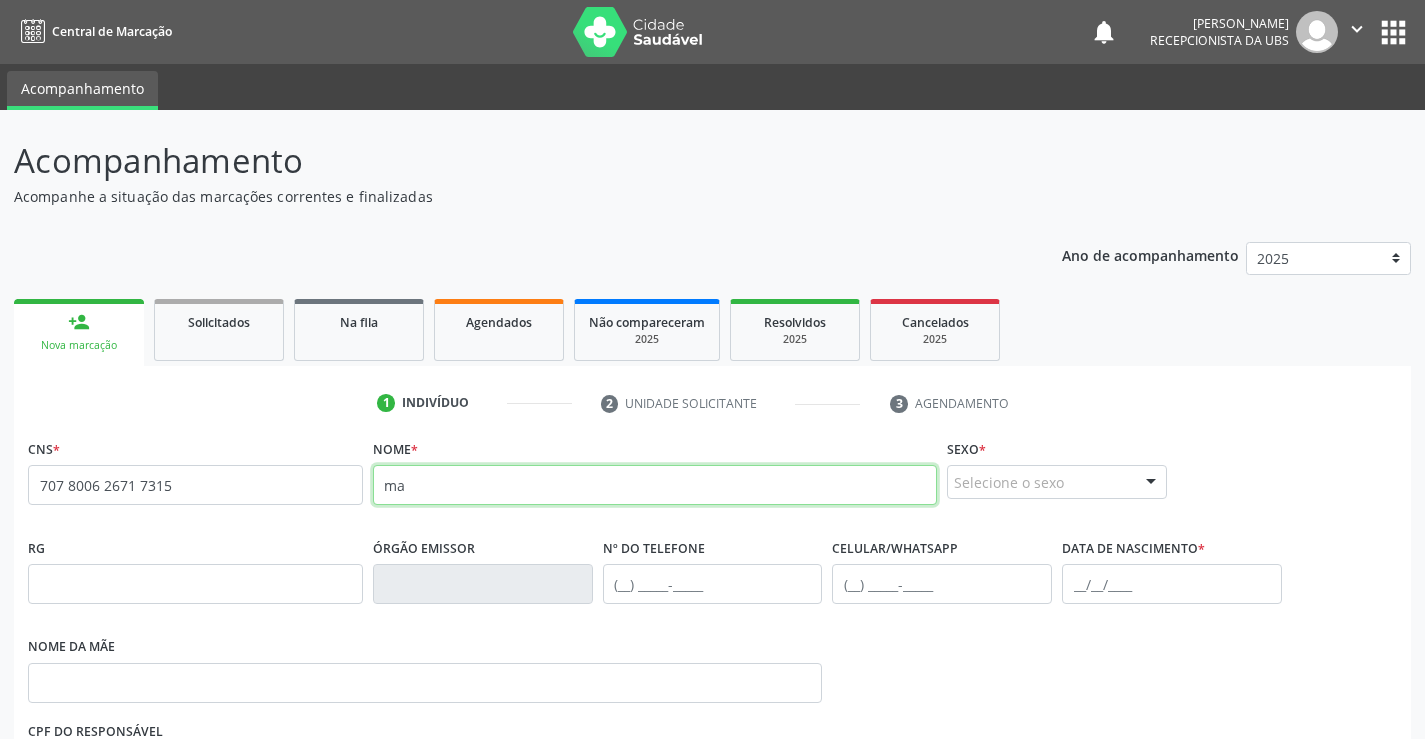 type on "m" 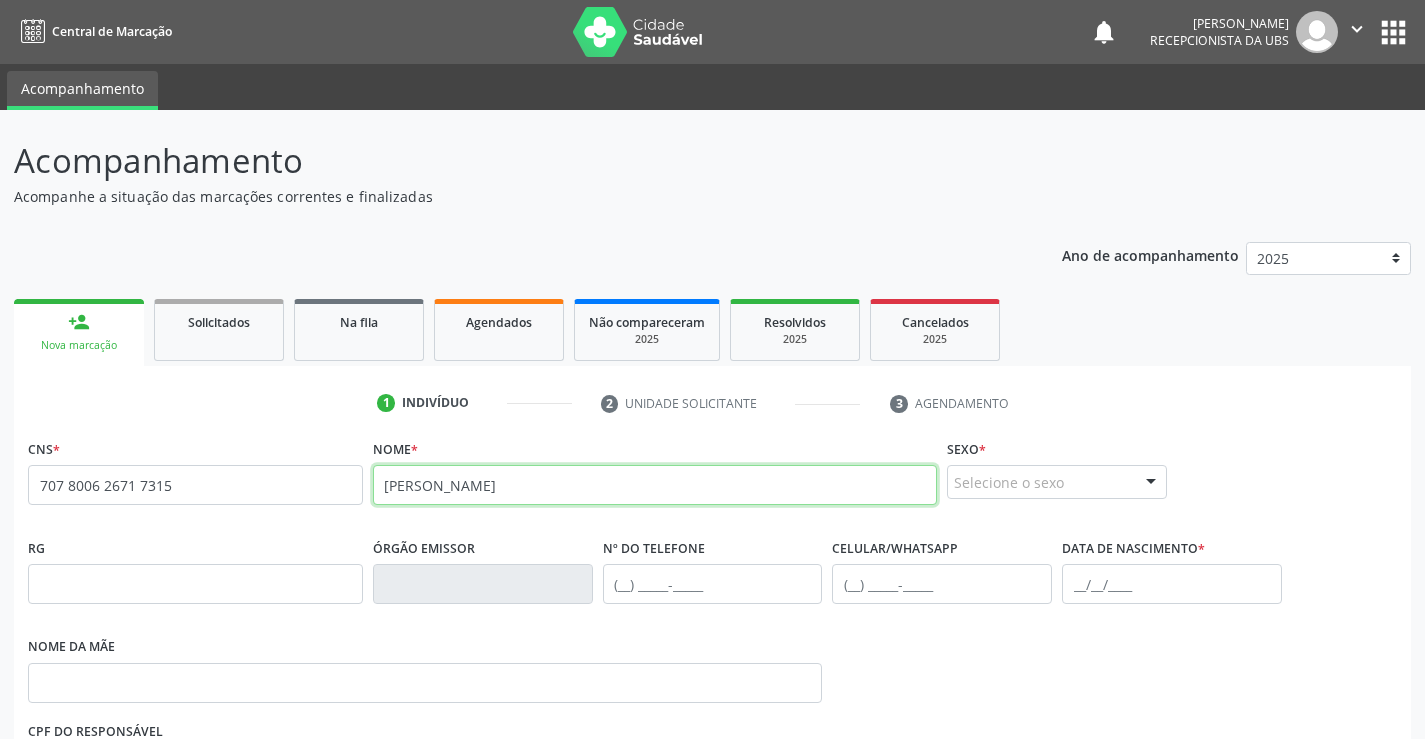 type on "[PERSON_NAME]" 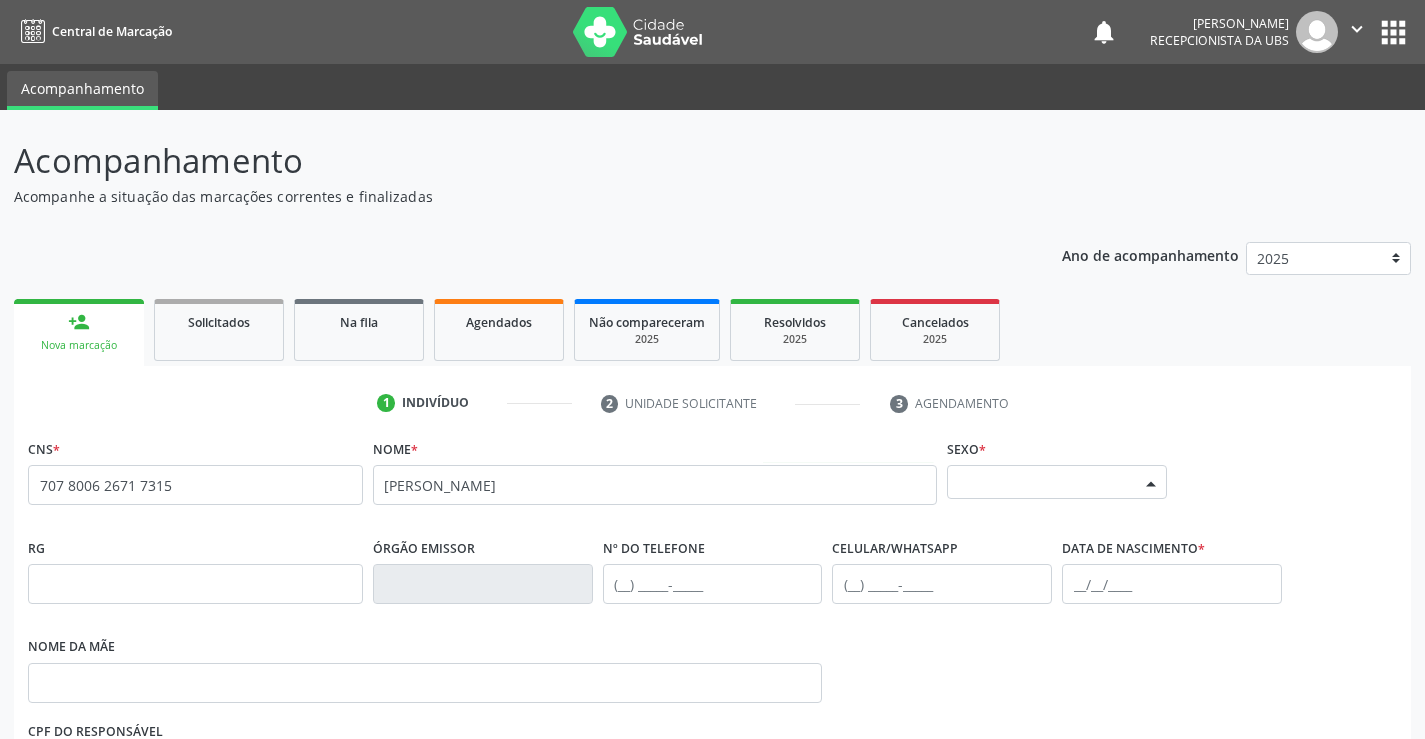 click on "Selecione o sexo
Masculino   Feminino
Nenhum resultado encontrado para: "   "
Não há nenhuma opção para ser exibida." at bounding box center (1057, 482) 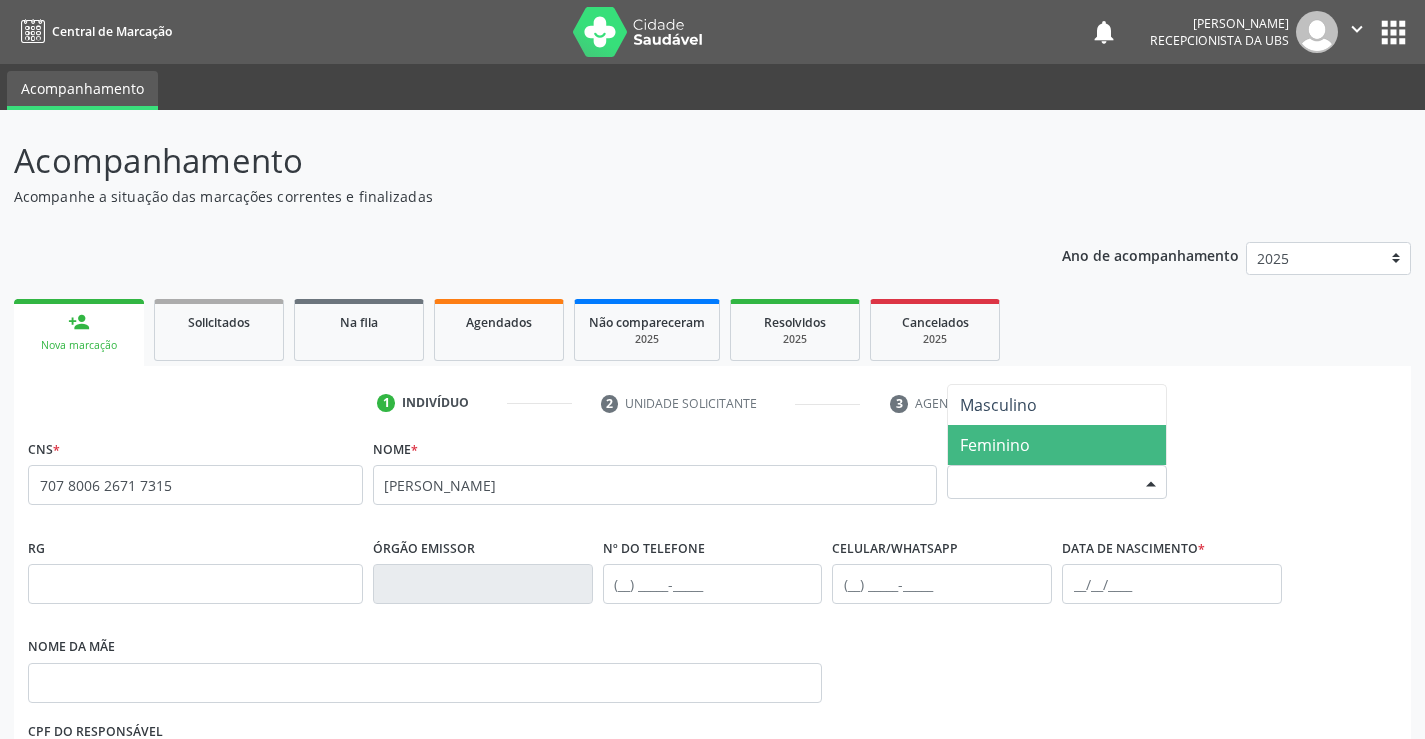 click on "Feminino" at bounding box center [995, 445] 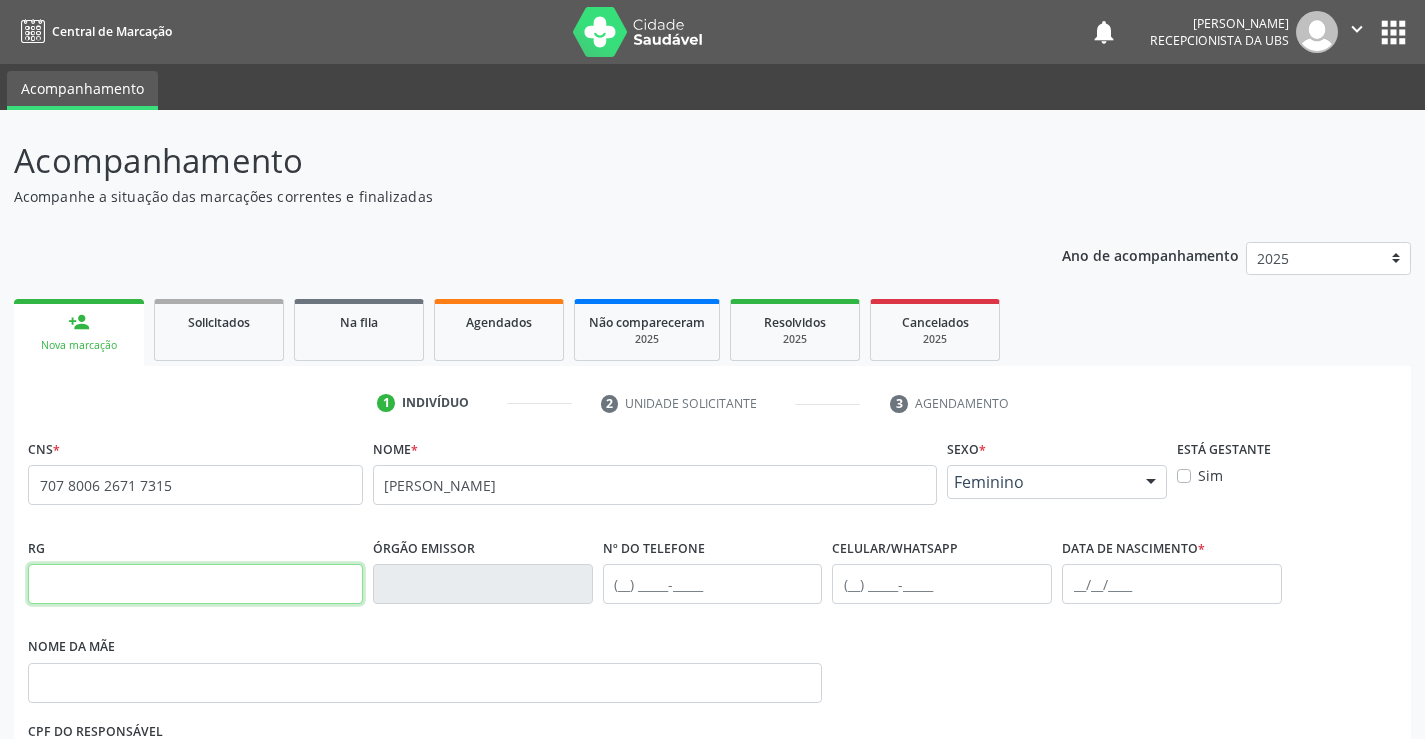 click at bounding box center (195, 584) 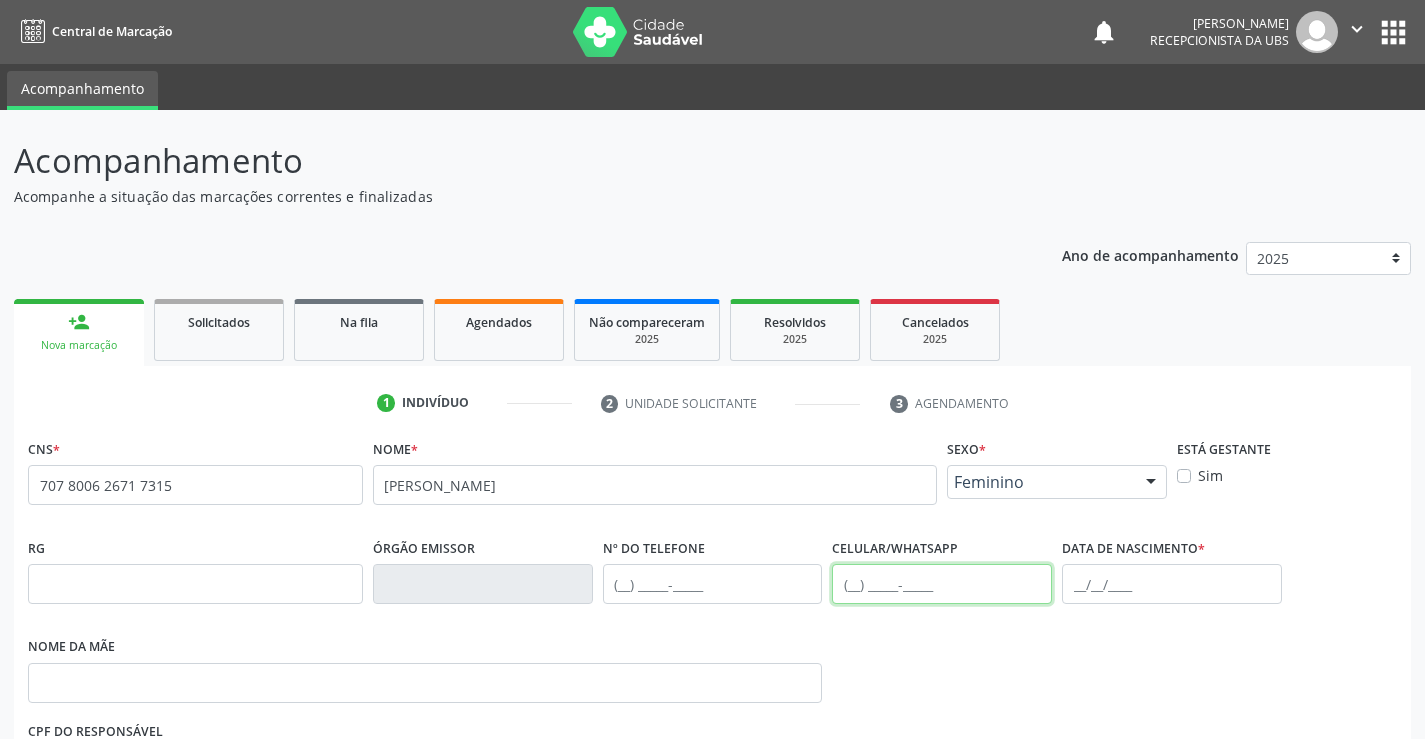 click at bounding box center [942, 584] 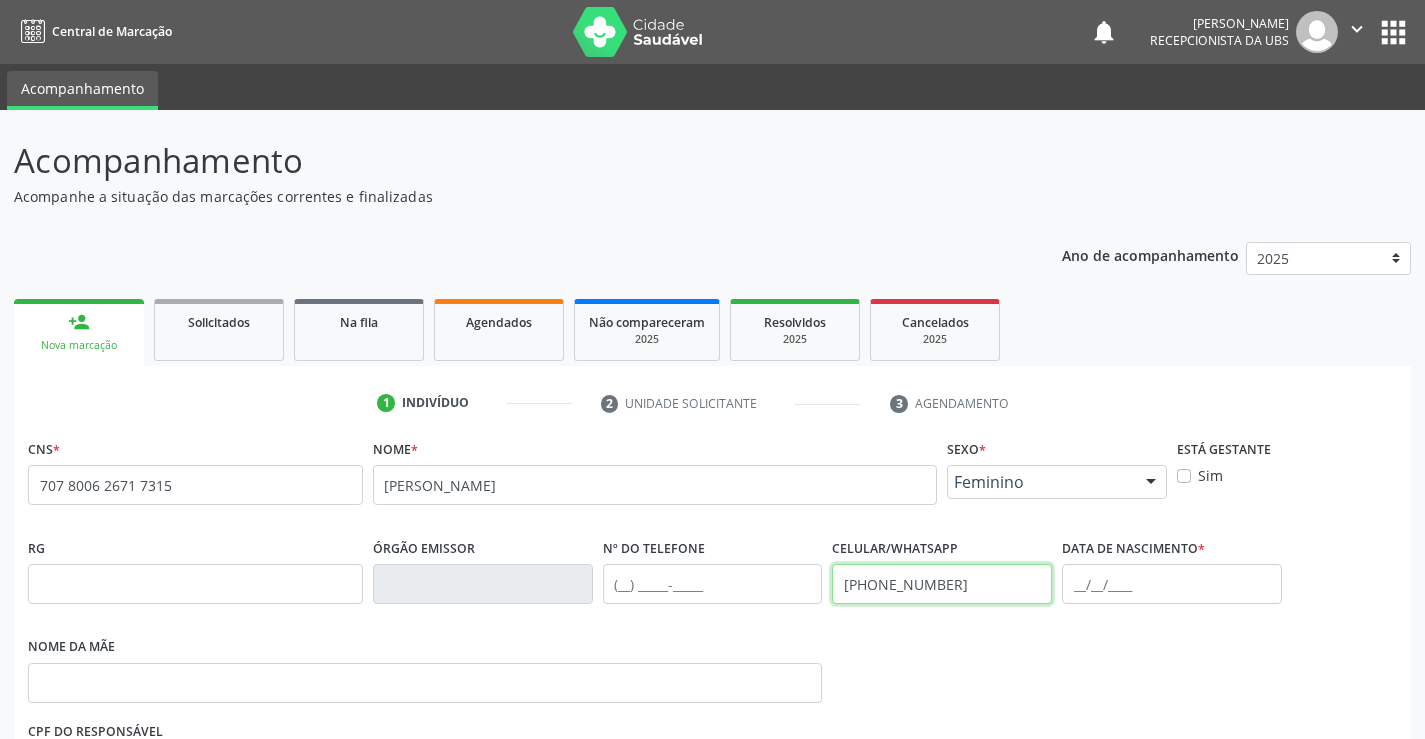 type on "[PHONE_NUMBER]" 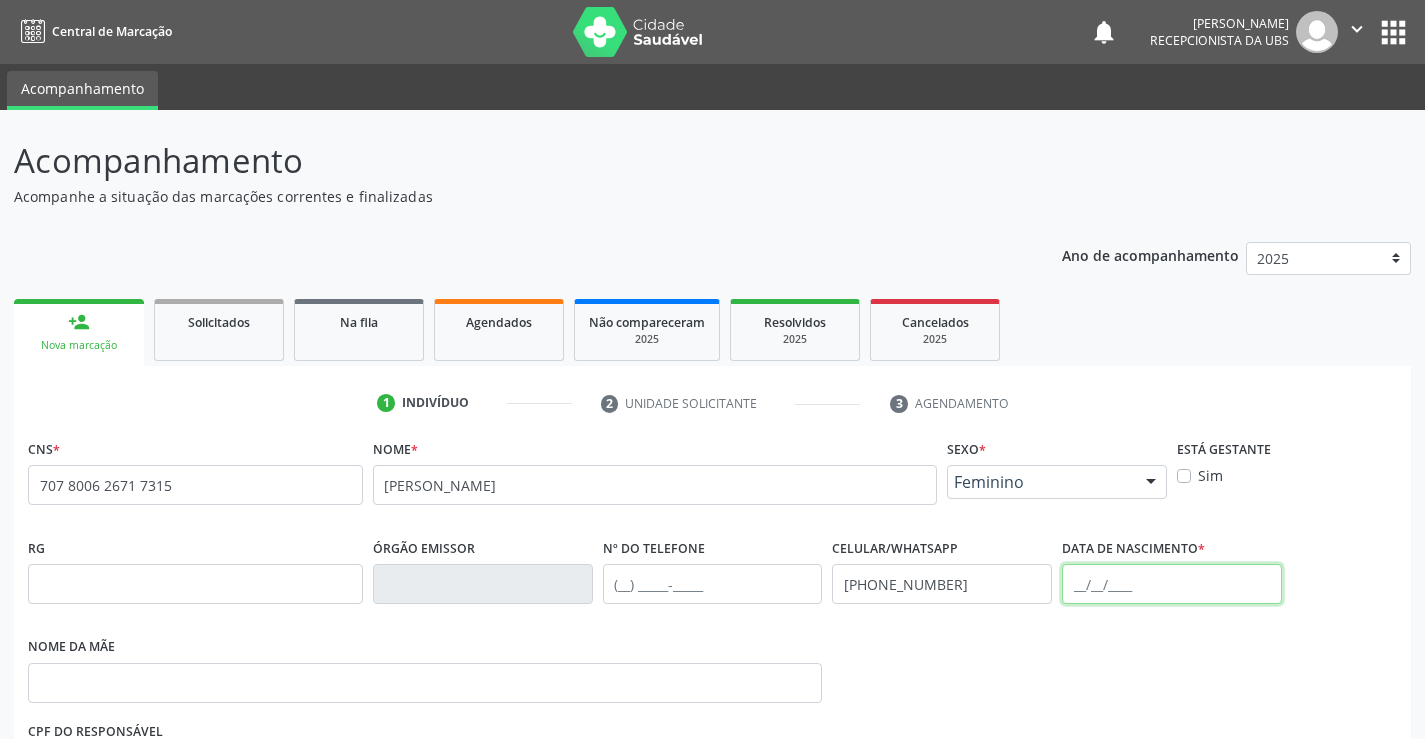 click at bounding box center (1172, 584) 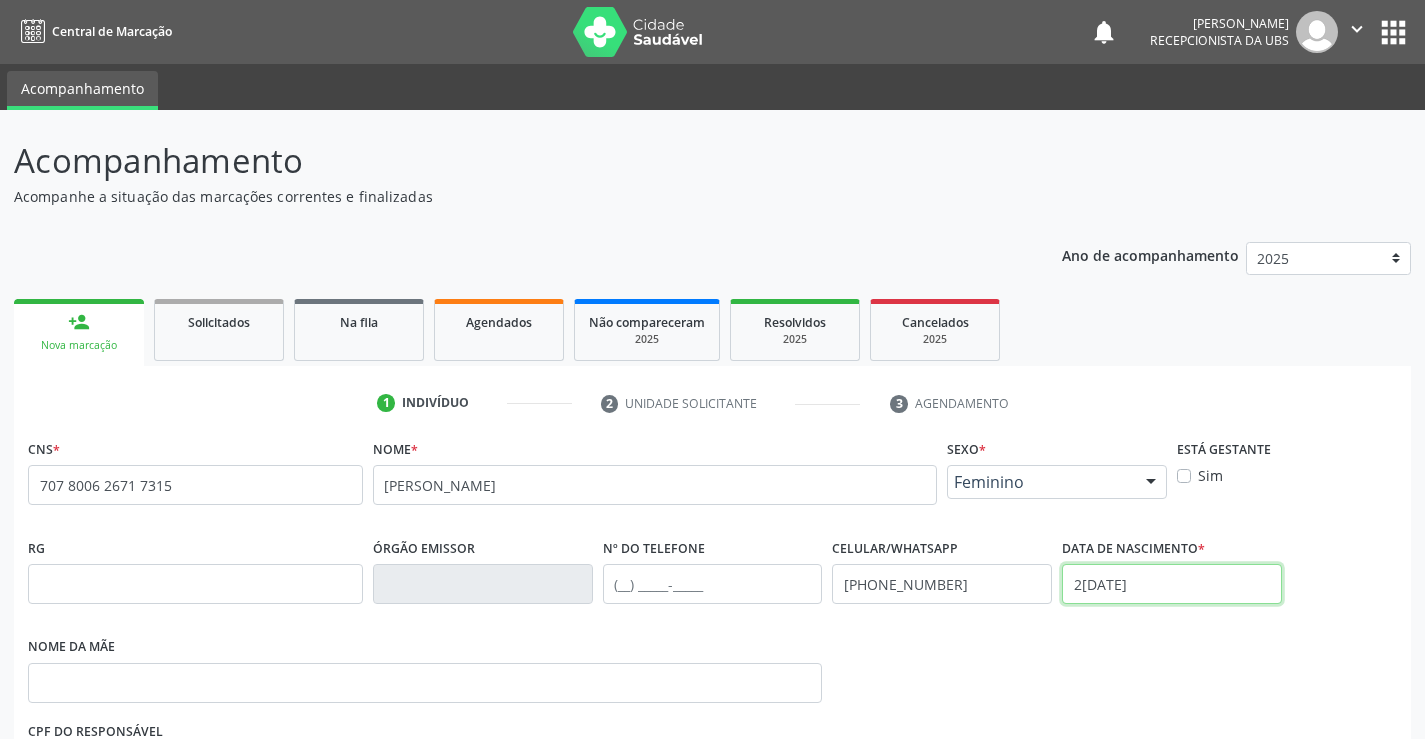 type on "2[DATE]" 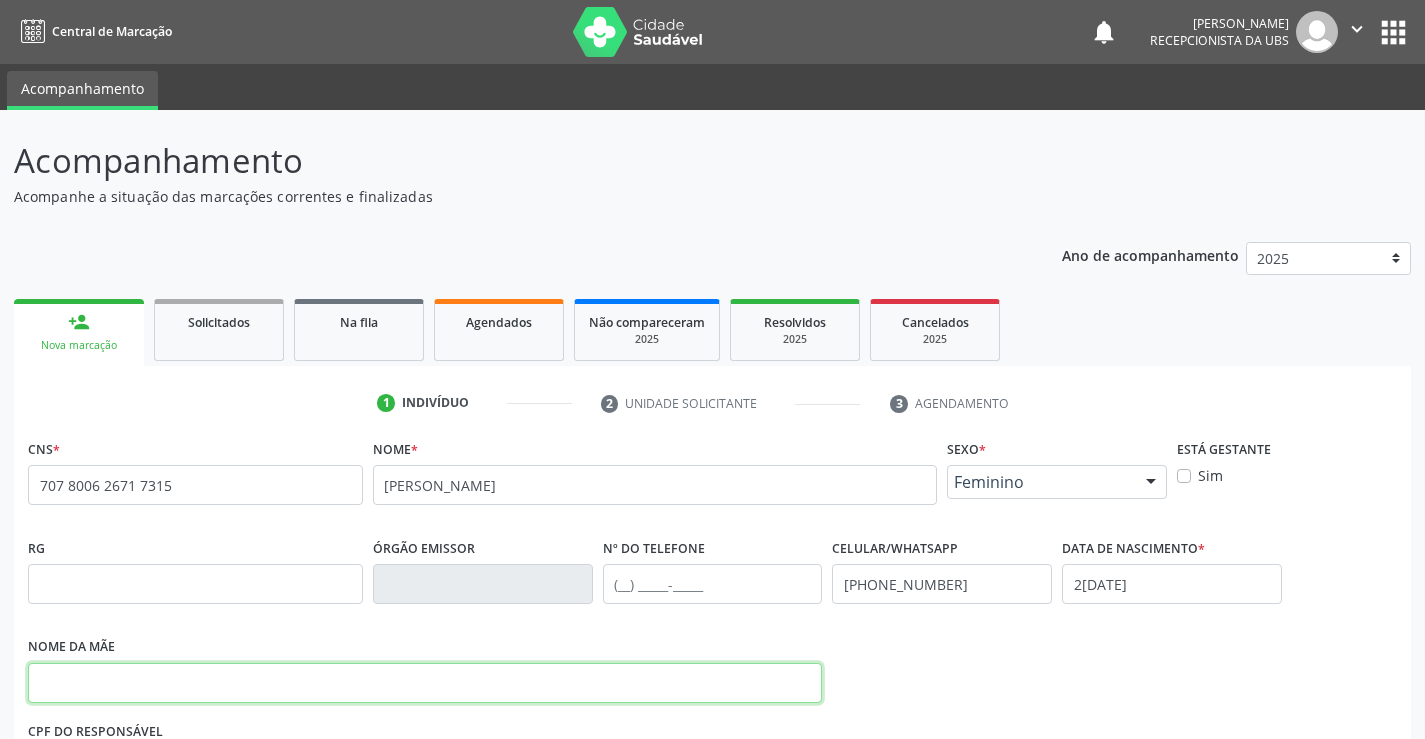 click at bounding box center (425, 683) 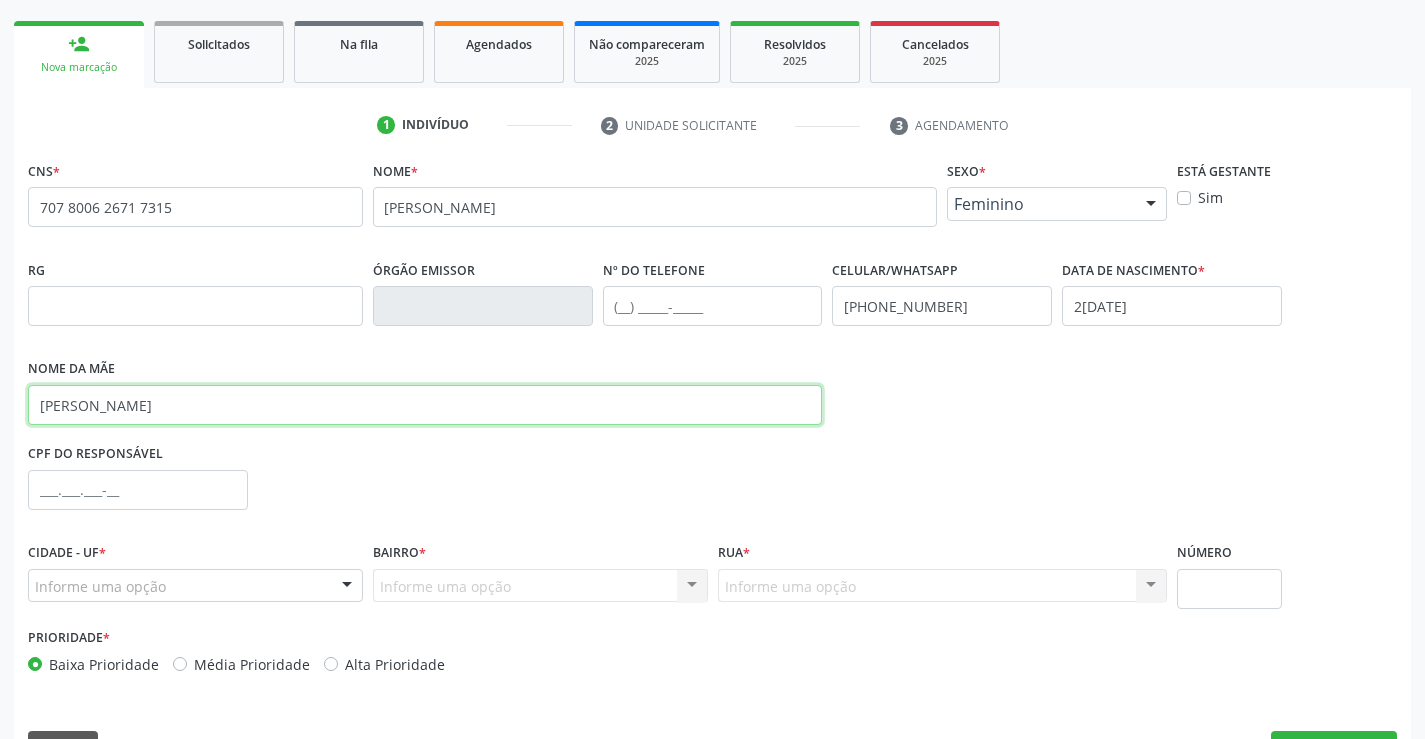 scroll, scrollTop: 331, scrollLeft: 0, axis: vertical 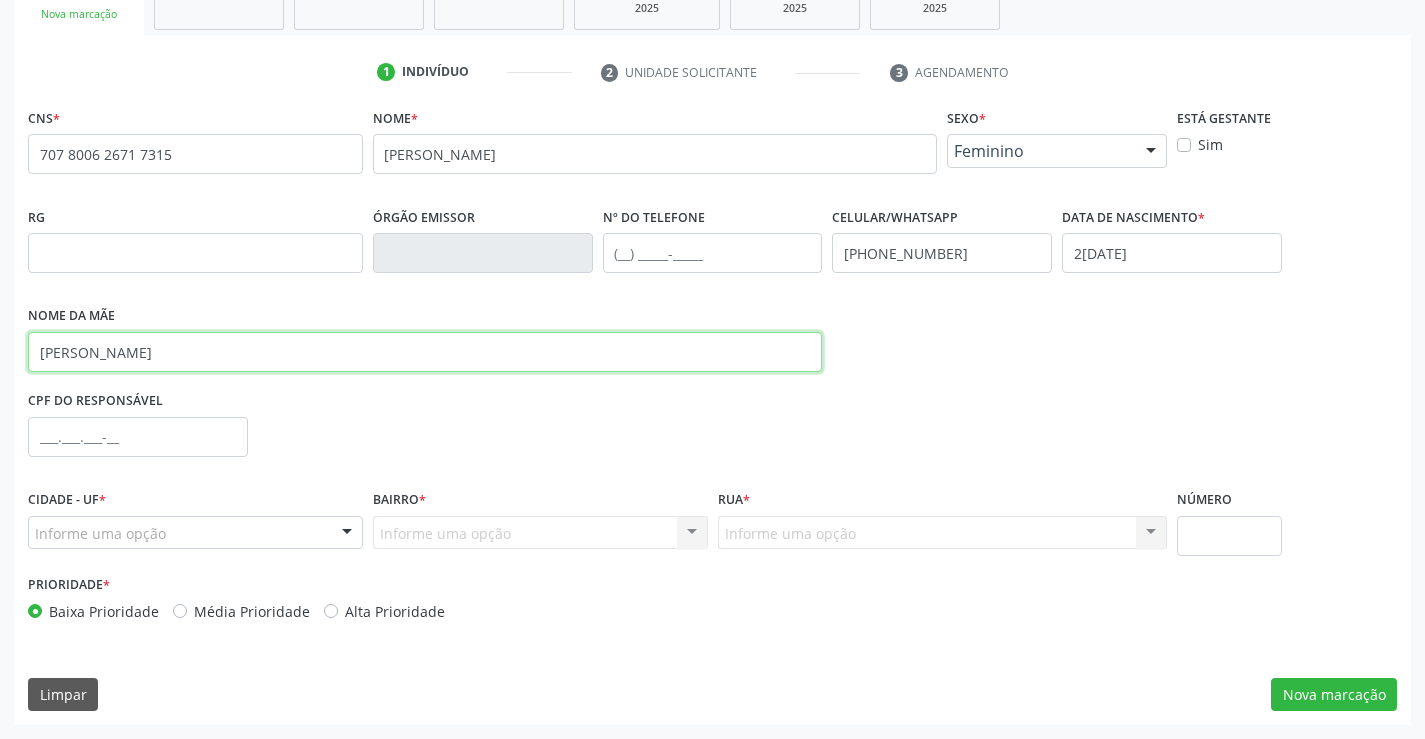 type on "[PERSON_NAME]" 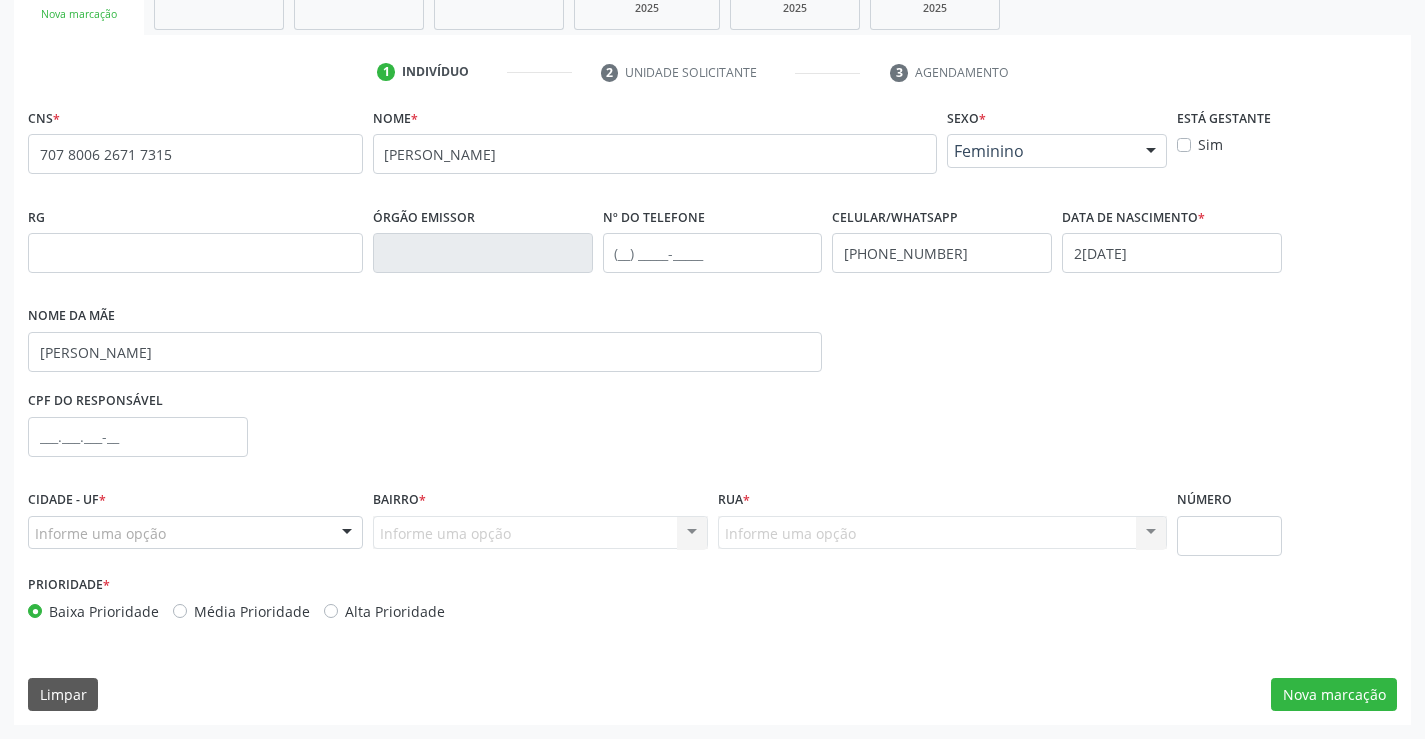 click on "Informe uma opção" at bounding box center (195, 533) 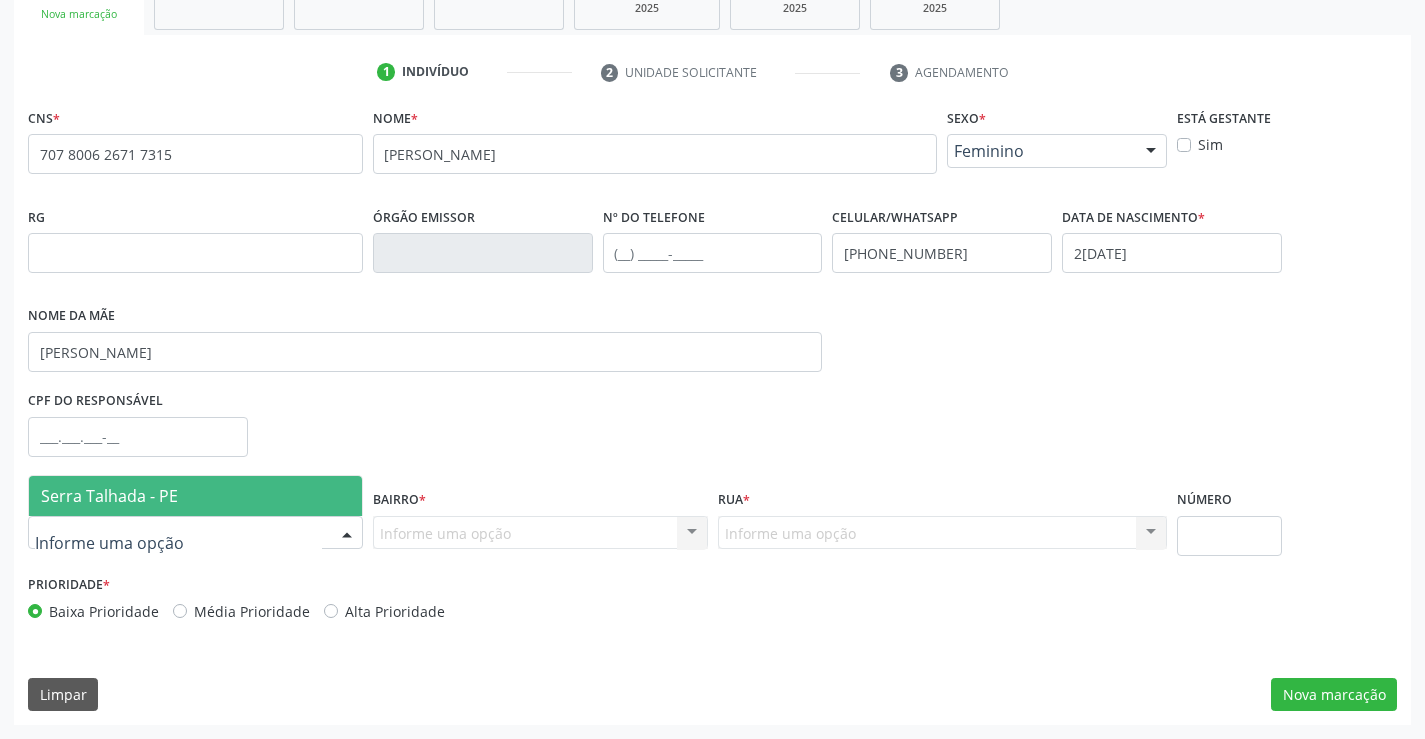 click on "Serra Talhada - PE" at bounding box center [195, 496] 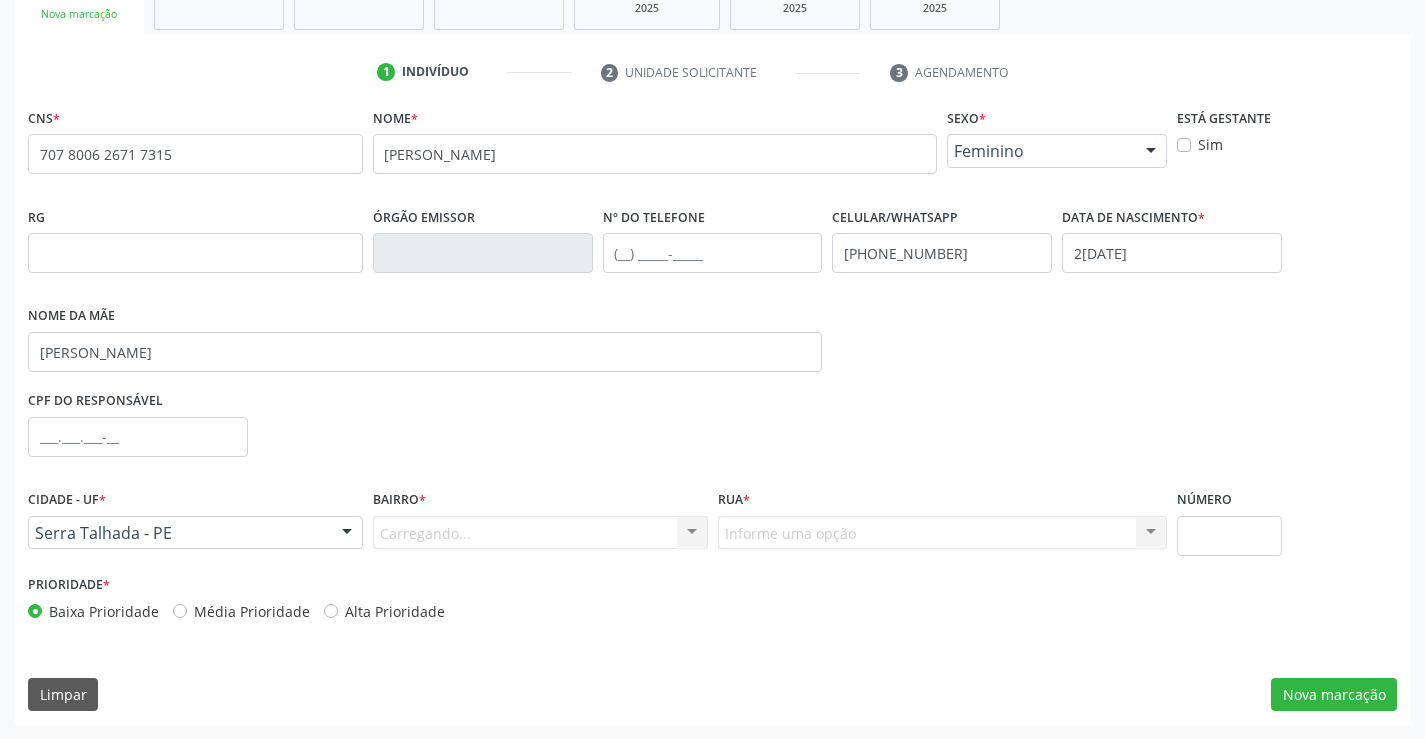 click on "Carregando...
Nenhum resultado encontrado para: "   "
Nenhuma opção encontrada. Digite para adicionar." at bounding box center [540, 533] 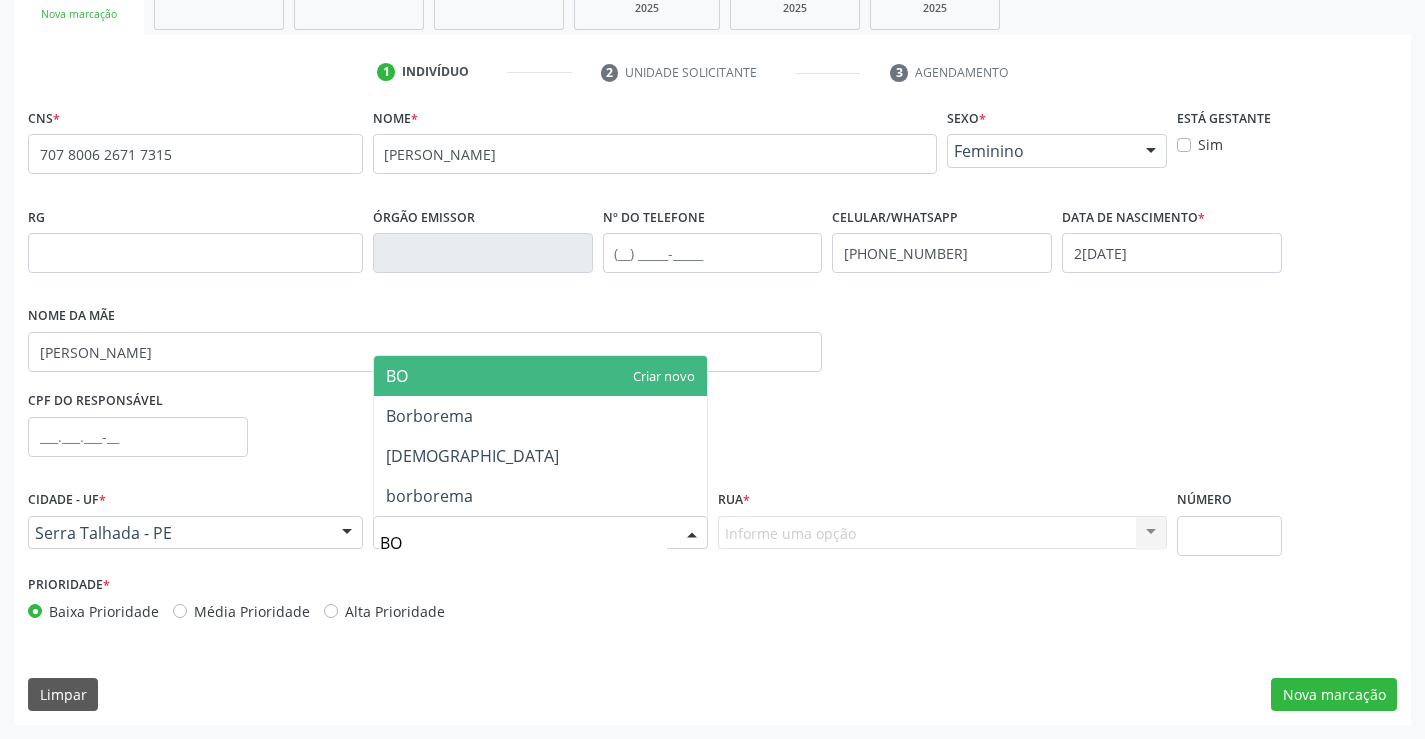 type on "BOM" 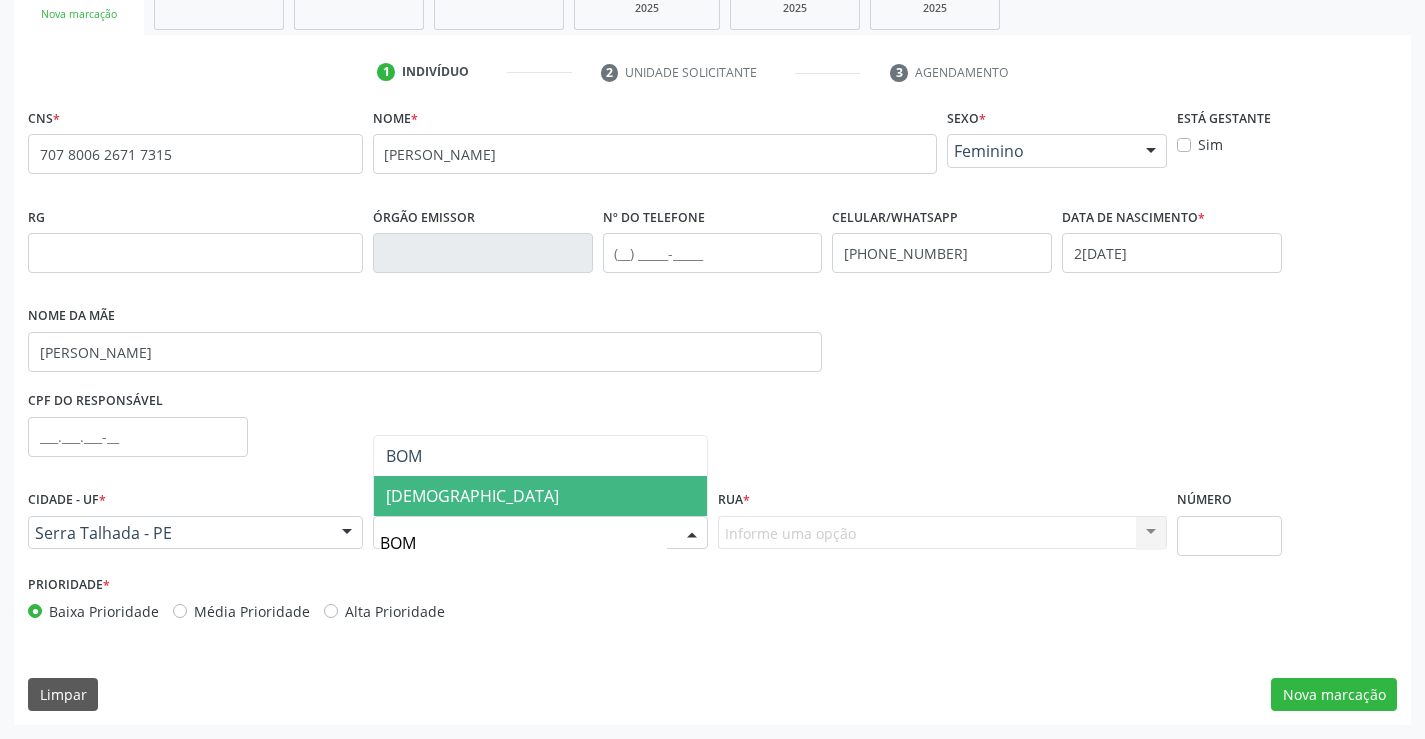 click on "[DEMOGRAPHIC_DATA]" at bounding box center [472, 496] 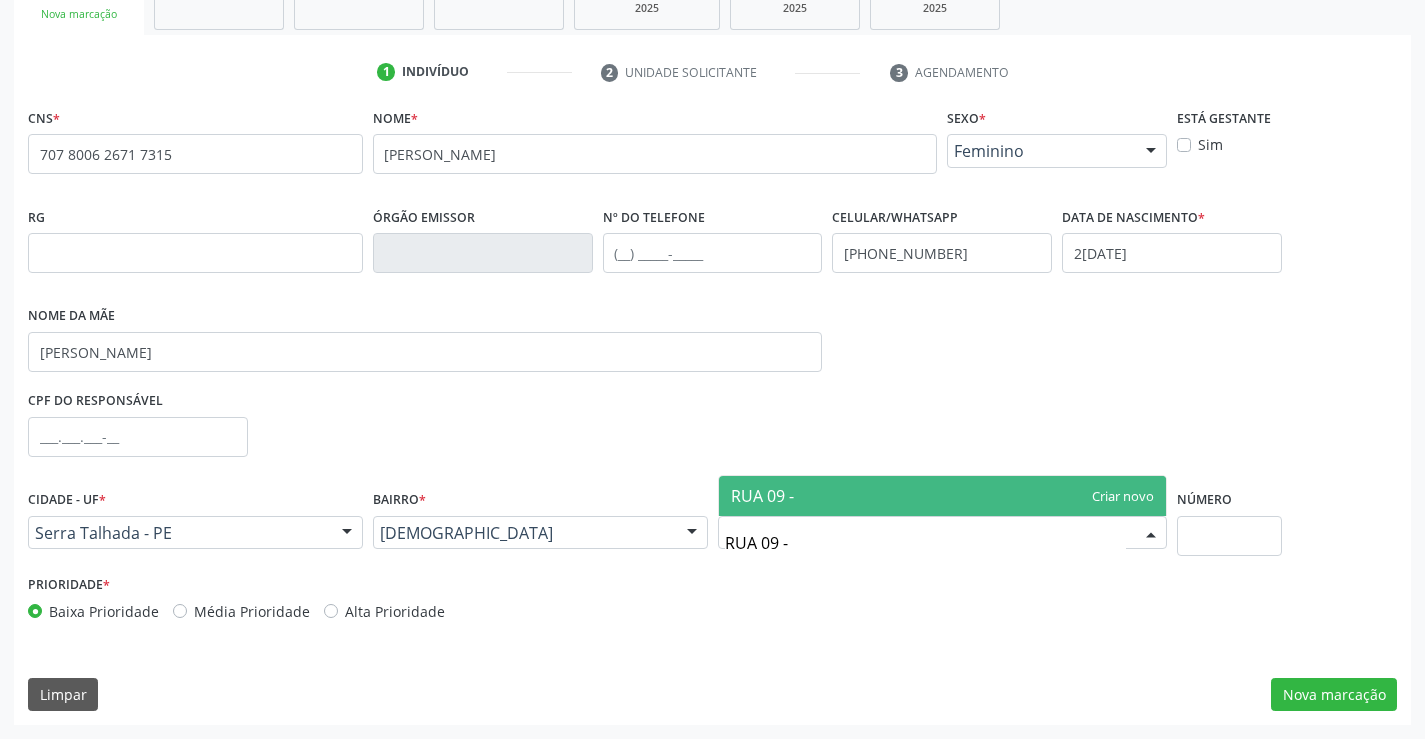 type on "RUA 09" 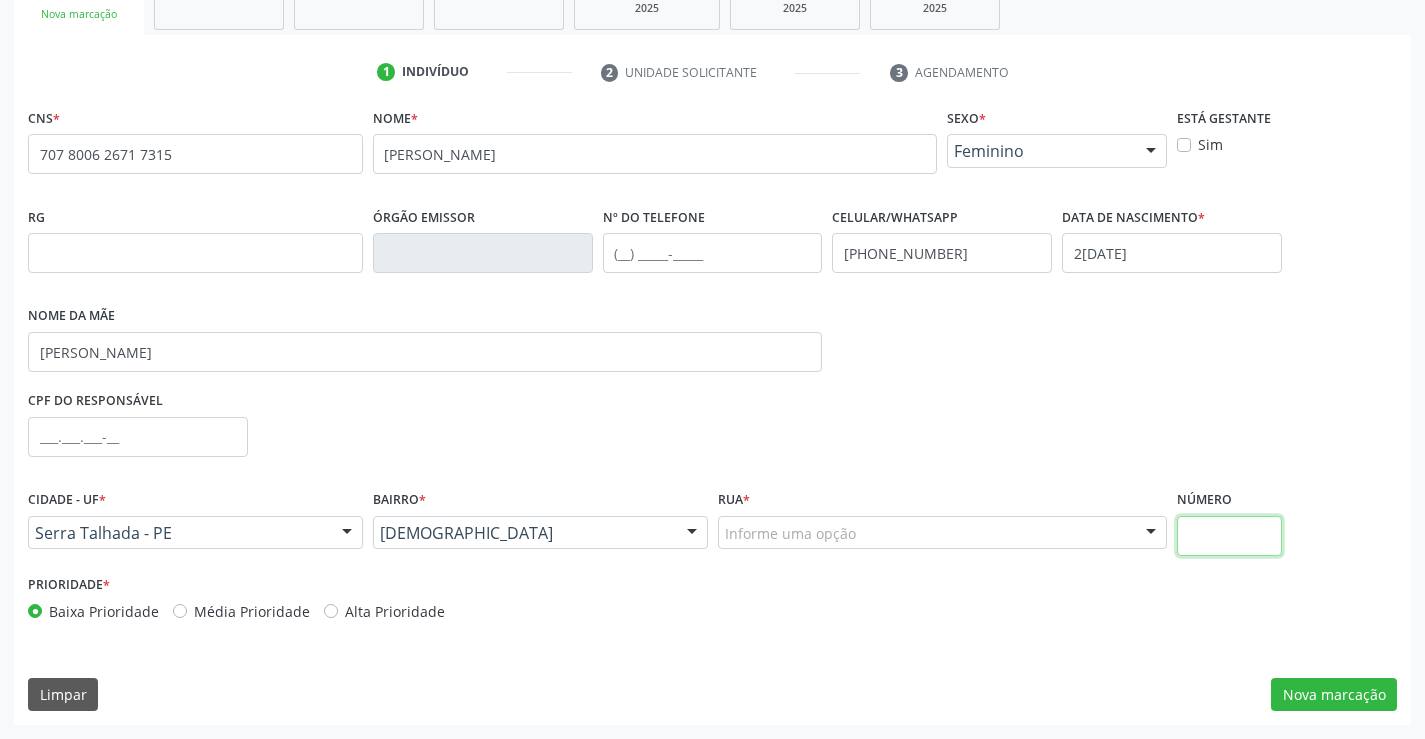 click at bounding box center [1229, 536] 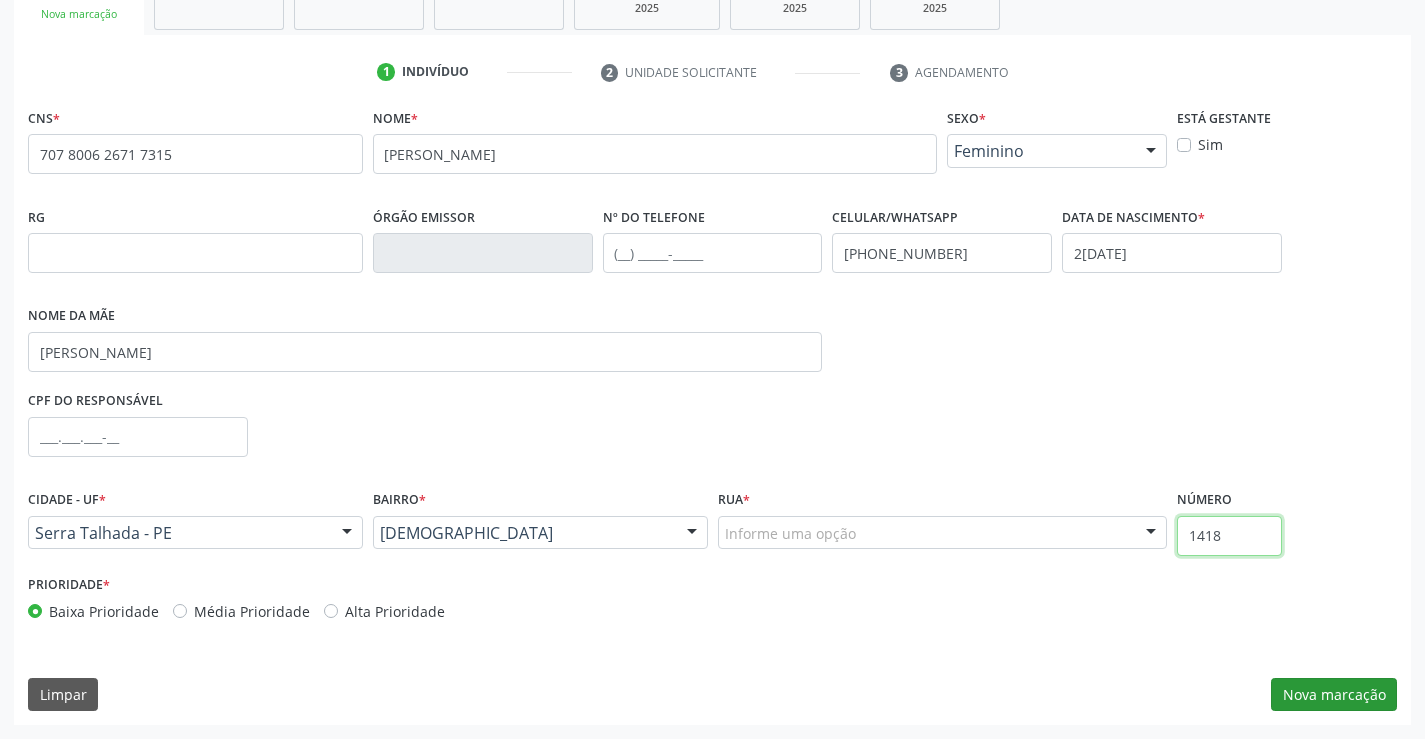 type on "1418" 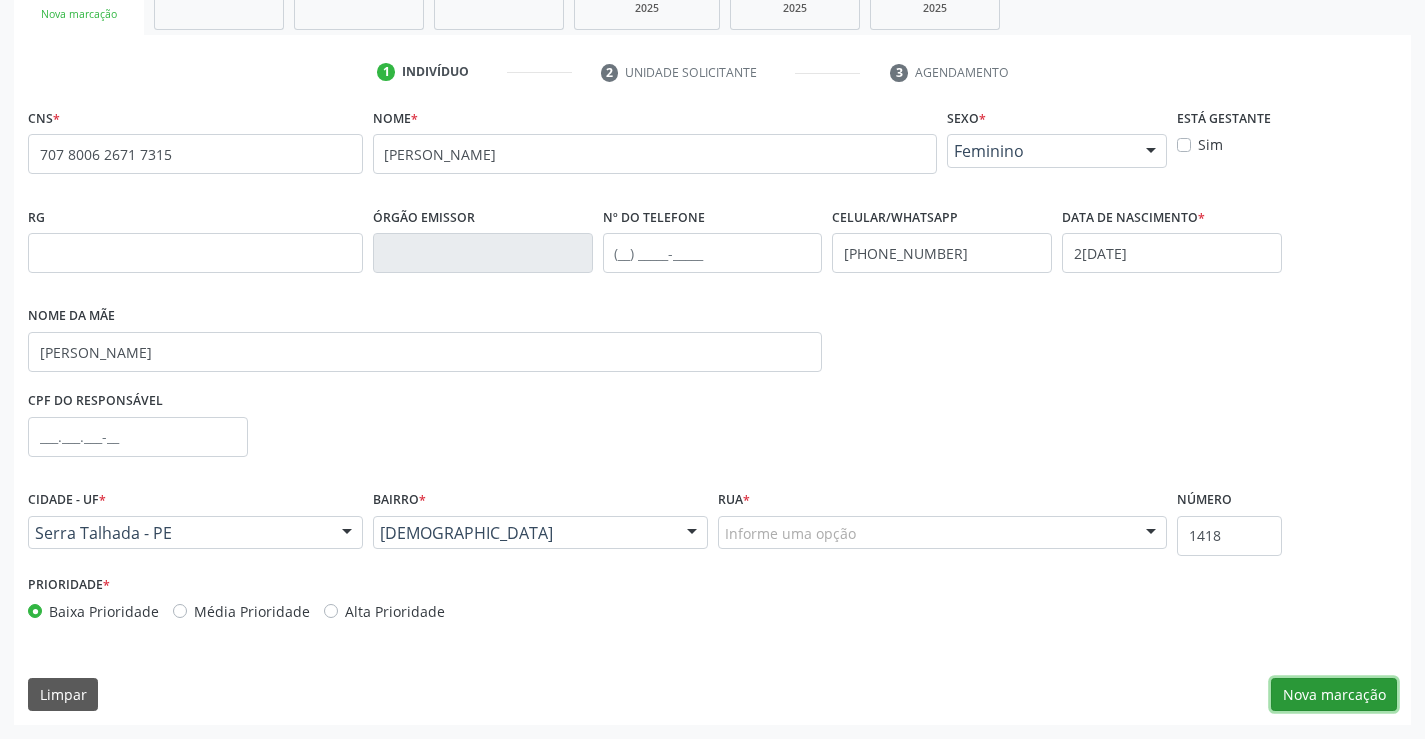 click on "Nova marcação" at bounding box center (1334, 695) 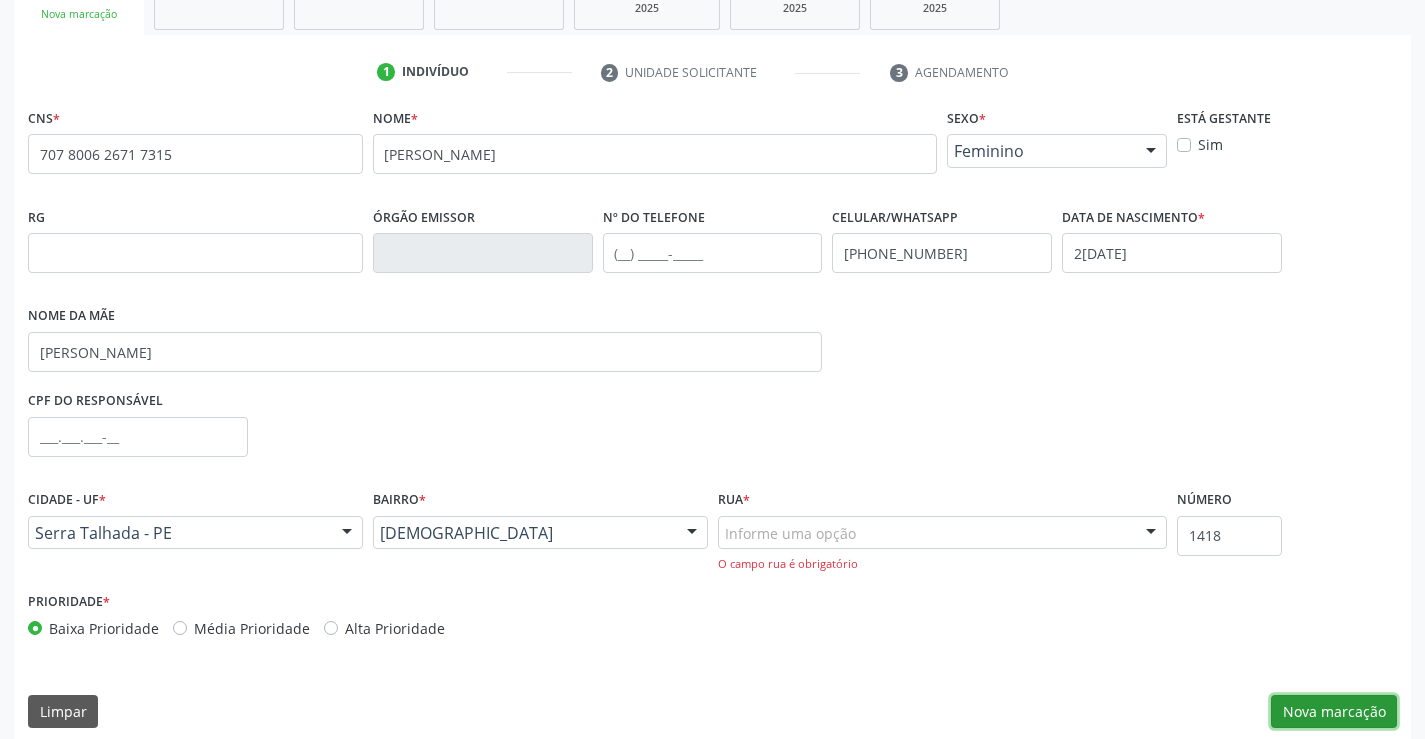 click on "Nova marcação" at bounding box center (1334, 712) 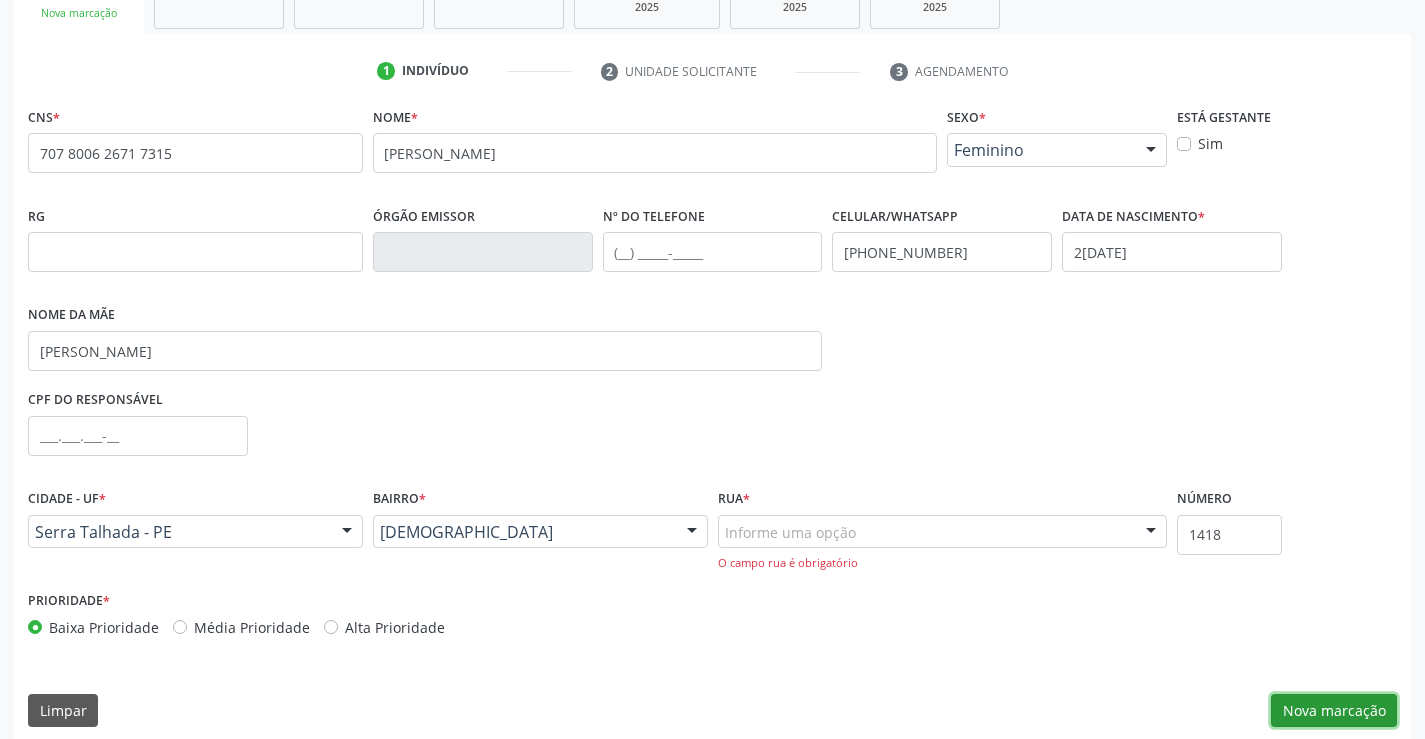 scroll, scrollTop: 348, scrollLeft: 0, axis: vertical 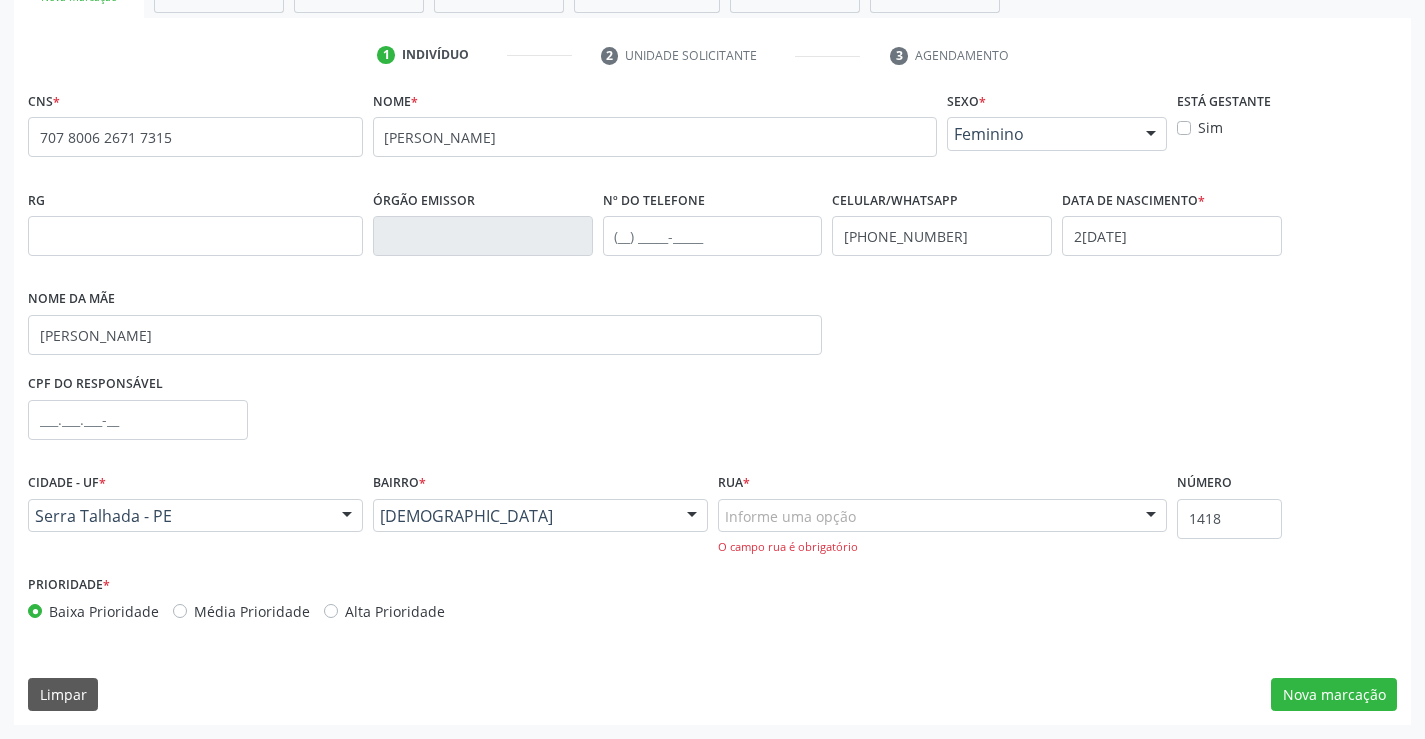 click on "Informe uma opção" at bounding box center (943, 516) 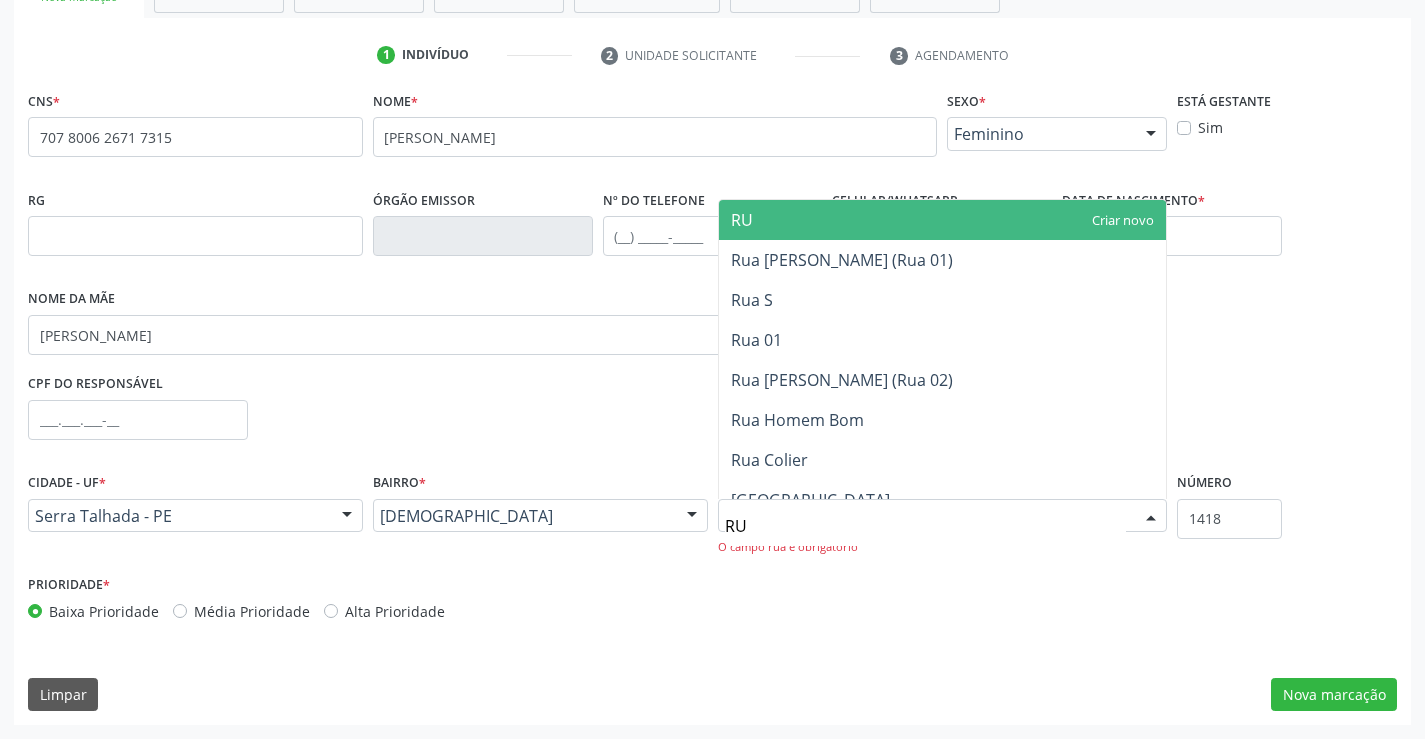 type on "R" 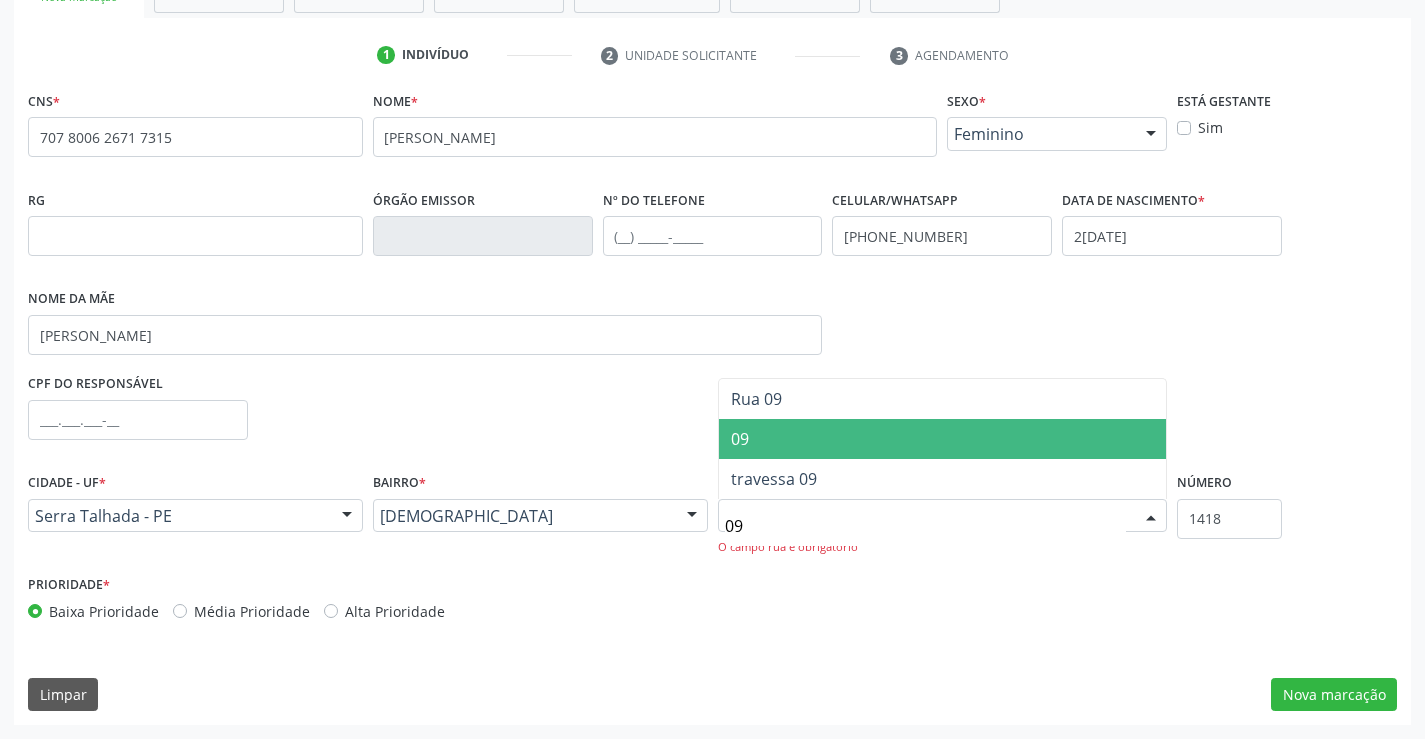 click on "09" at bounding box center (943, 439) 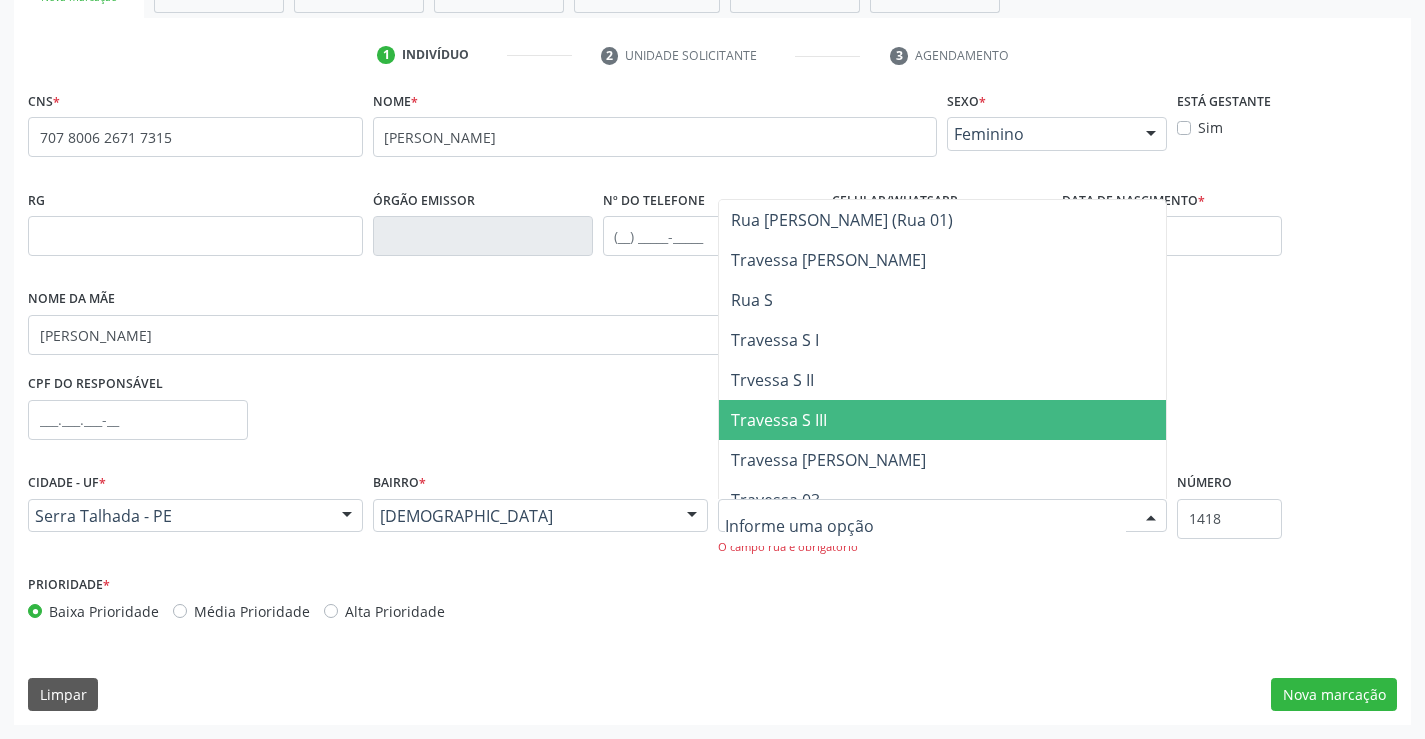 click at bounding box center (943, 516) 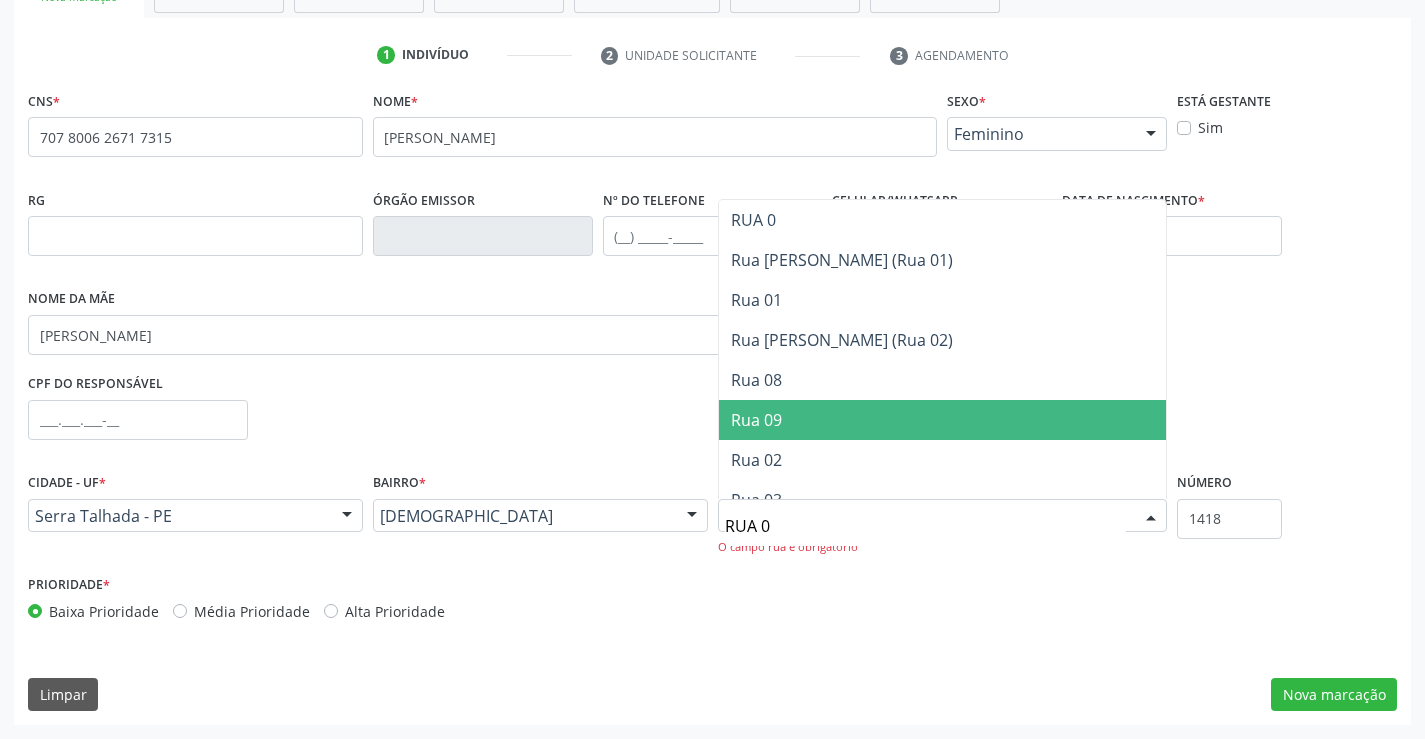 type on "RUA 09" 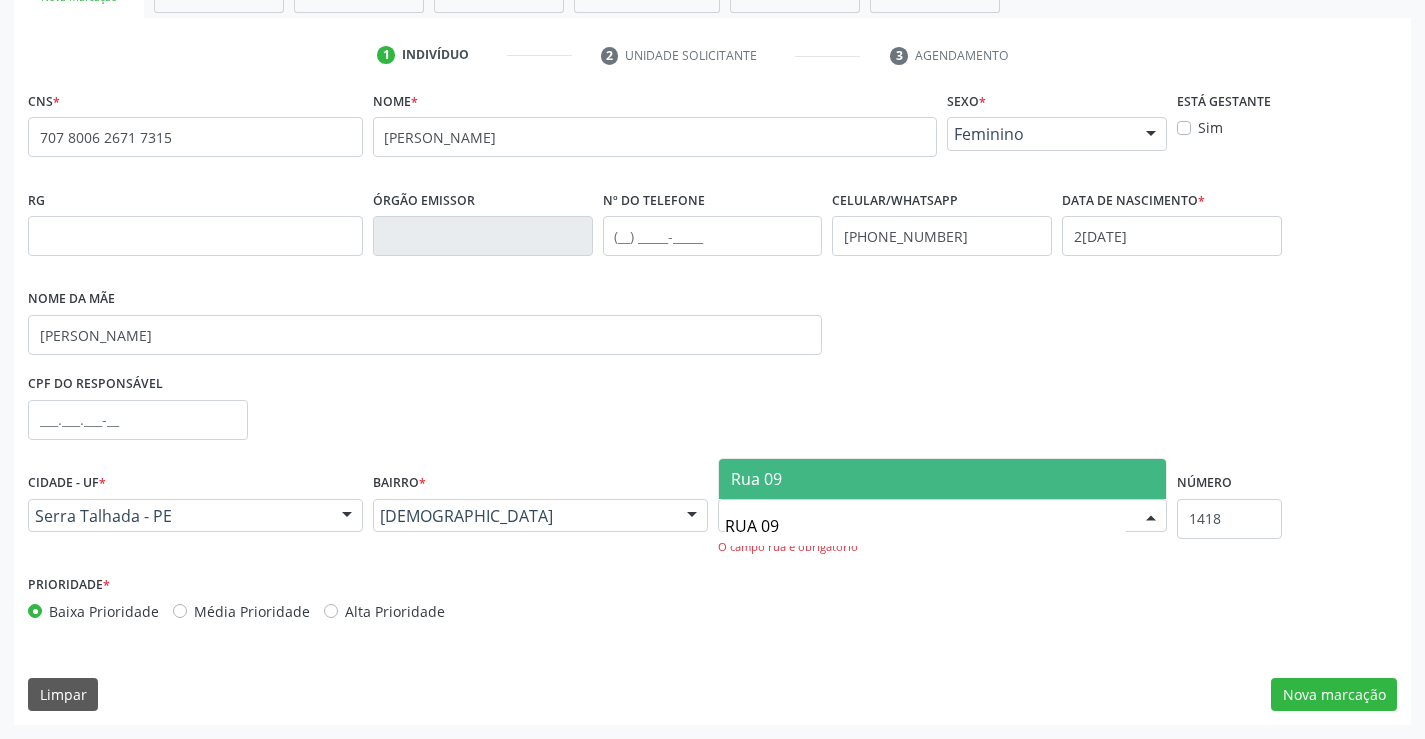 click on "Rua 09" at bounding box center (943, 479) 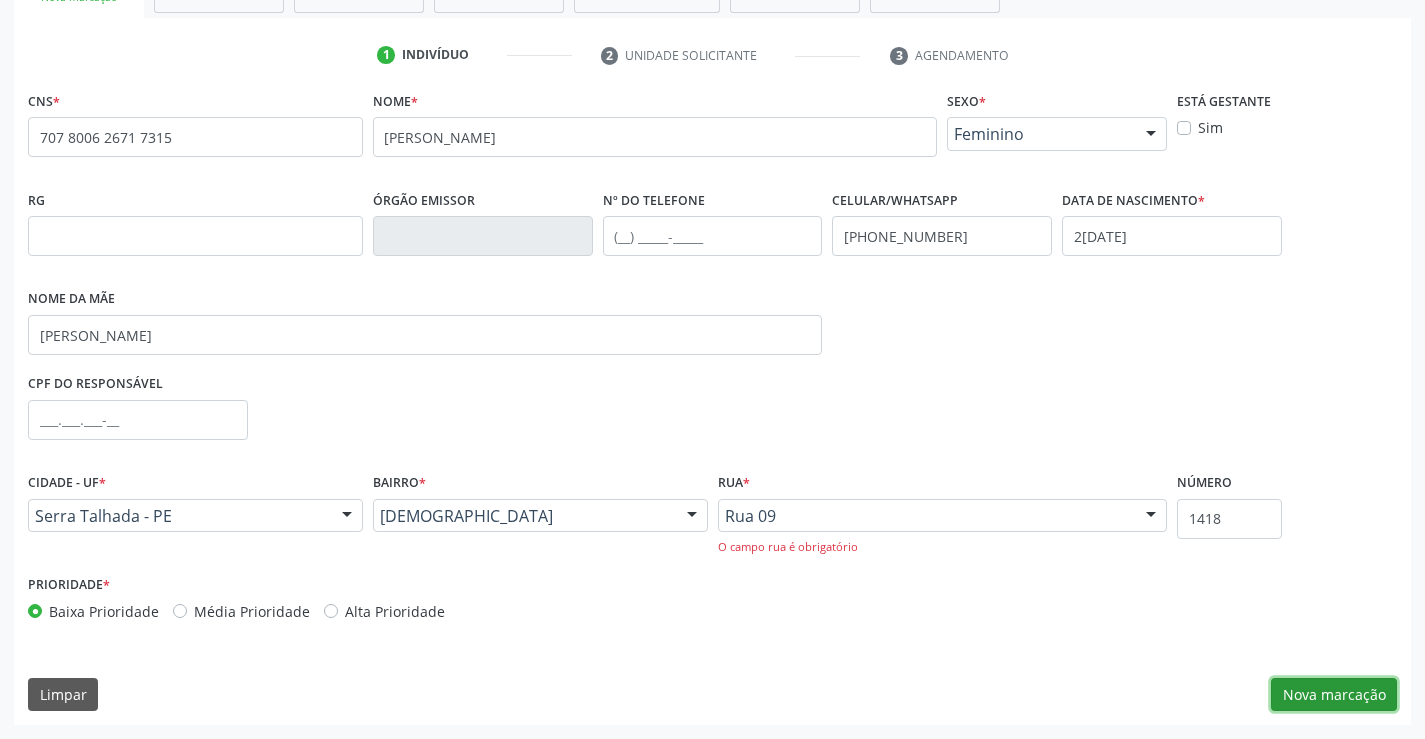 click on "Nova marcação" at bounding box center [1334, 695] 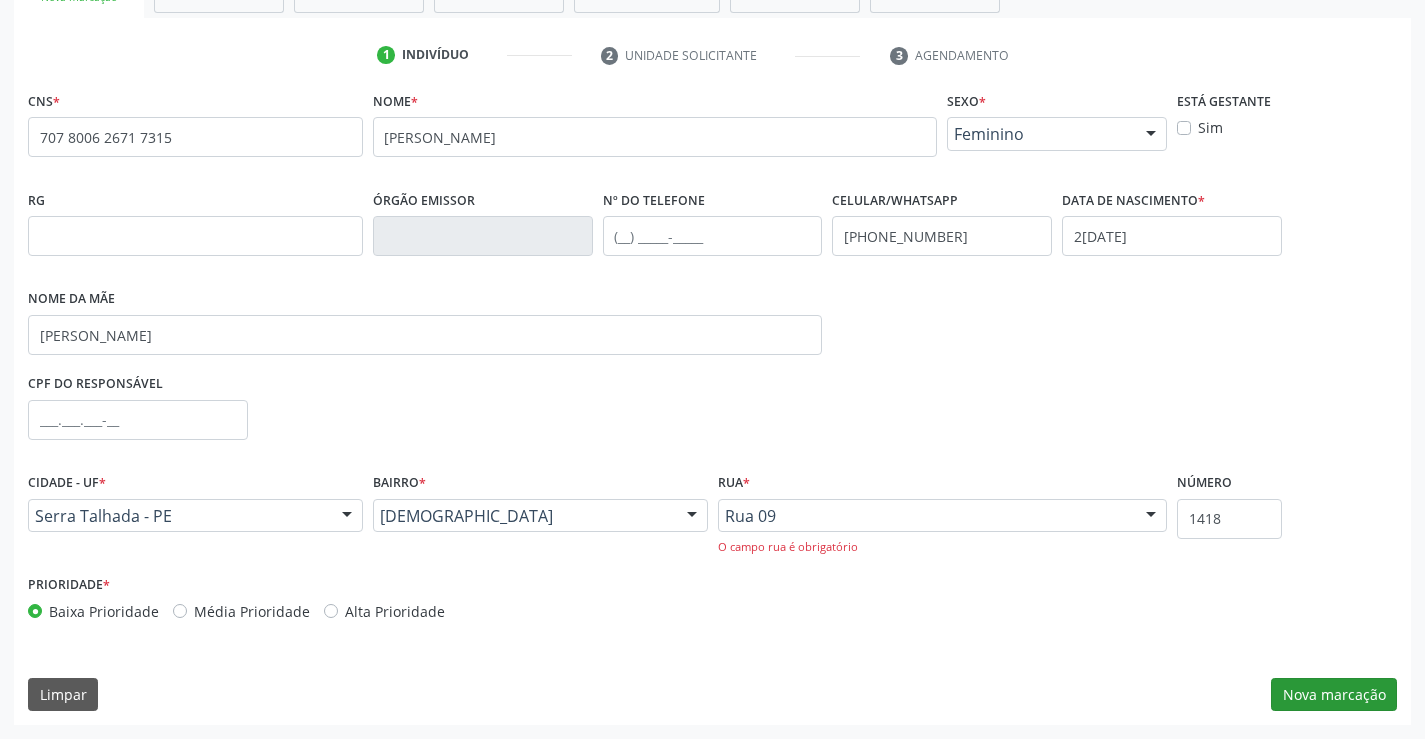 scroll, scrollTop: 167, scrollLeft: 0, axis: vertical 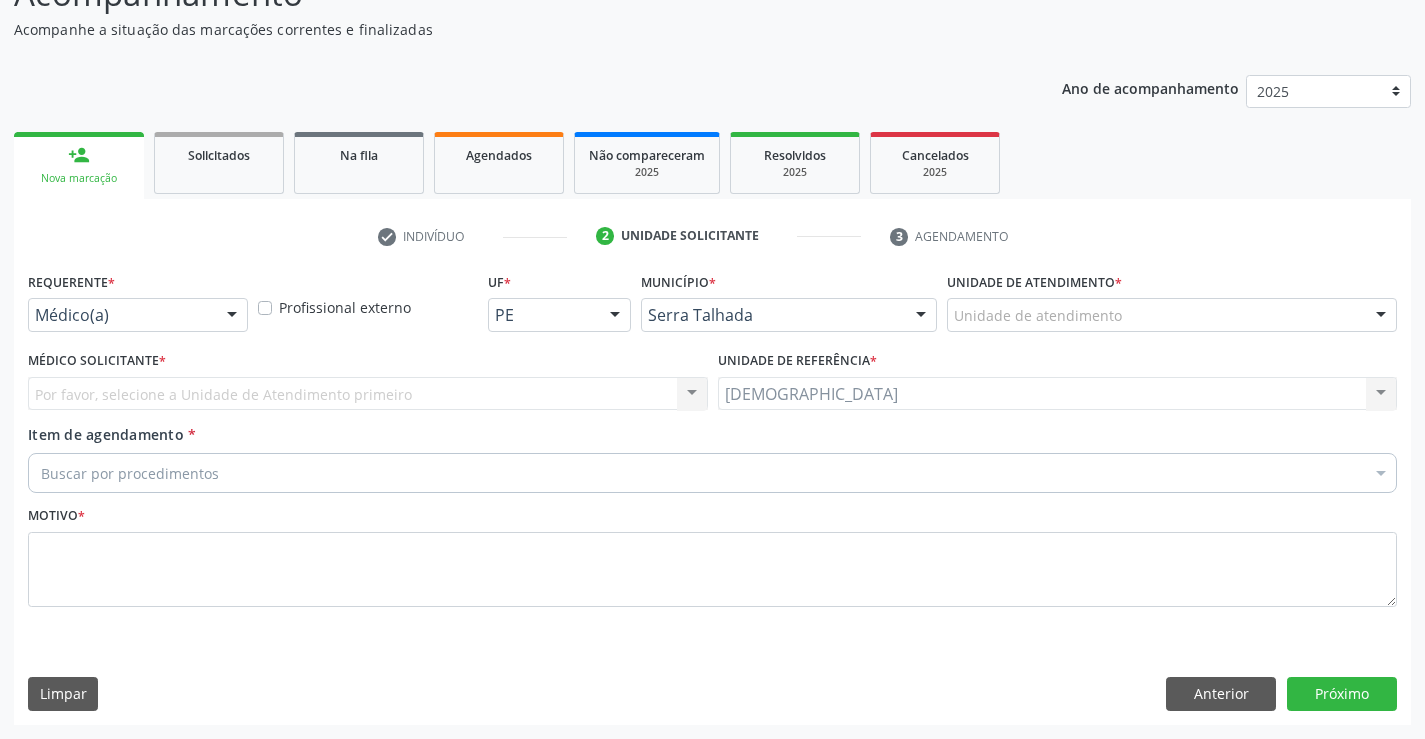 click at bounding box center (232, 316) 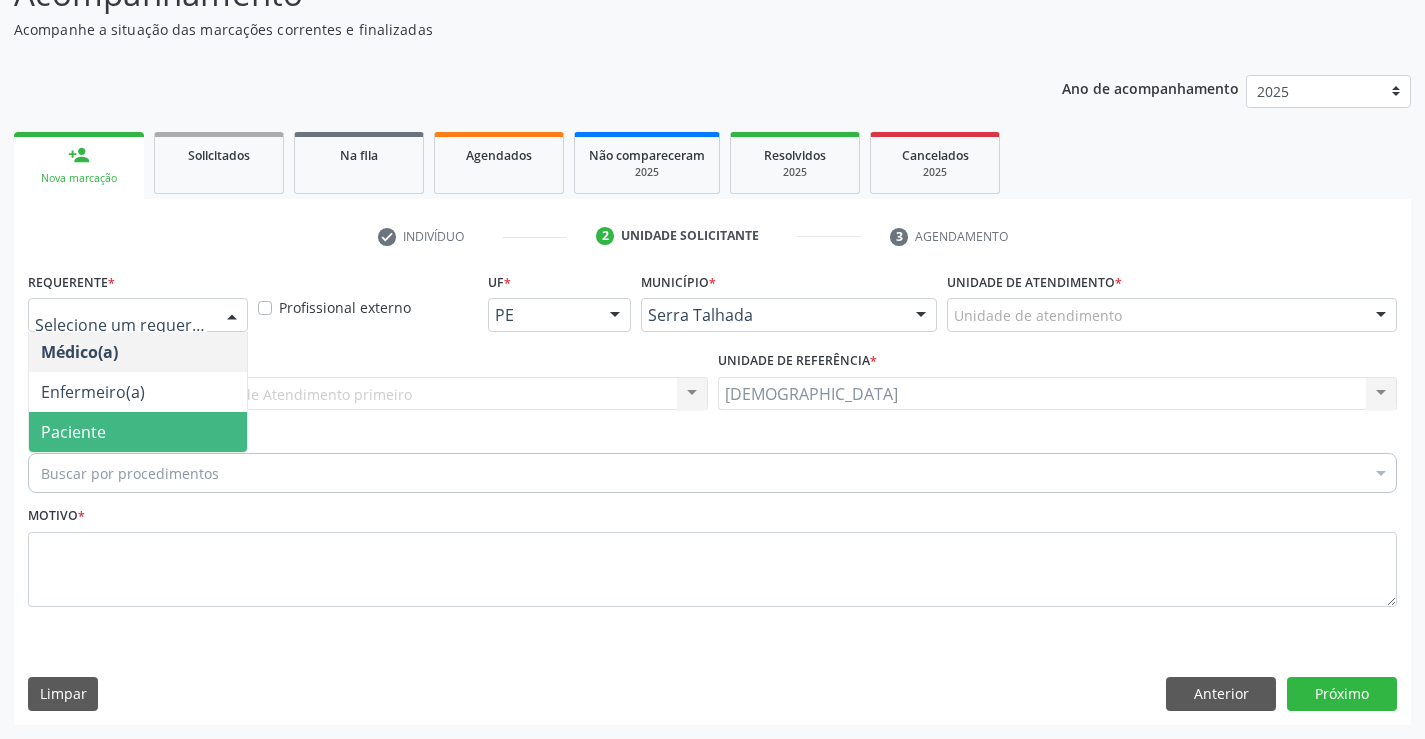 click on "Paciente" at bounding box center (138, 432) 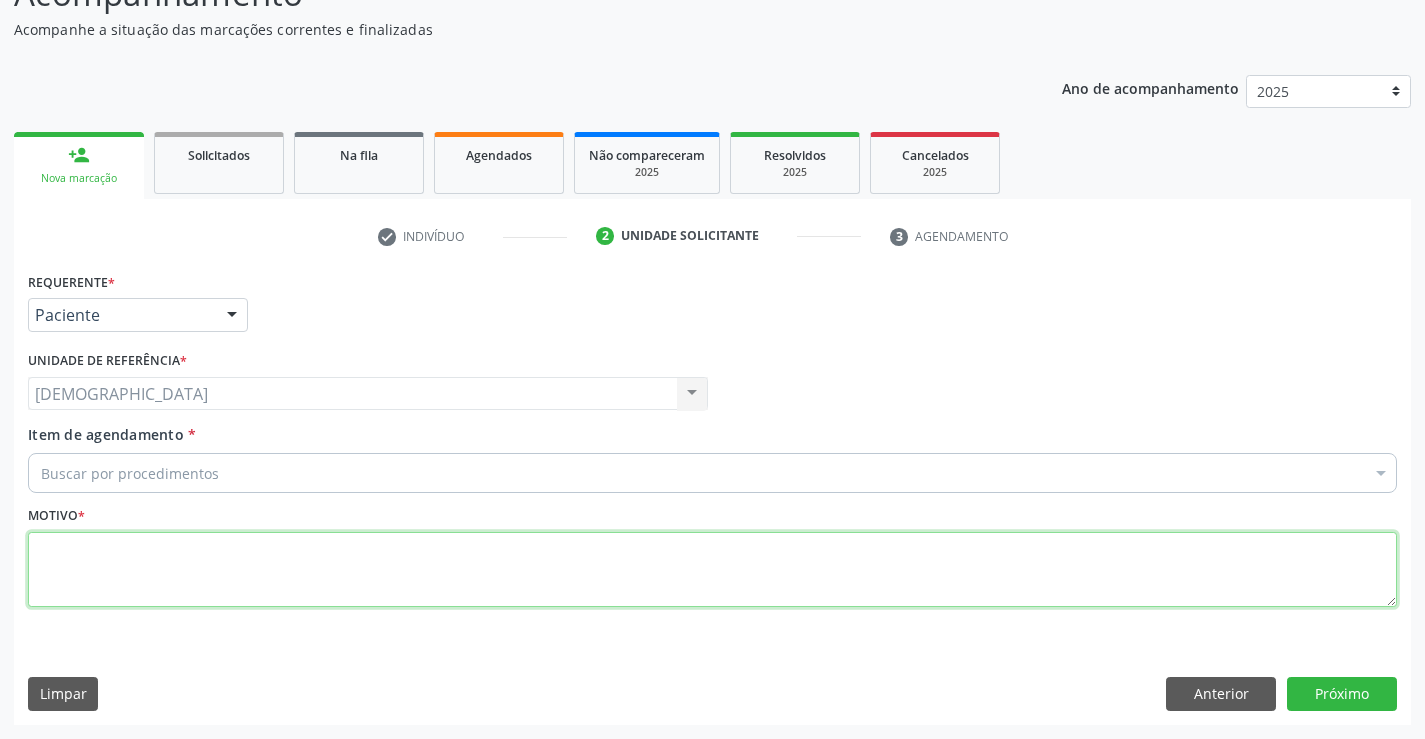click at bounding box center (712, 570) 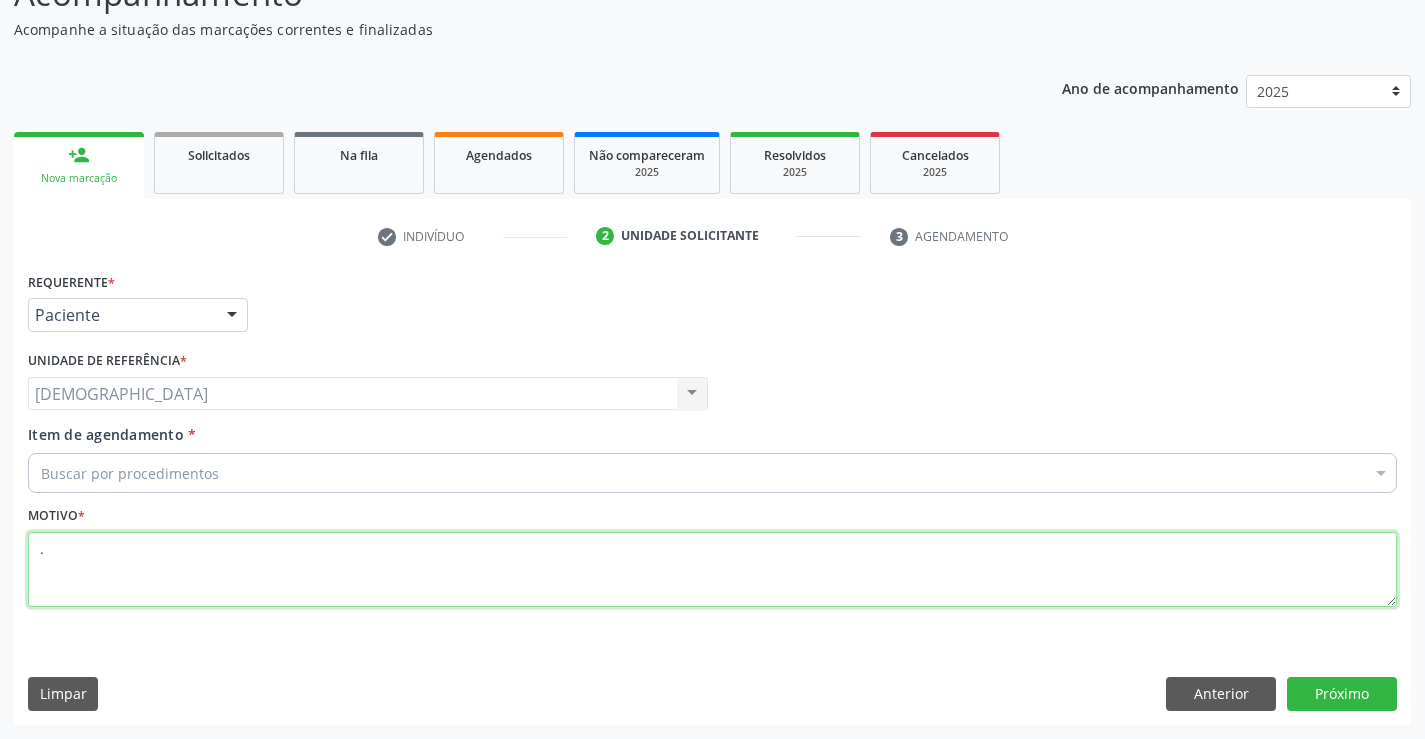 type on "." 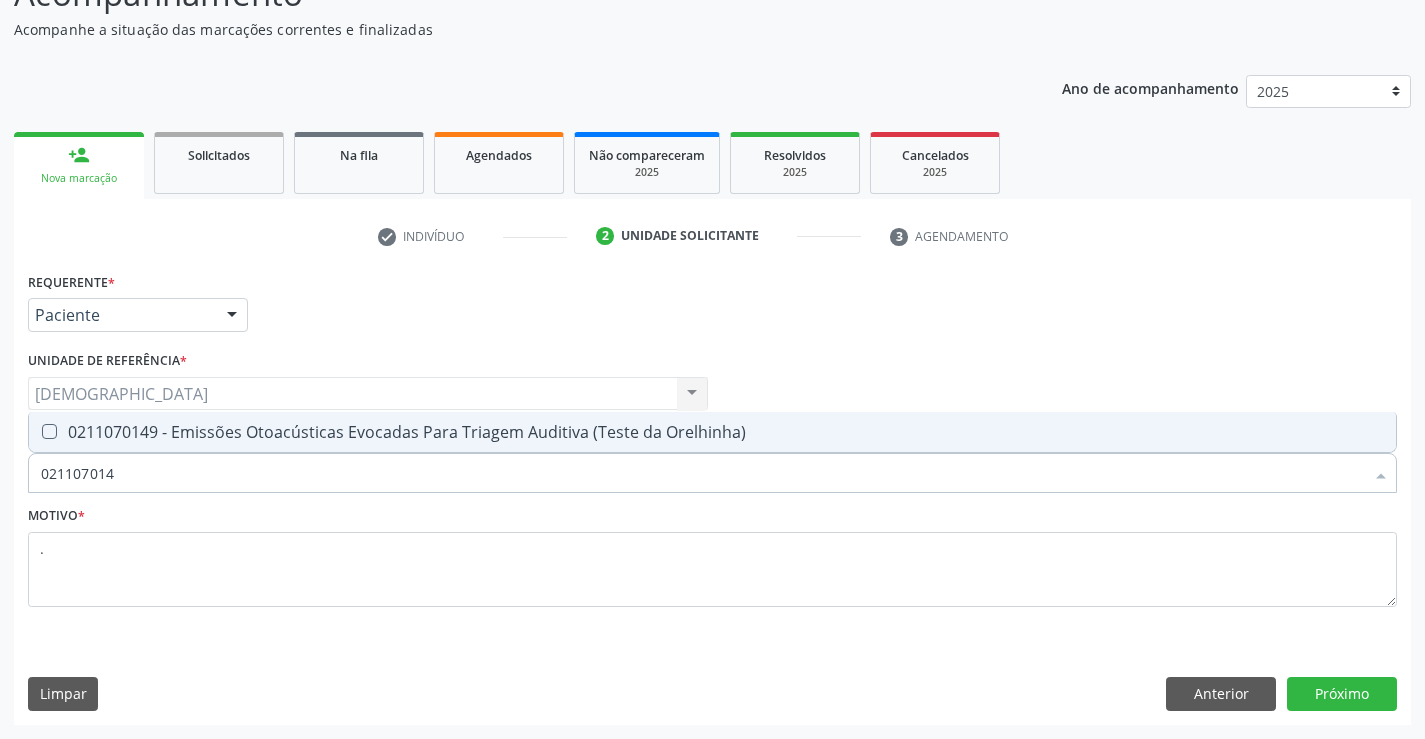 type on "0211070149" 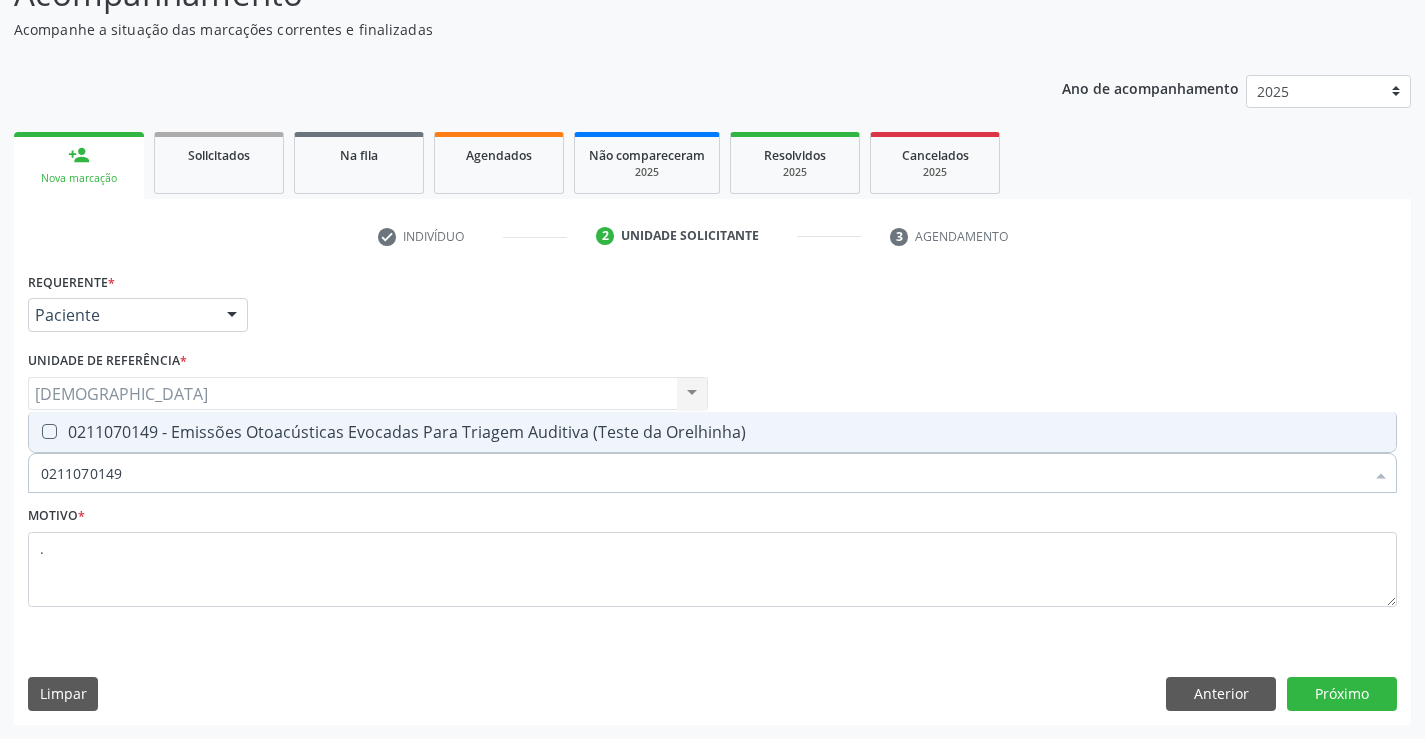 click on "0211070149 - Emissões Otoacústicas Evocadas Para Triagem Auditiva (Teste da Orelhinha)" at bounding box center [712, 432] 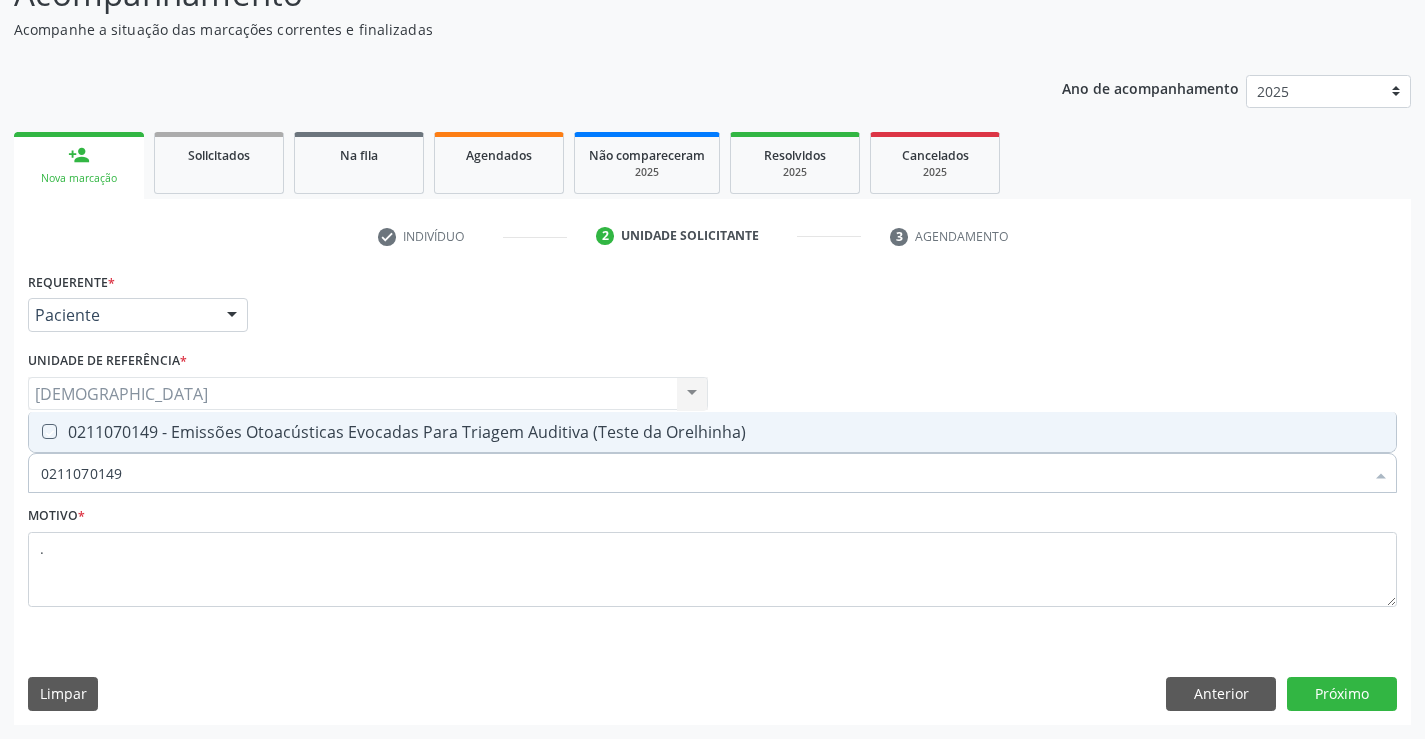checkbox on "true" 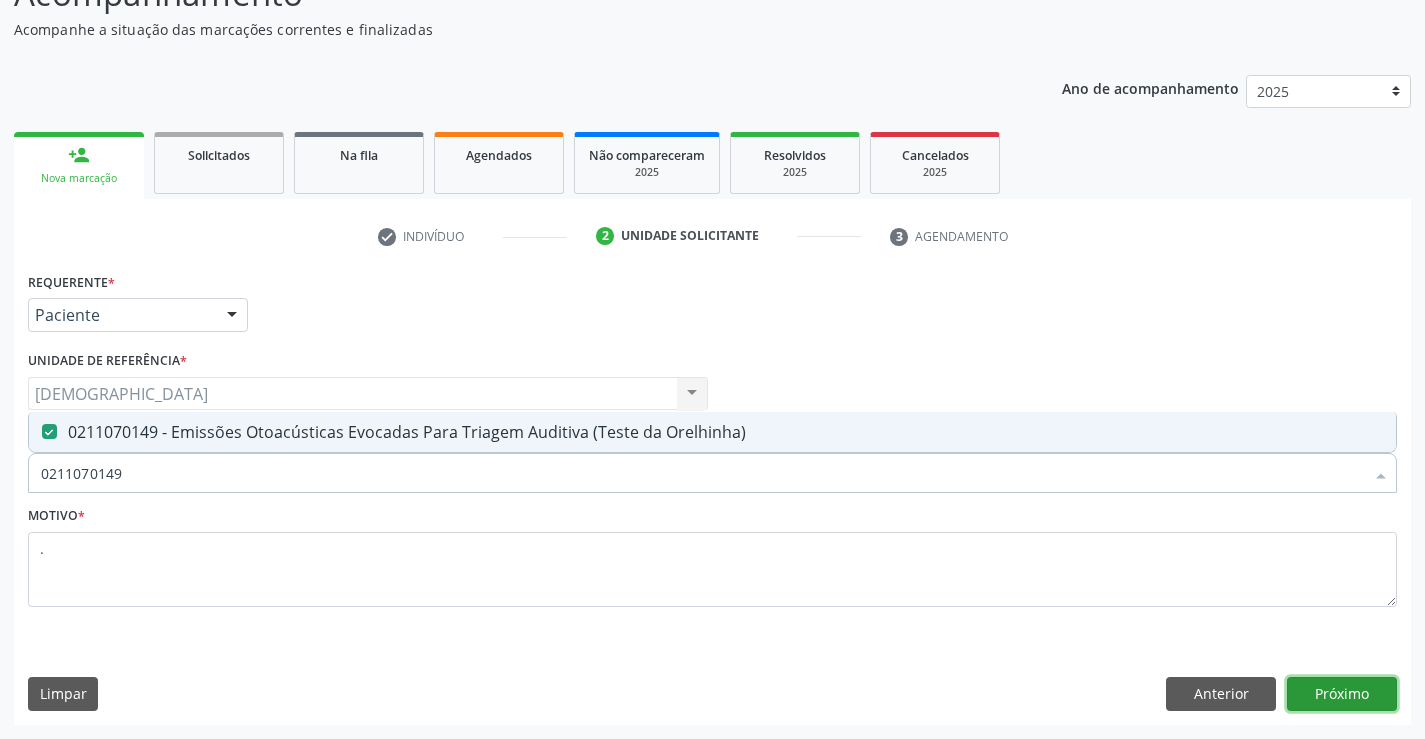 click on "Próximo" at bounding box center (1342, 694) 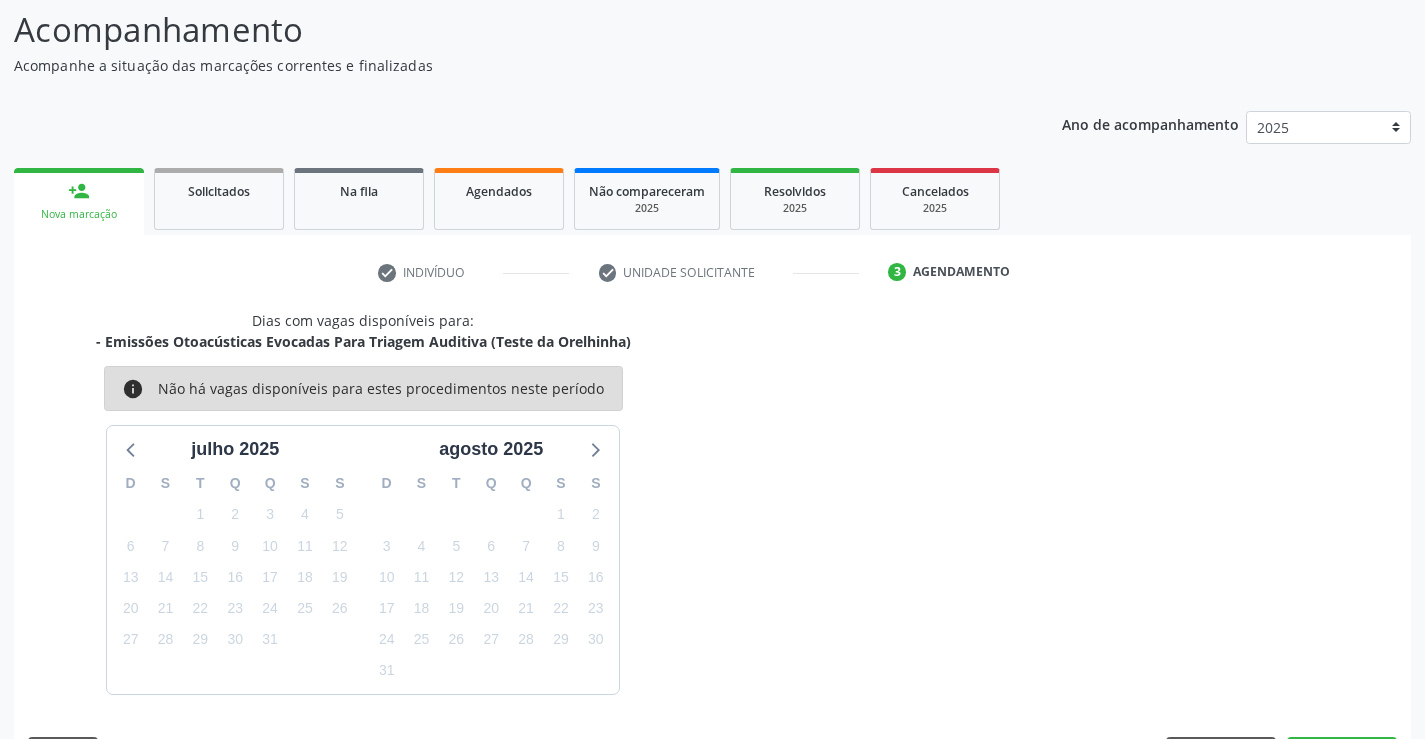 scroll, scrollTop: 167, scrollLeft: 0, axis: vertical 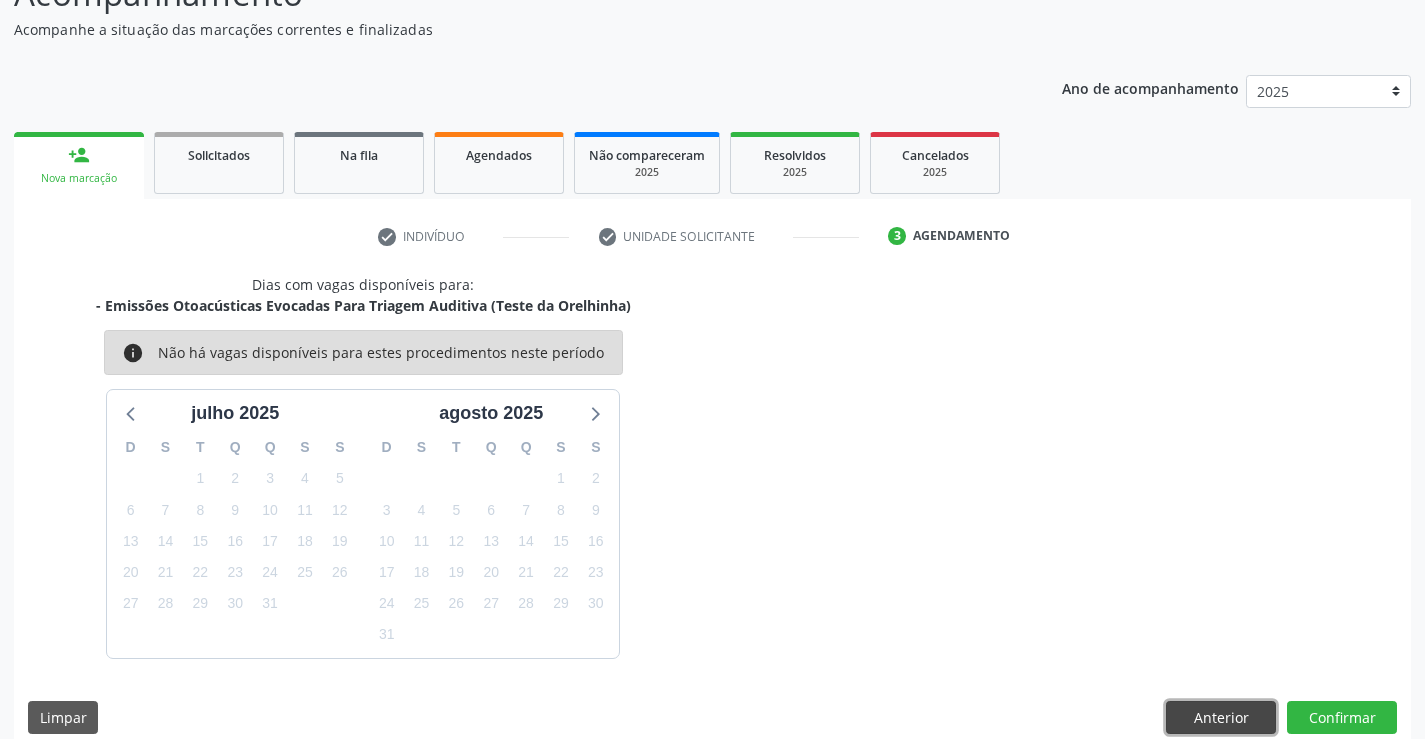 click on "Anterior" at bounding box center [1221, 718] 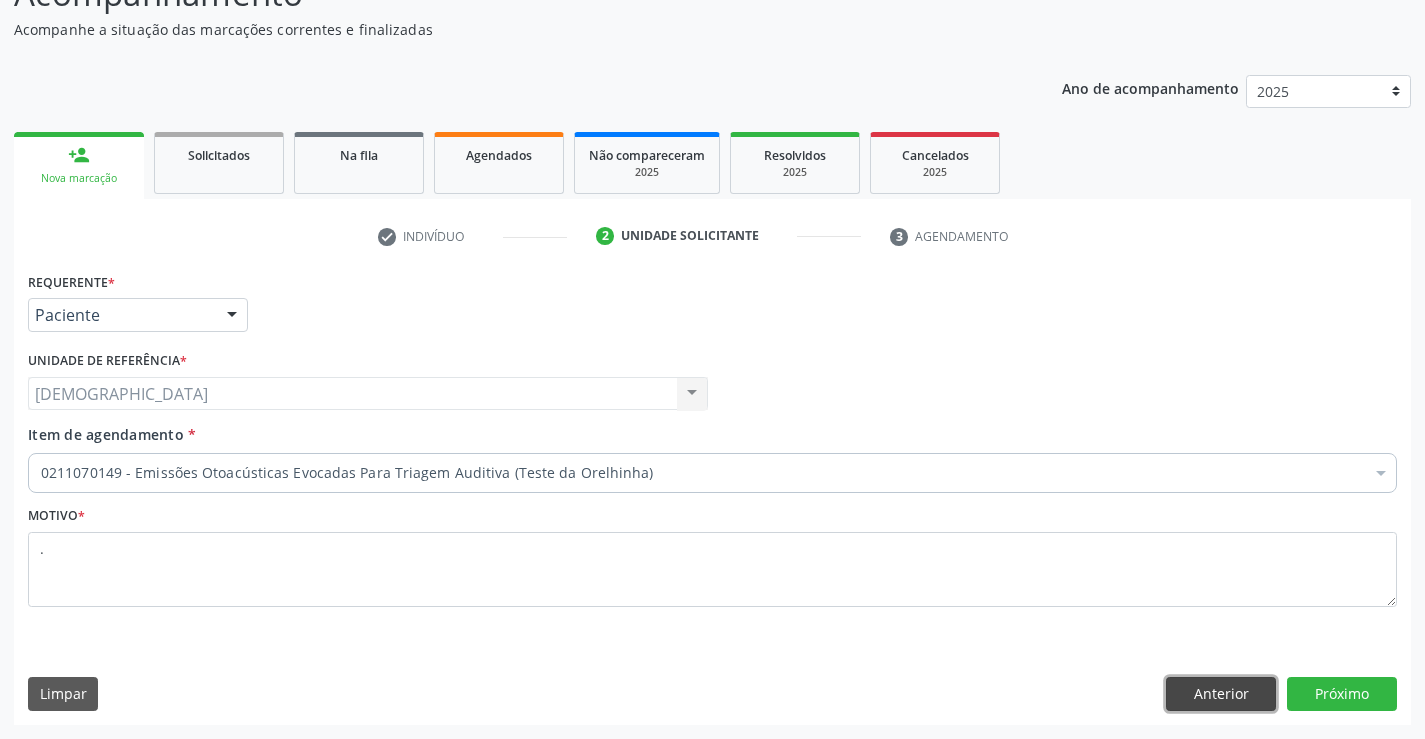 click on "Anterior" at bounding box center (1221, 694) 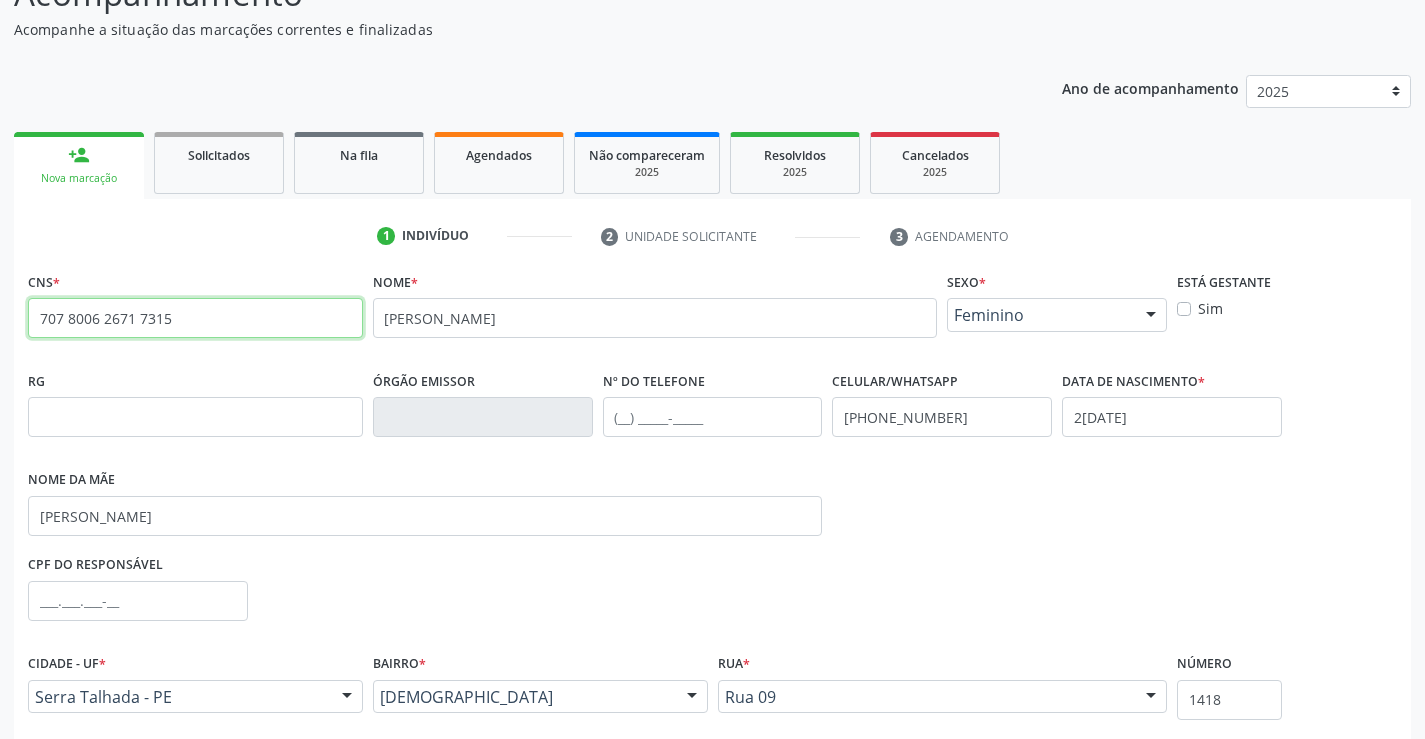 click on "707 8006 2671 7315" at bounding box center (195, 318) 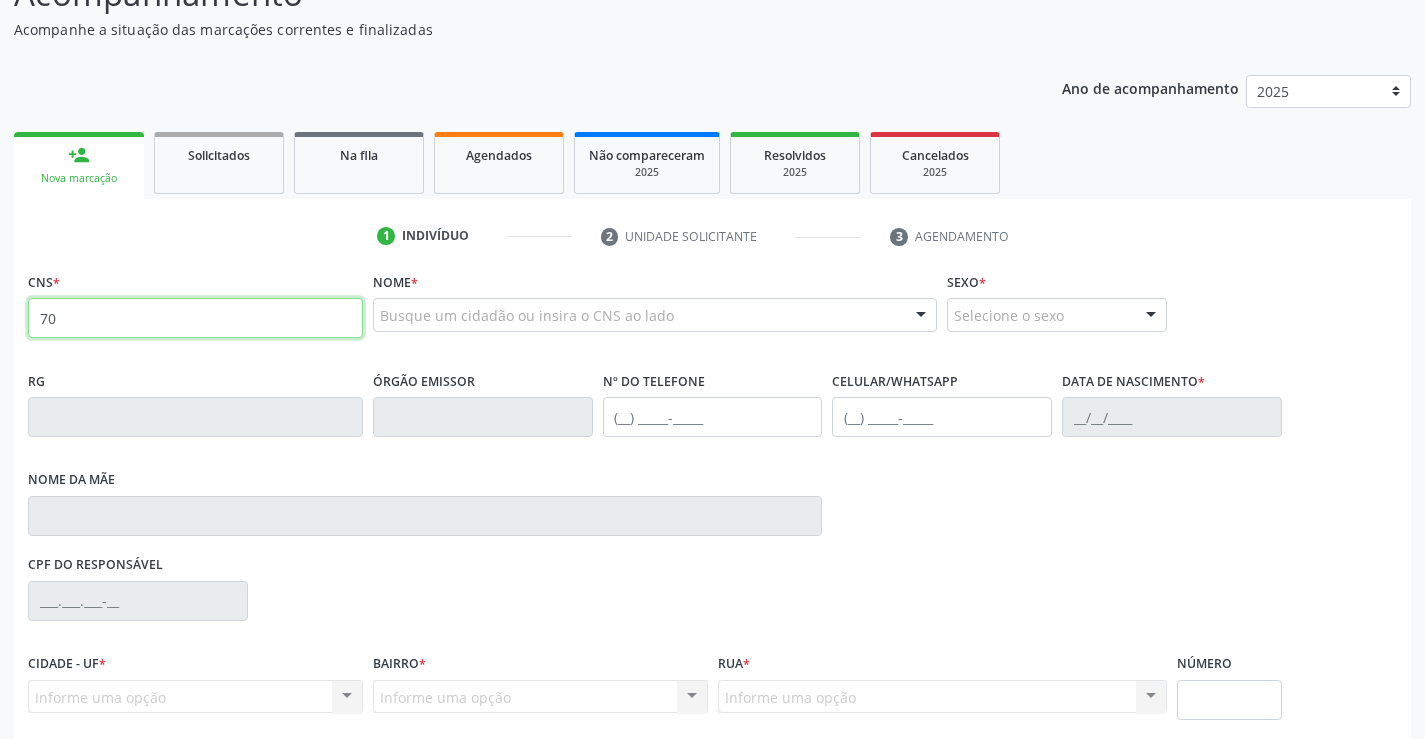 type on "7" 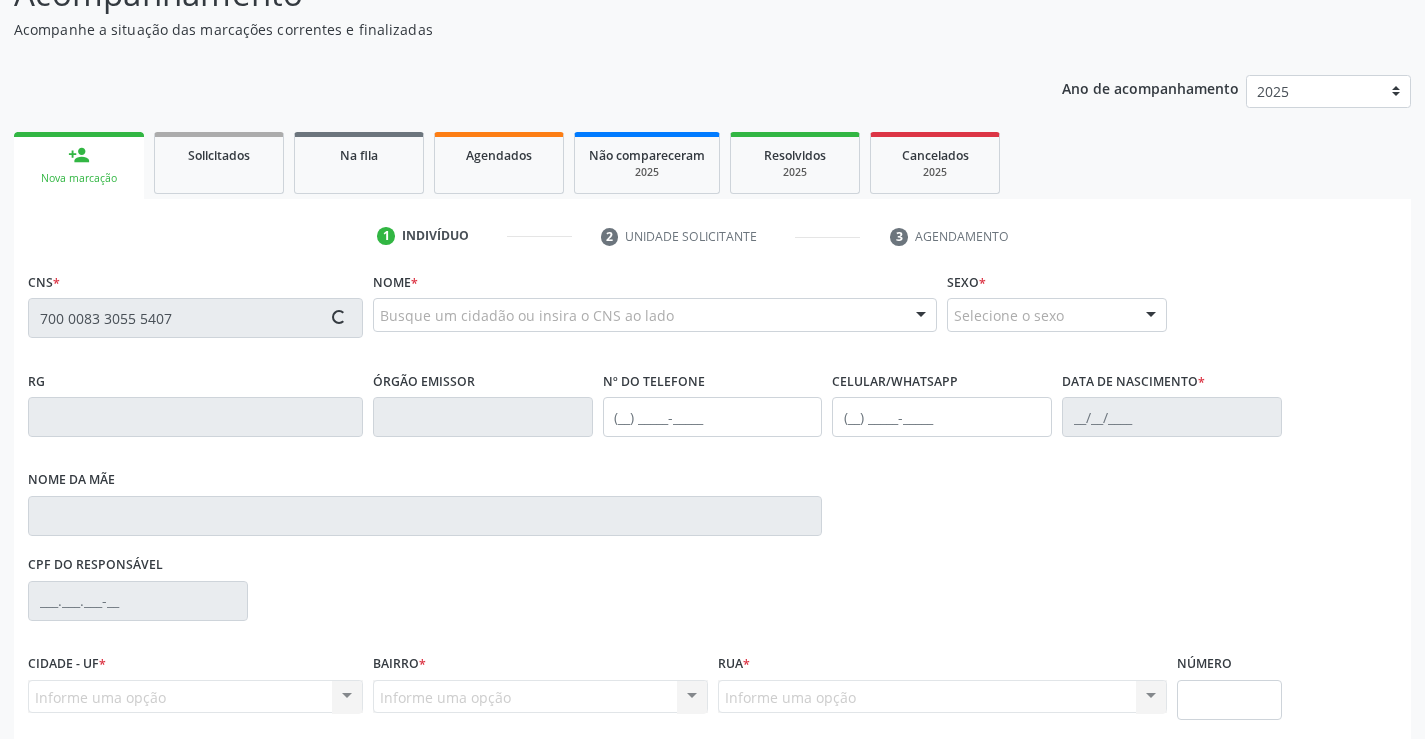 type on "700 0083 3055 5407" 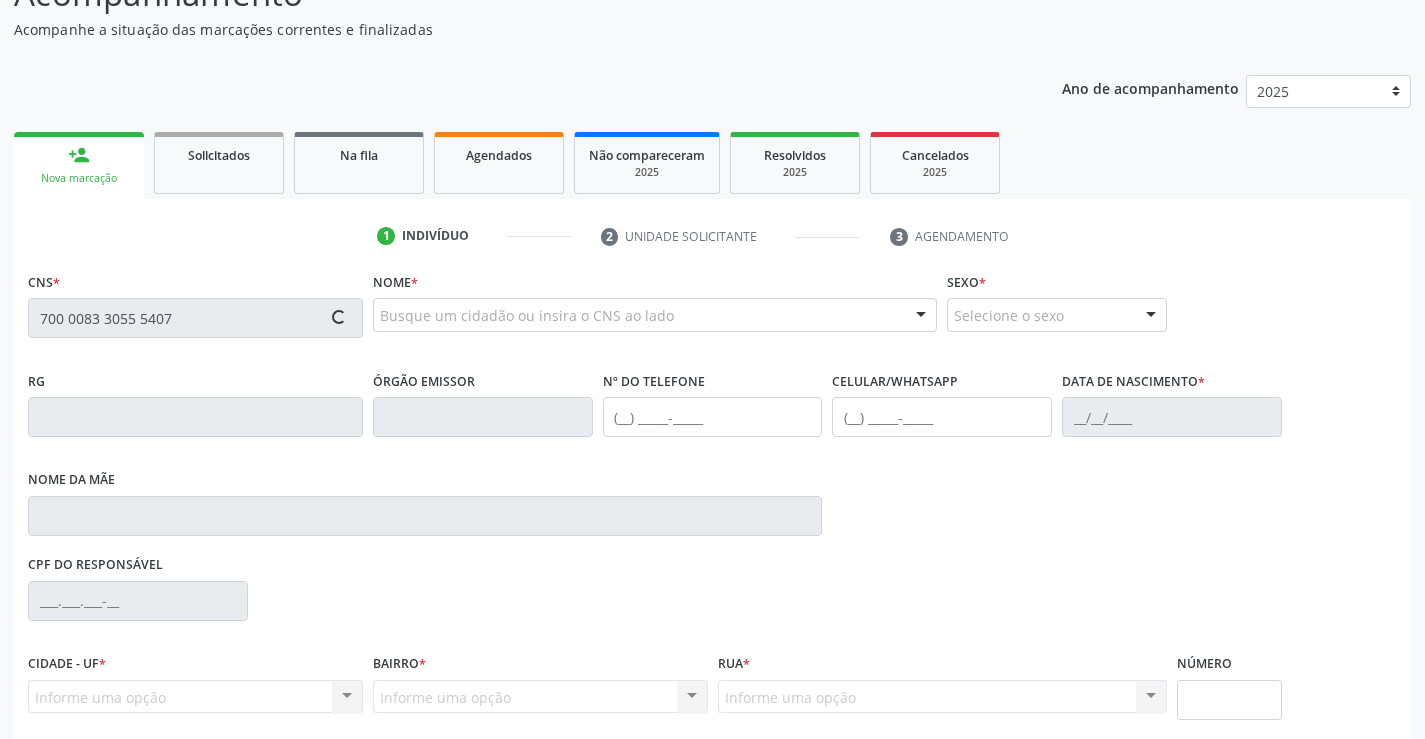 type 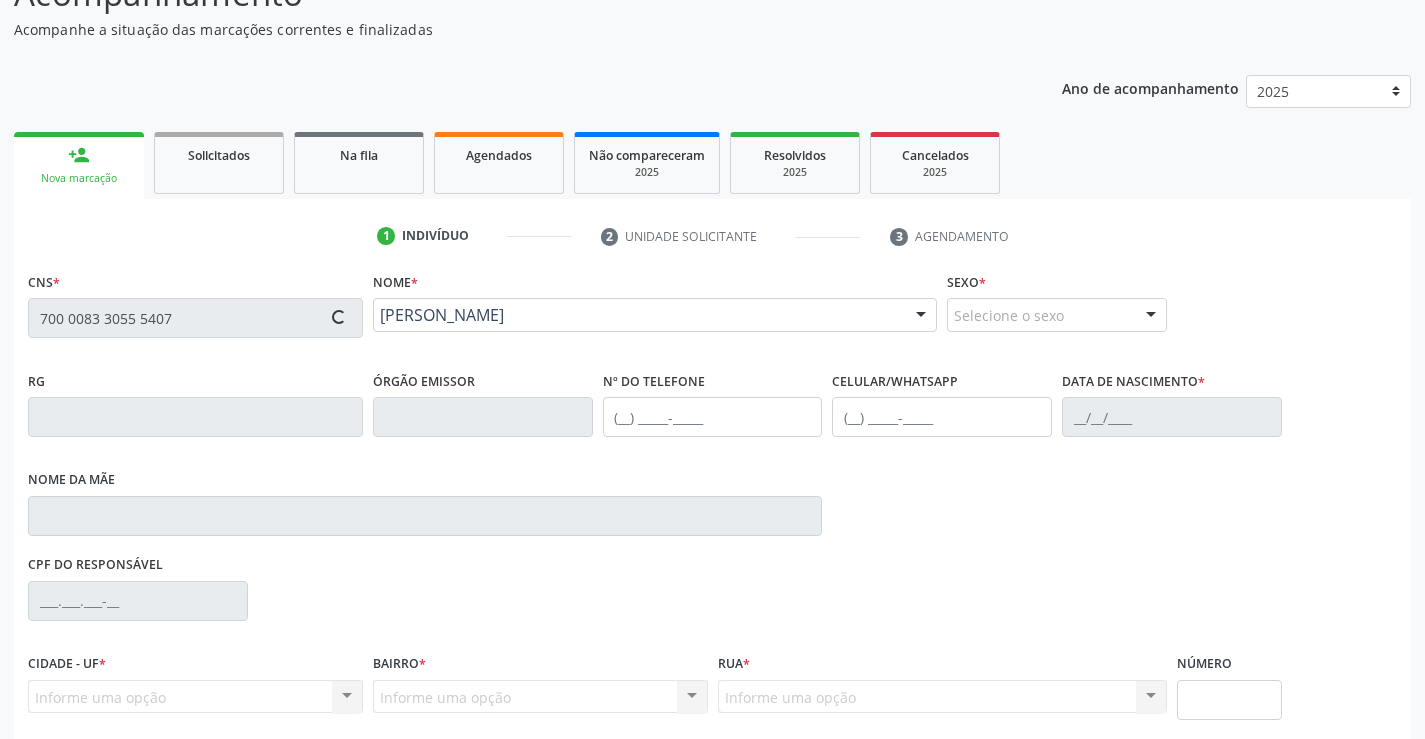 type on "[PHONE_NUMBER]" 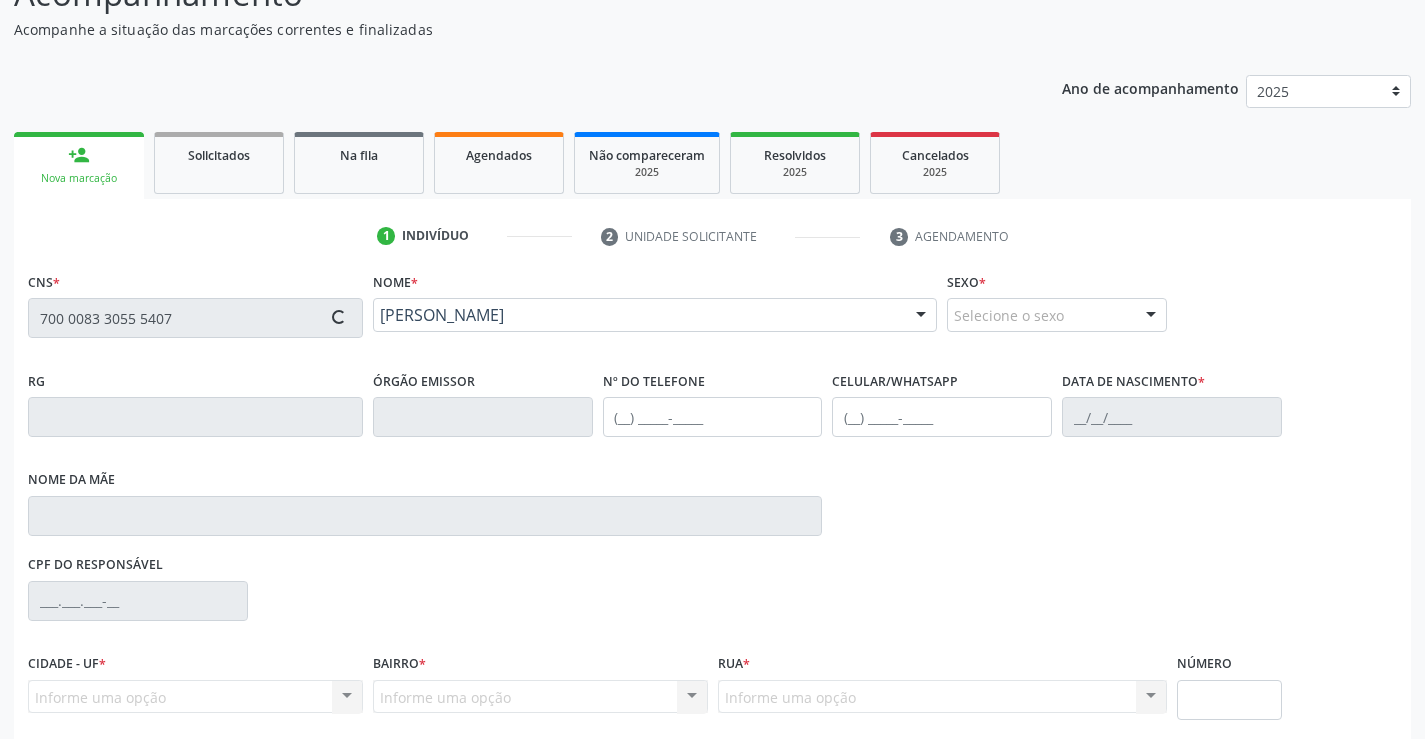 type on "[DATE]" 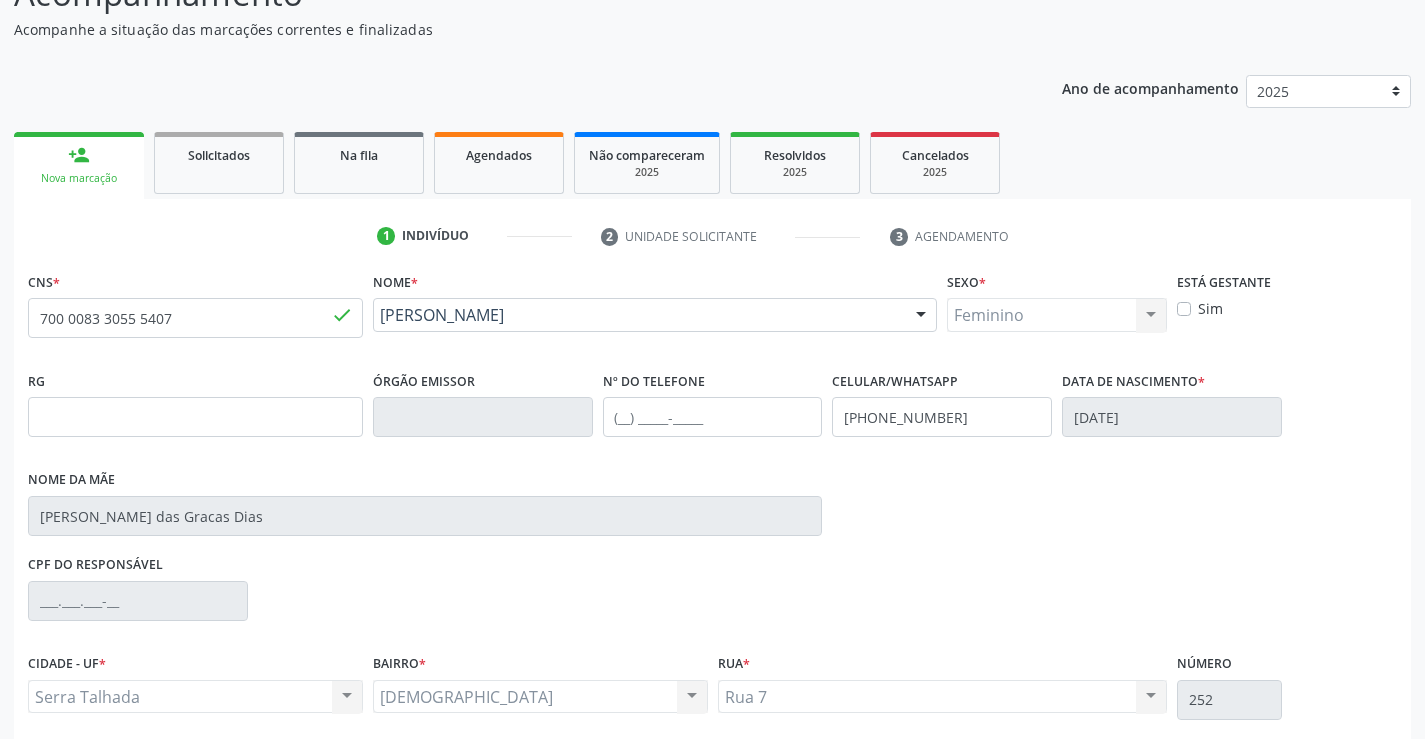 scroll, scrollTop: 331, scrollLeft: 0, axis: vertical 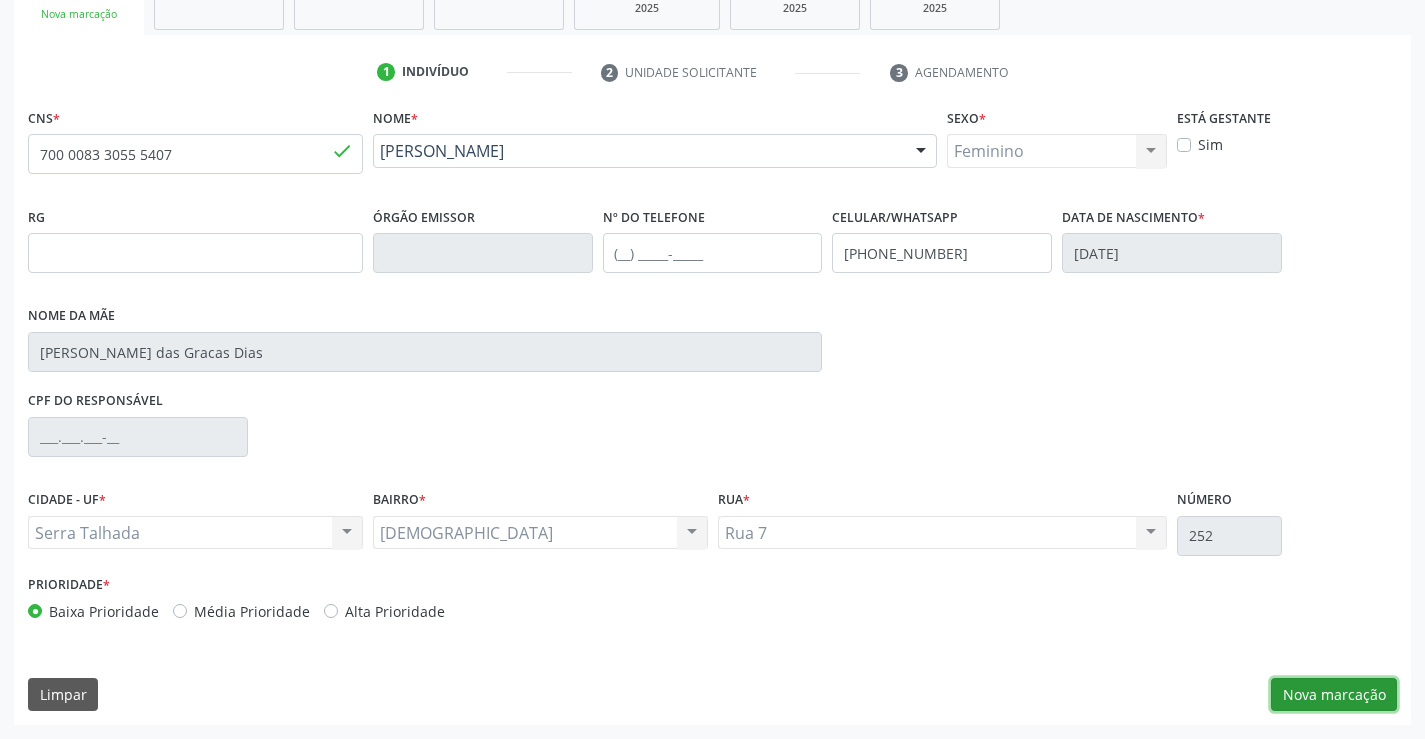 click on "Nova marcação" at bounding box center (1334, 695) 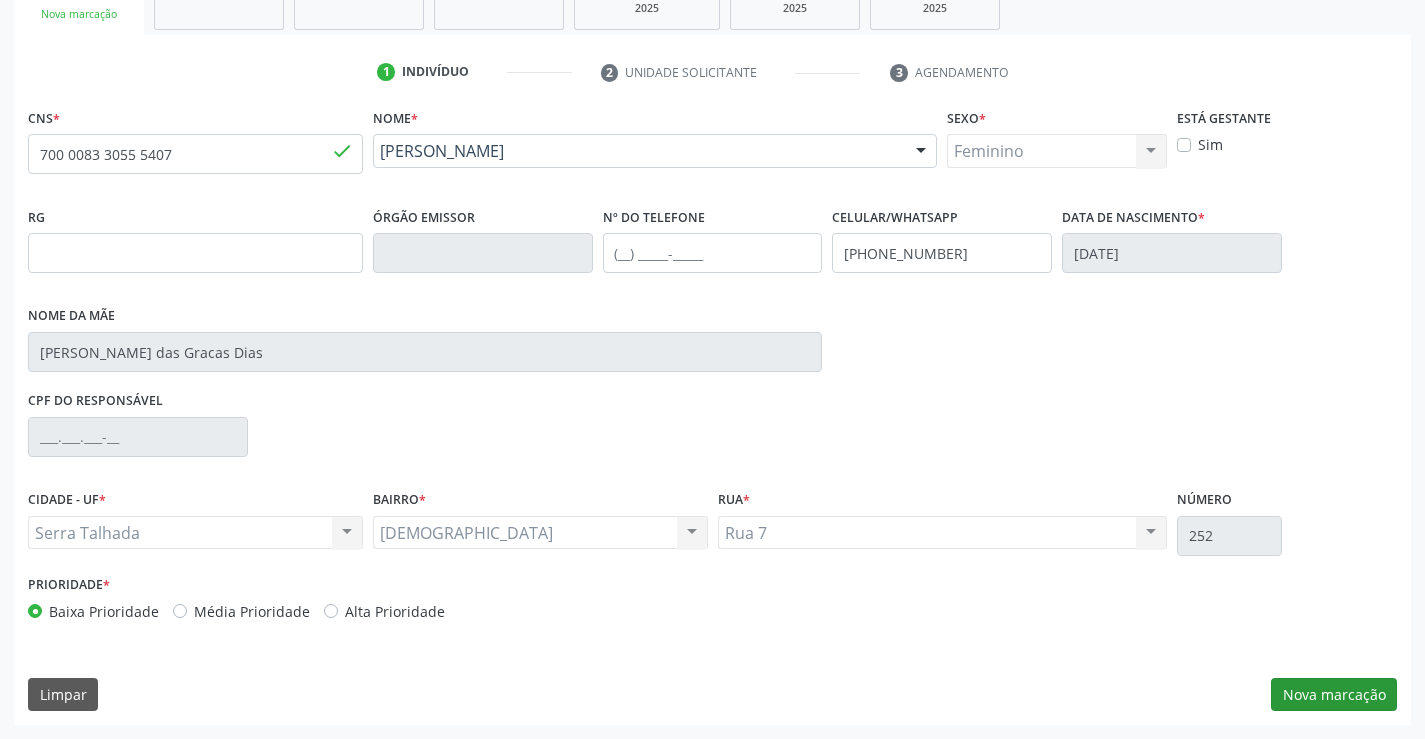 scroll, scrollTop: 167, scrollLeft: 0, axis: vertical 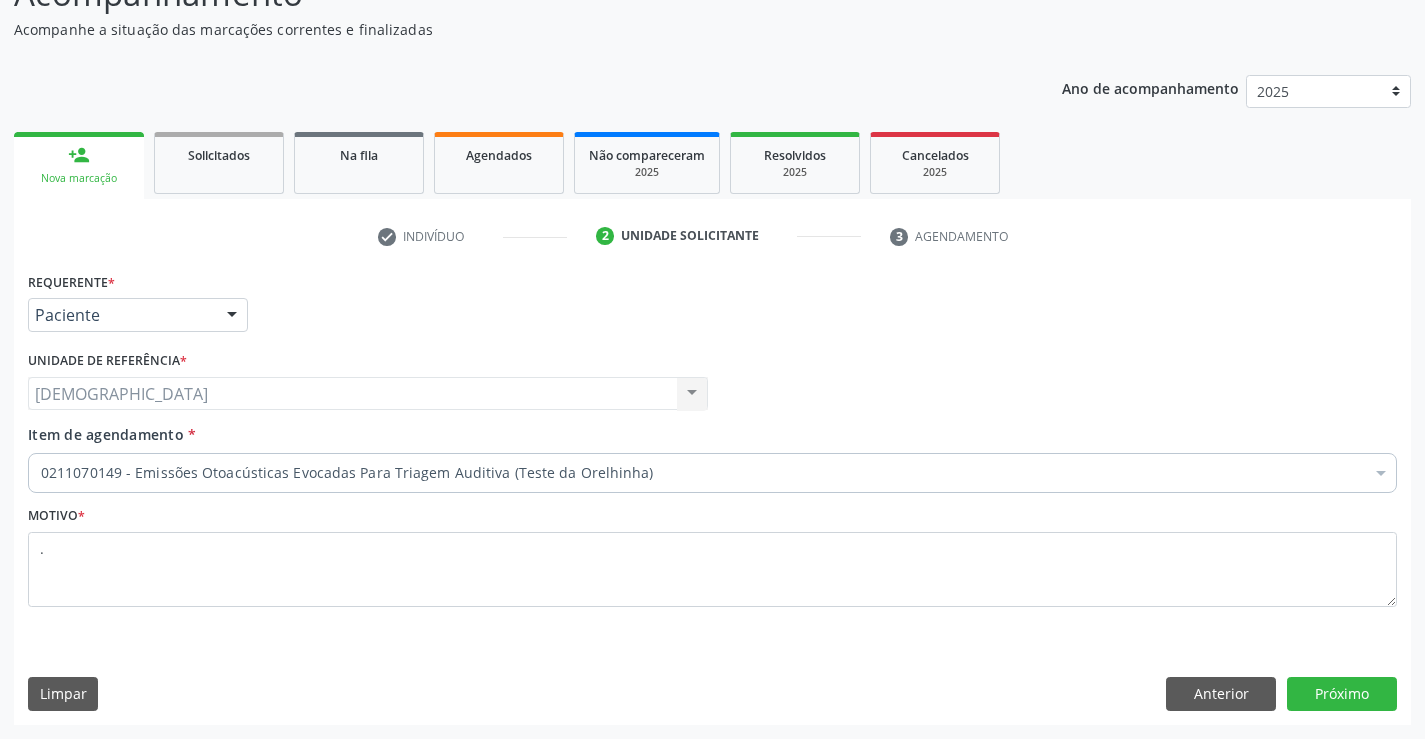 click at bounding box center (232, 316) 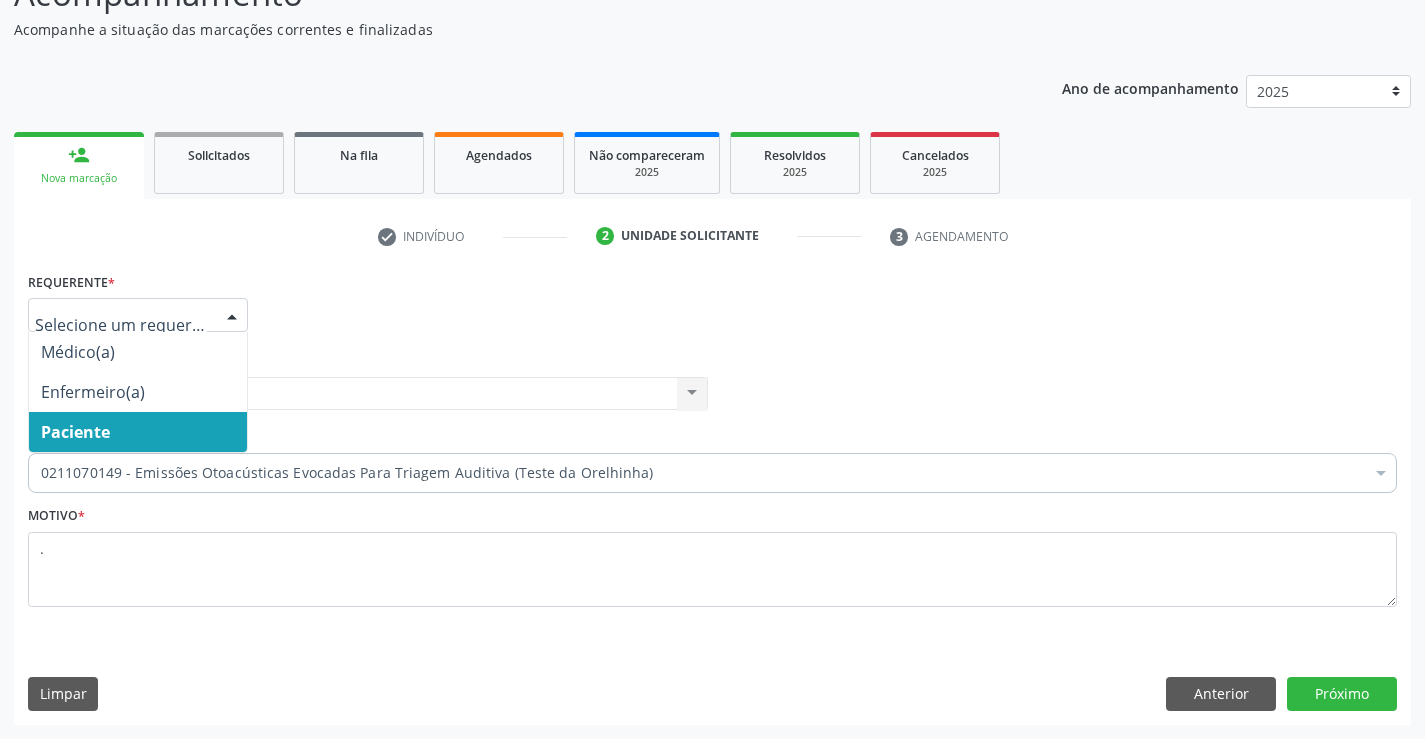 click on "Paciente" at bounding box center [75, 432] 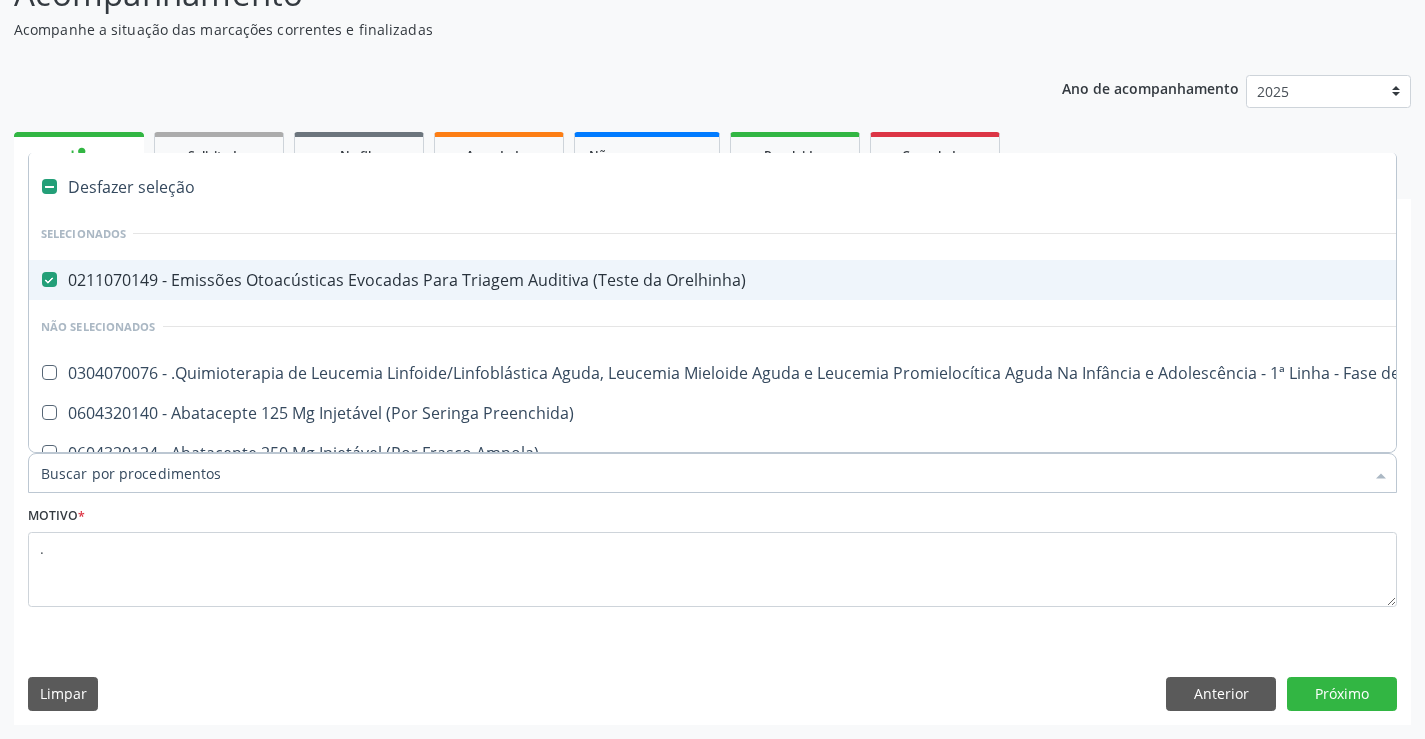 click on "0211070149 - Emissões Otoacústicas Evocadas Para Triagem Auditiva (Teste da Orelhinha)" at bounding box center [819, 280] 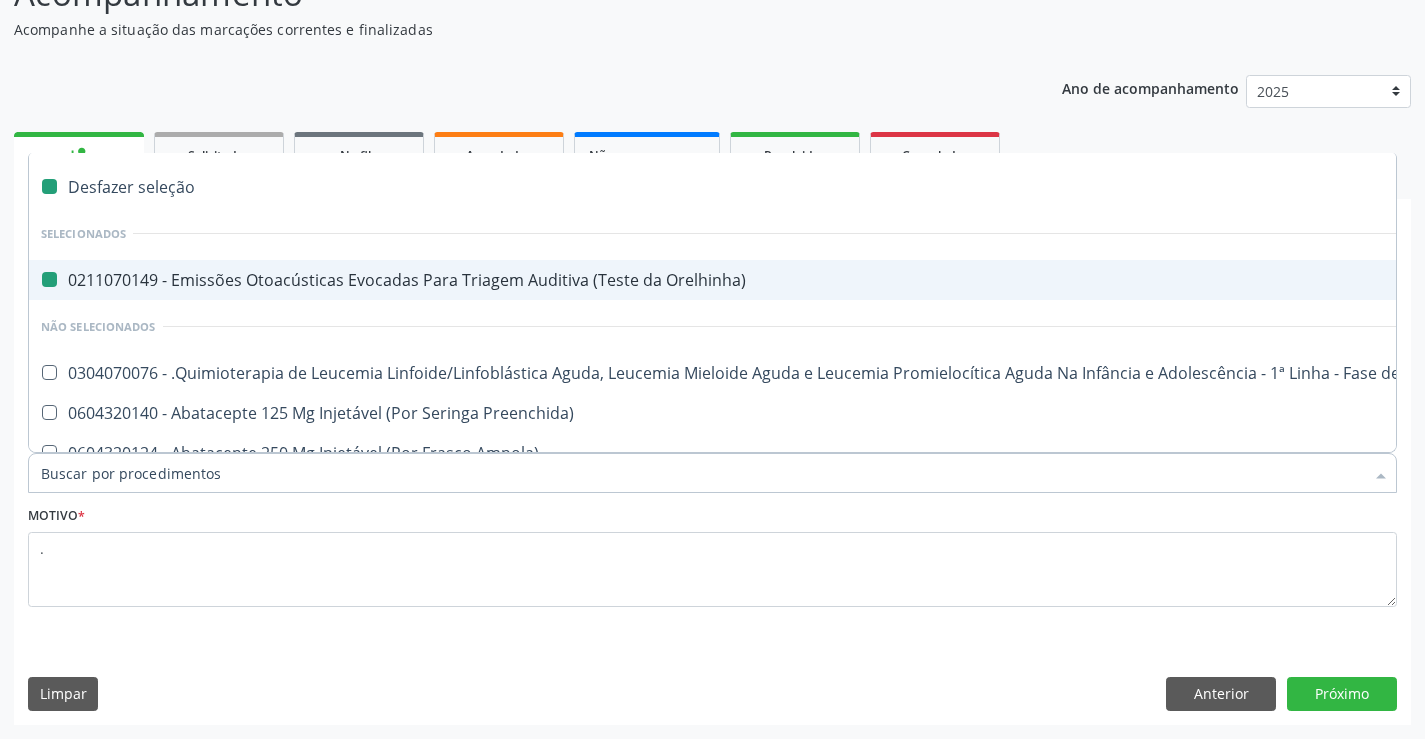 checkbox on "false" 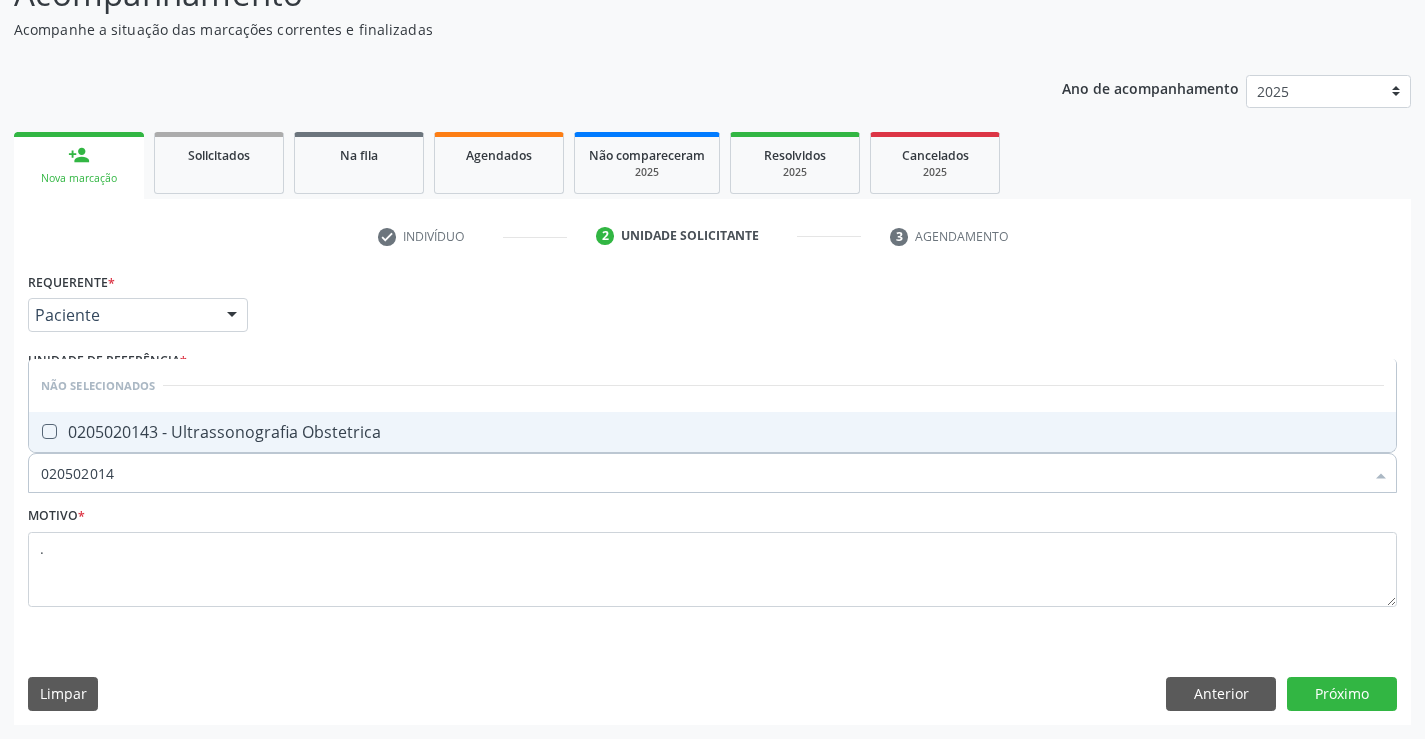 type on "0205020143" 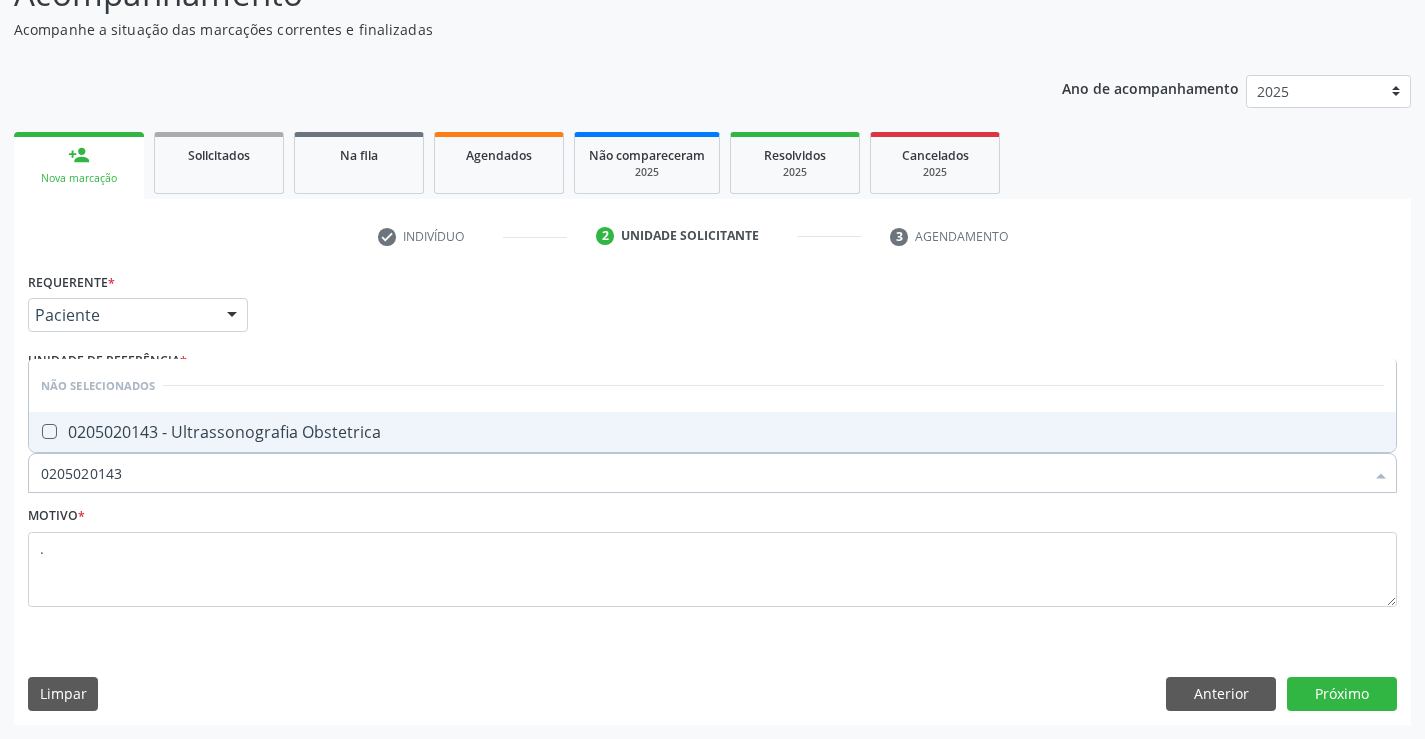 click on "0205020143 - Ultrassonografia Obstetrica" at bounding box center [712, 432] 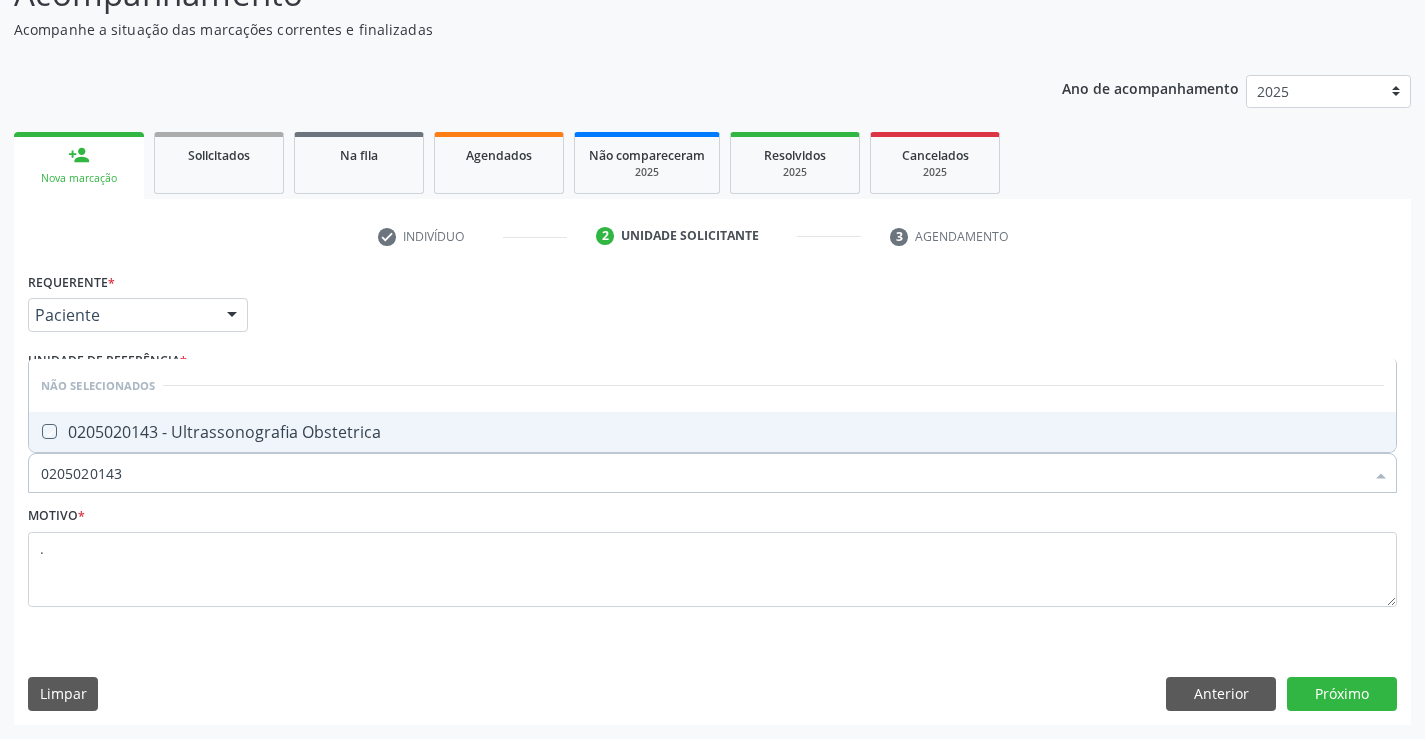 checkbox on "true" 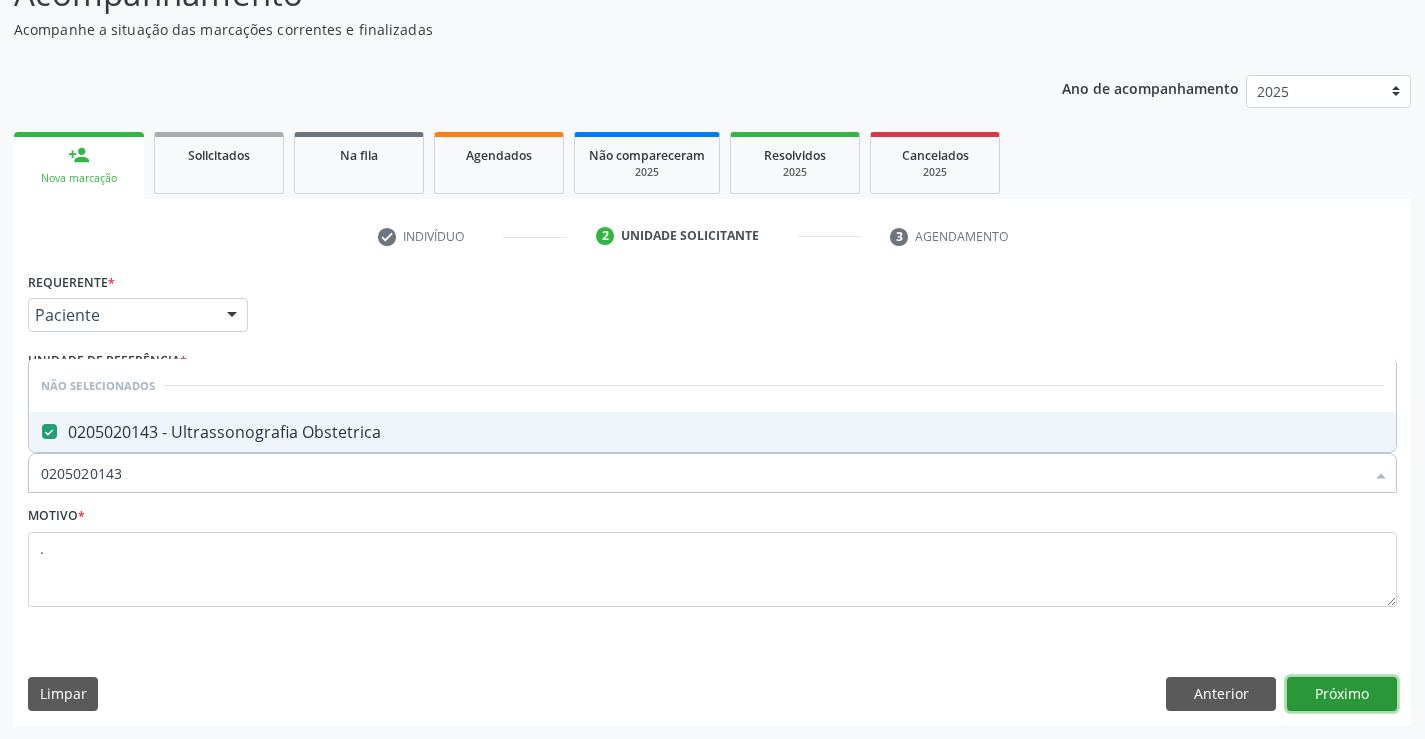 click on "Próximo" at bounding box center (1342, 694) 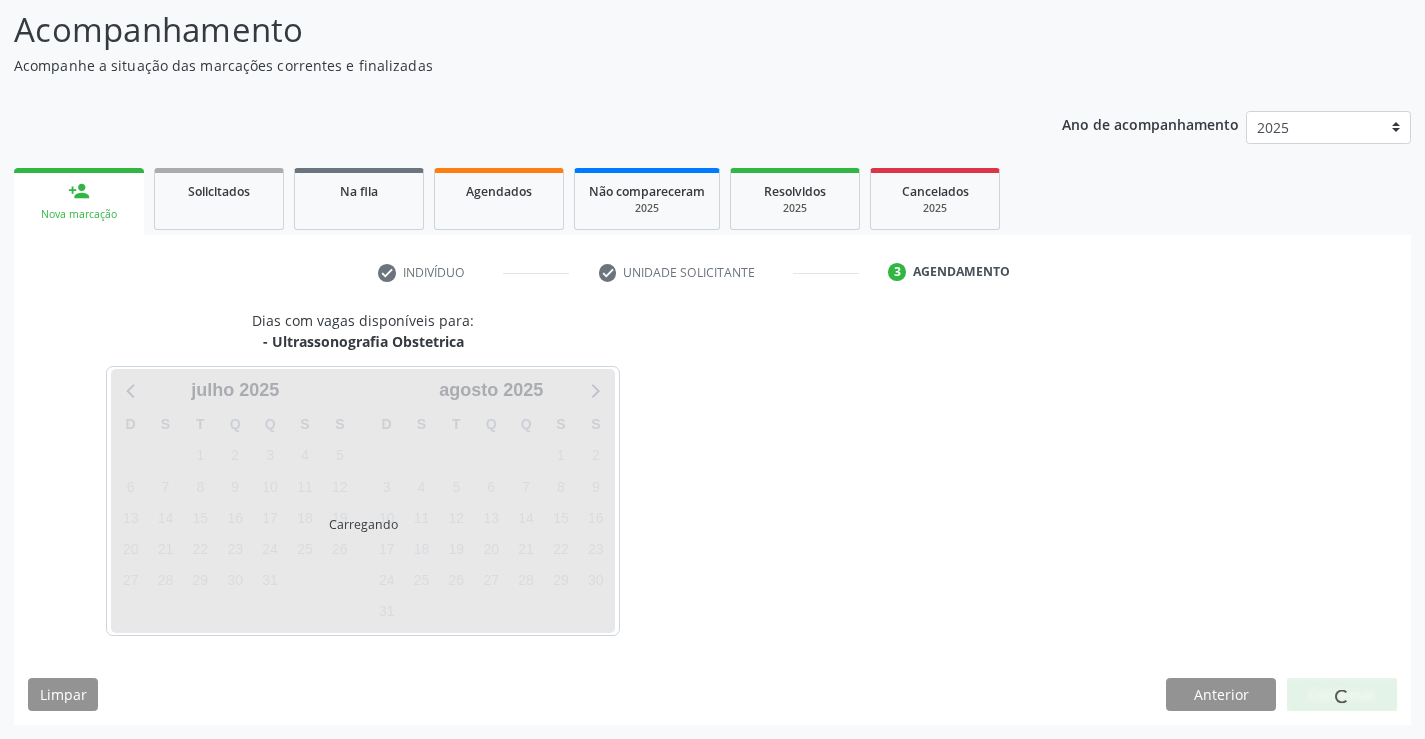 scroll, scrollTop: 131, scrollLeft: 0, axis: vertical 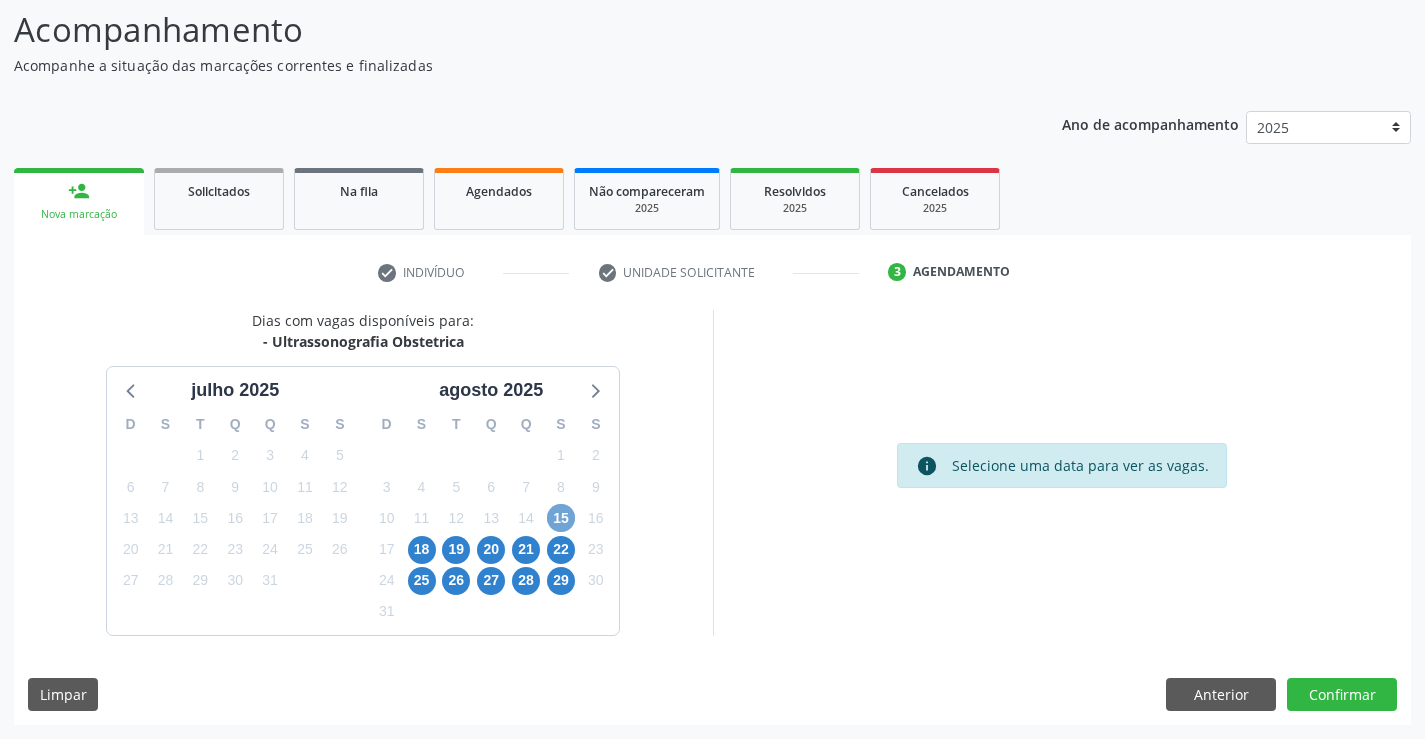 click on "15" at bounding box center [561, 518] 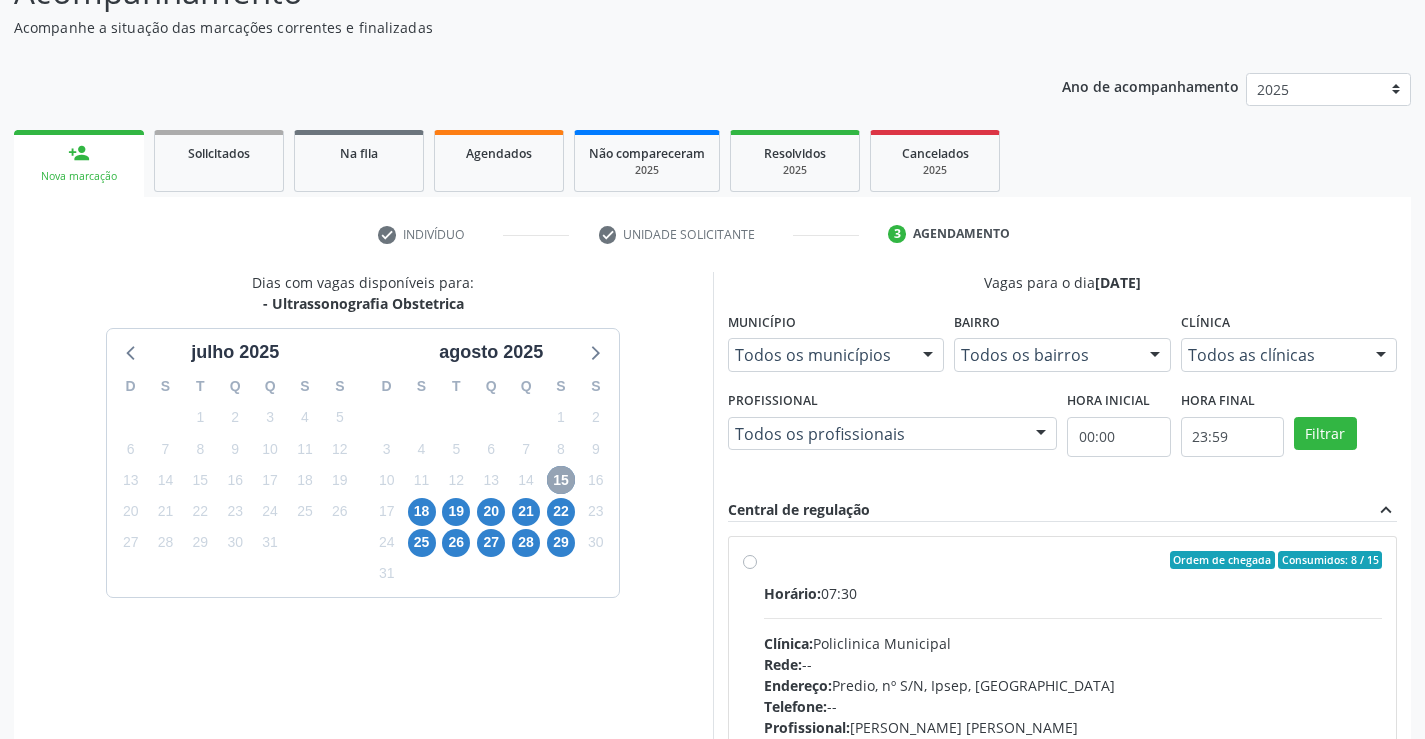 scroll, scrollTop: 231, scrollLeft: 0, axis: vertical 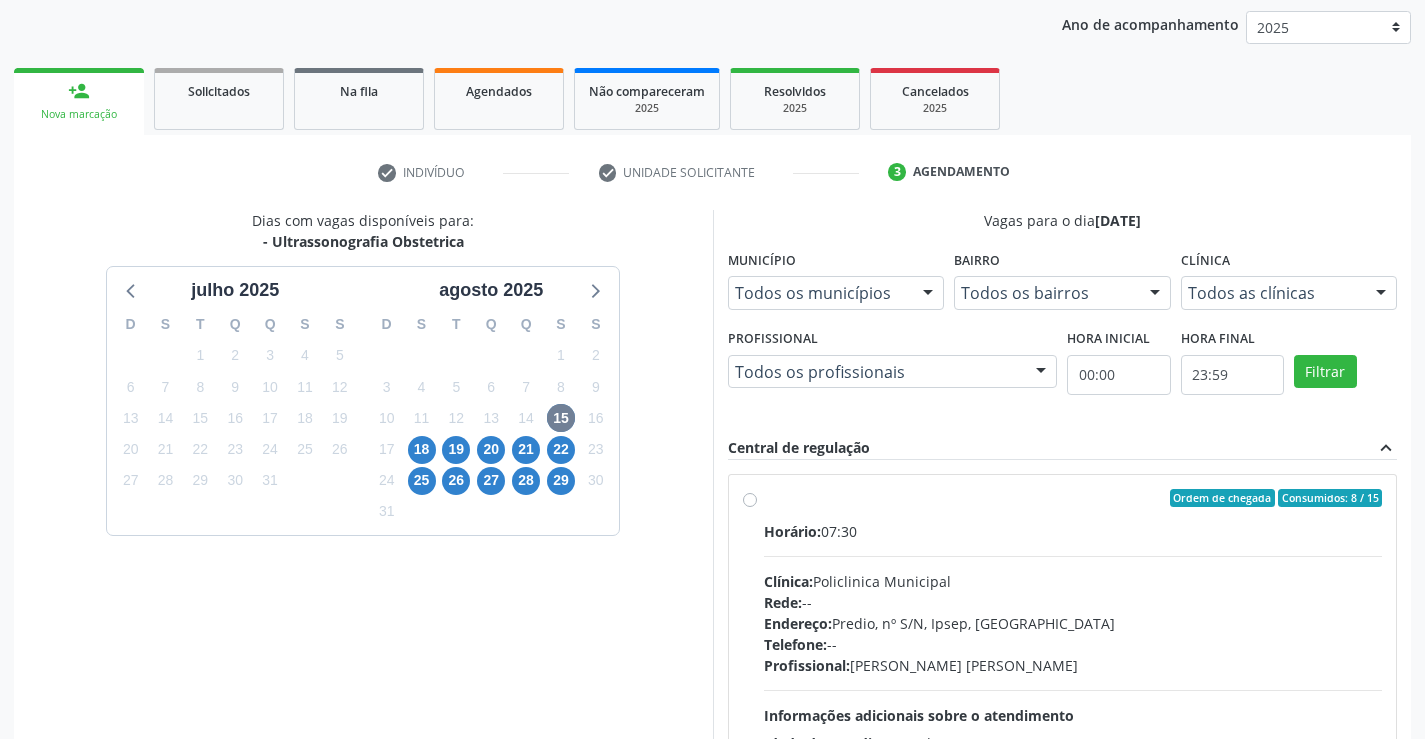 click on "Ordem de chegada
Consumidos: 8 / 15
Horário:   07:30
Clínica:  Policlinica Municipal
Rede:
--
Endereço:   Predio, nº S/N, Ipsep, [GEOGRAPHIC_DATA] - PE
Telefone:   --
Profissional:
[PERSON_NAME] [PERSON_NAME]
Informações adicionais sobre o atendimento
Idade de atendimento:
de 0 a 120 anos
Gênero(s) atendido(s):
Masculino e Feminino
Informações adicionais:
--" at bounding box center (1073, 642) 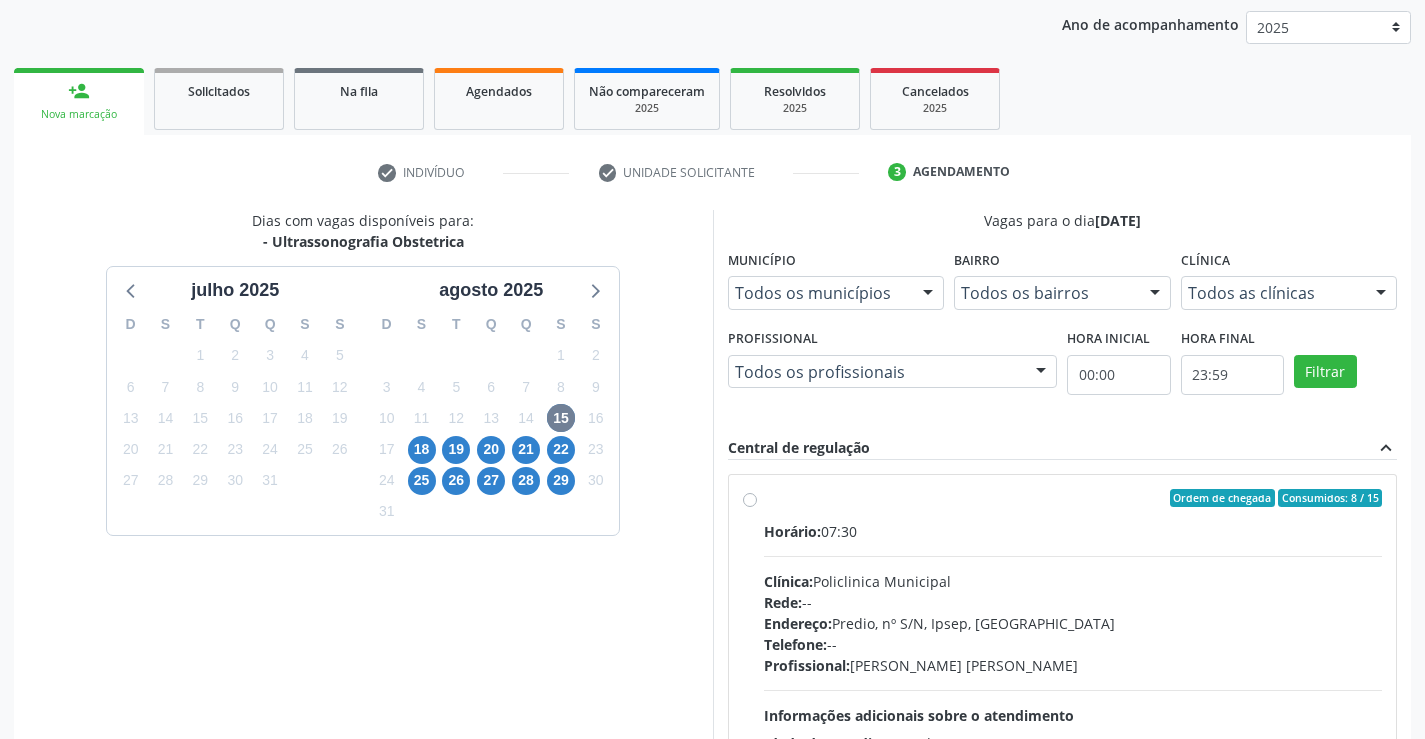 click on "Ordem de chegada
Consumidos: 8 / 15
Horário:   07:30
Clínica:  Policlinica Municipal
Rede:
--
Endereço:   Predio, nº S/N, Ipsep, [GEOGRAPHIC_DATA] - PE
Telefone:   --
Profissional:
[PERSON_NAME] [PERSON_NAME]
Informações adicionais sobre o atendimento
Idade de atendimento:
de 0 a 120 anos
Gênero(s) atendido(s):
Masculino e Feminino
Informações adicionais:
--" at bounding box center [750, 498] 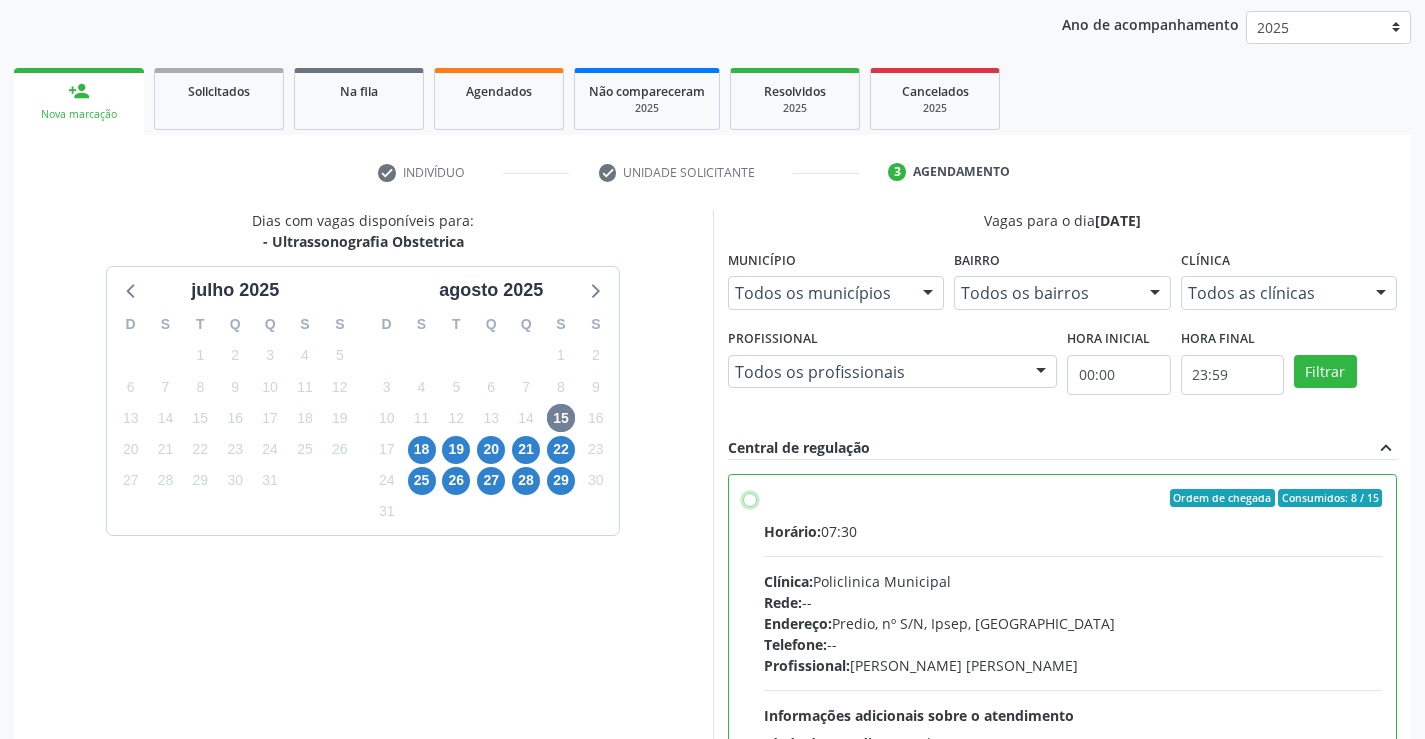 radio on "true" 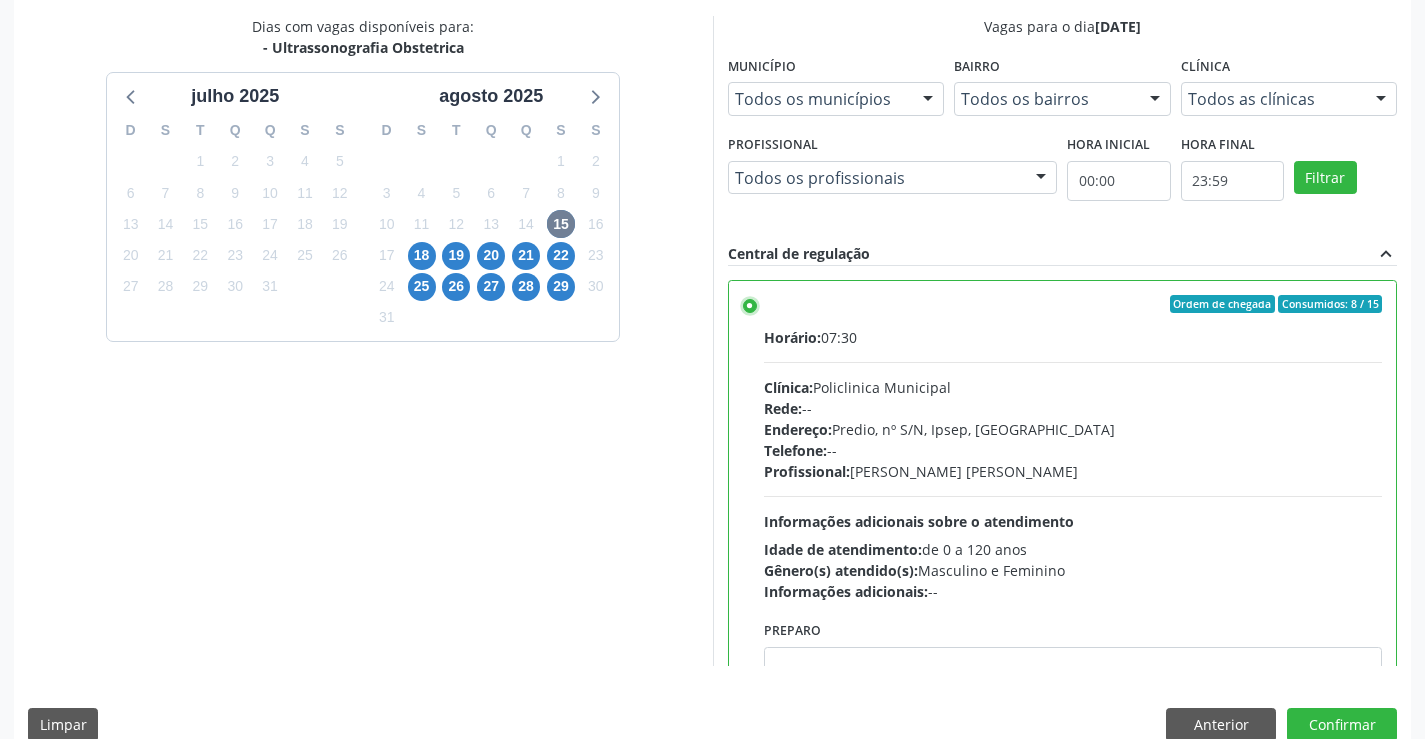 scroll, scrollTop: 456, scrollLeft: 0, axis: vertical 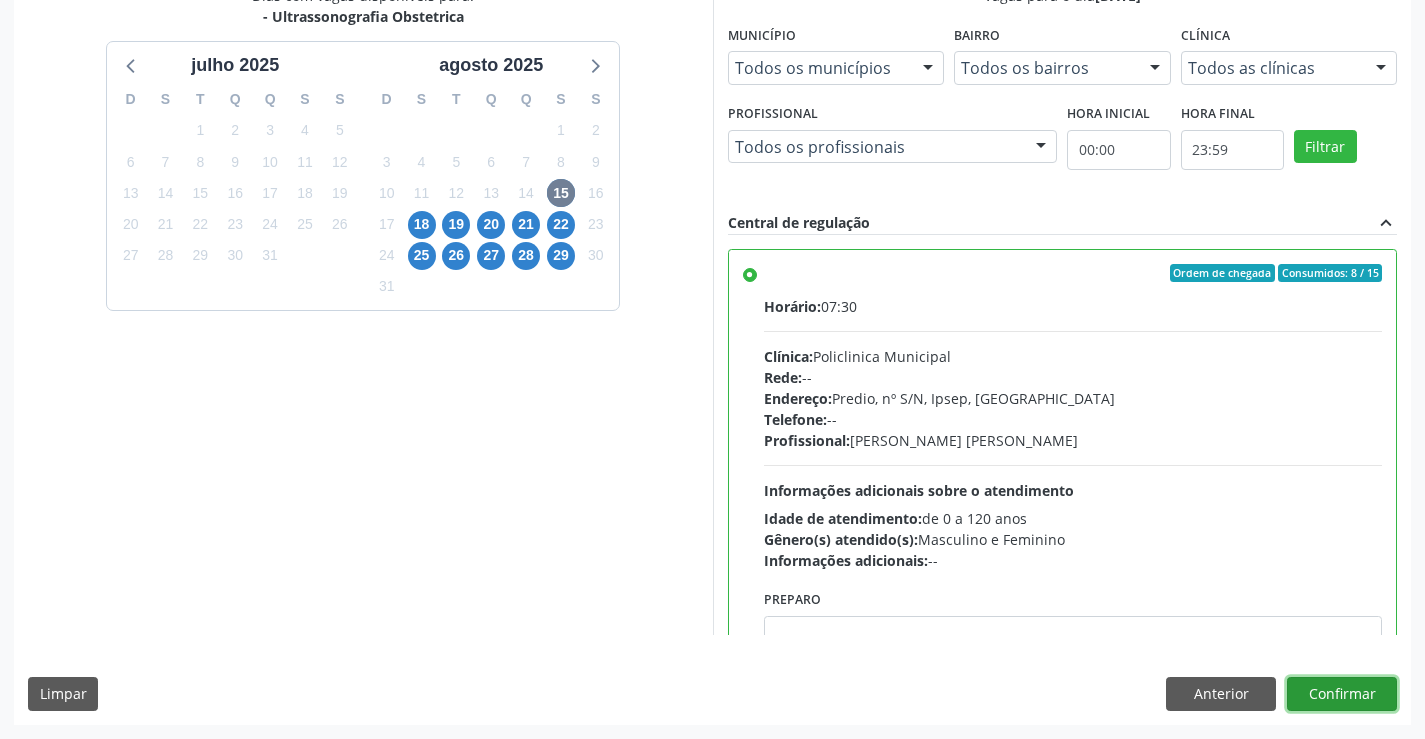 click on "Confirmar" at bounding box center [1342, 694] 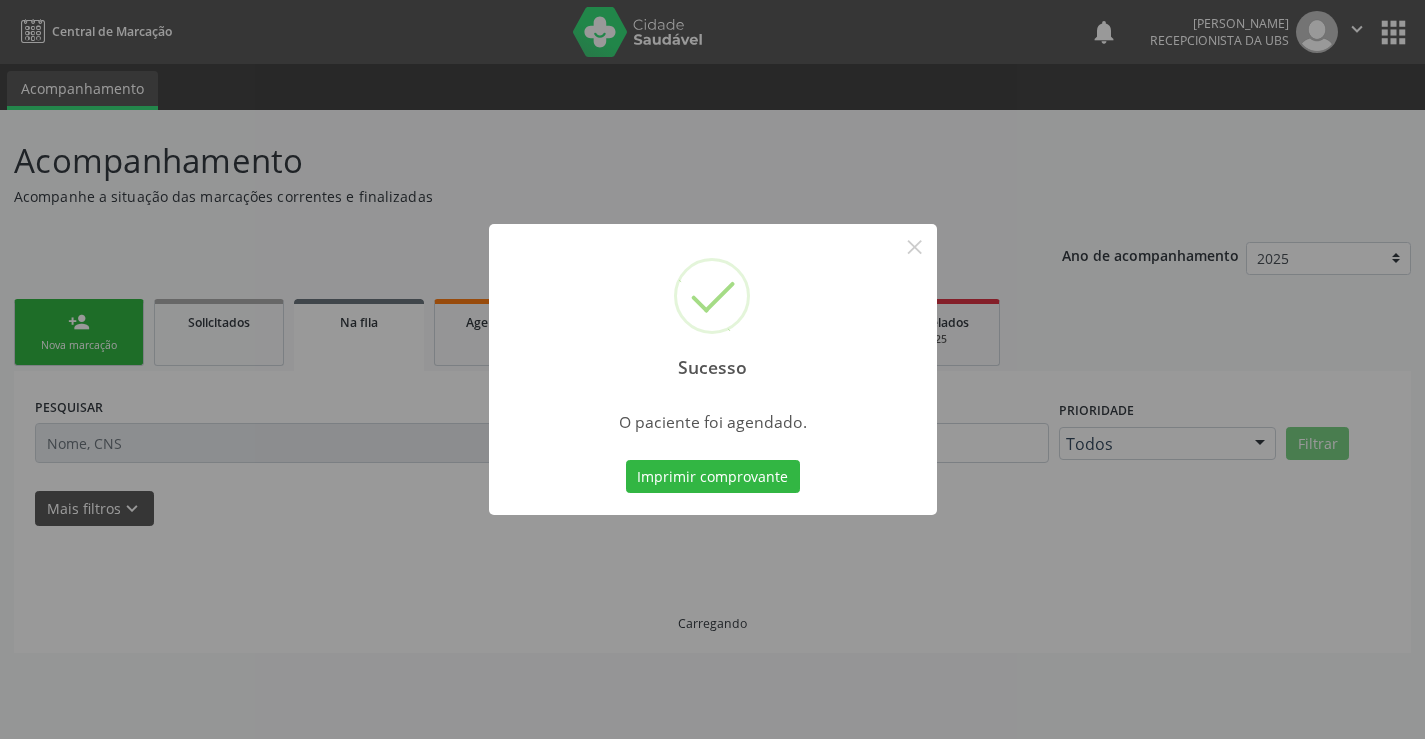 scroll, scrollTop: 0, scrollLeft: 0, axis: both 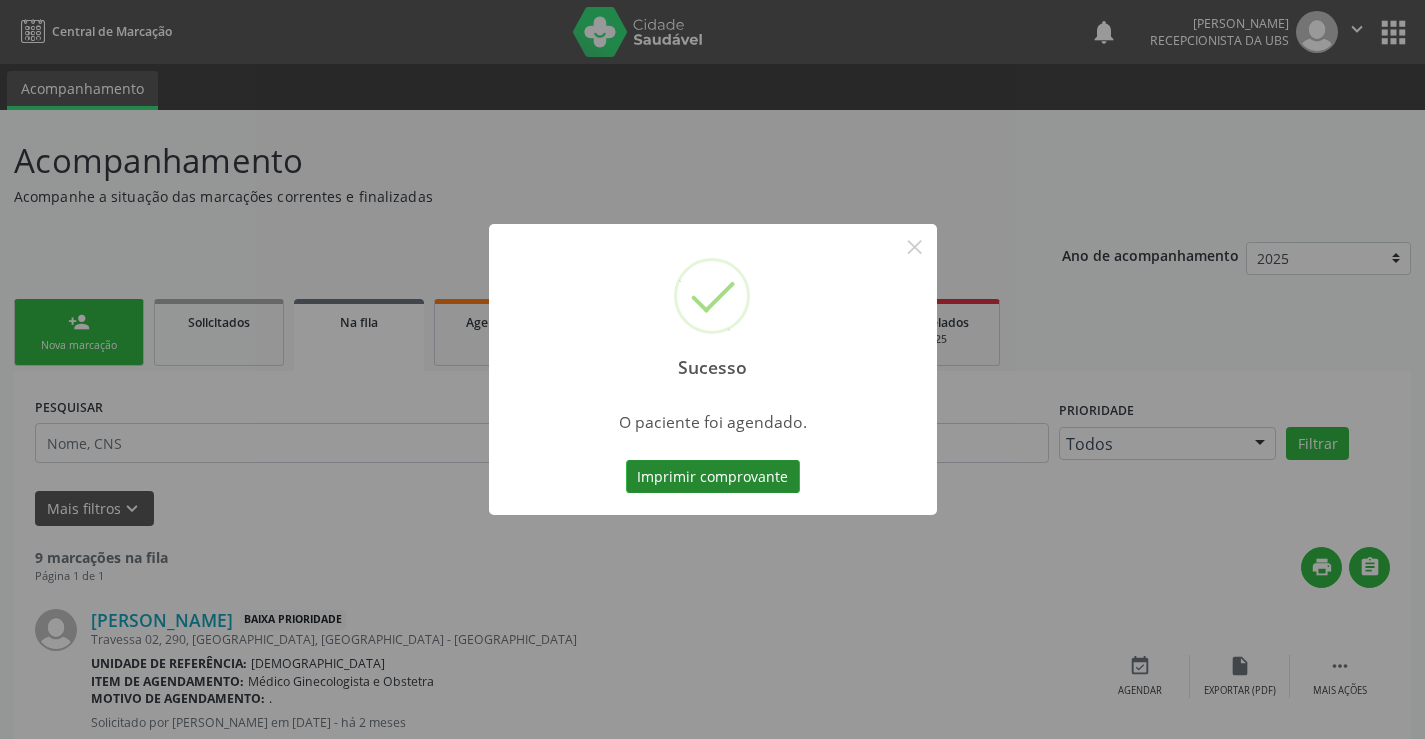 click on "Imprimir comprovante" at bounding box center (713, 477) 